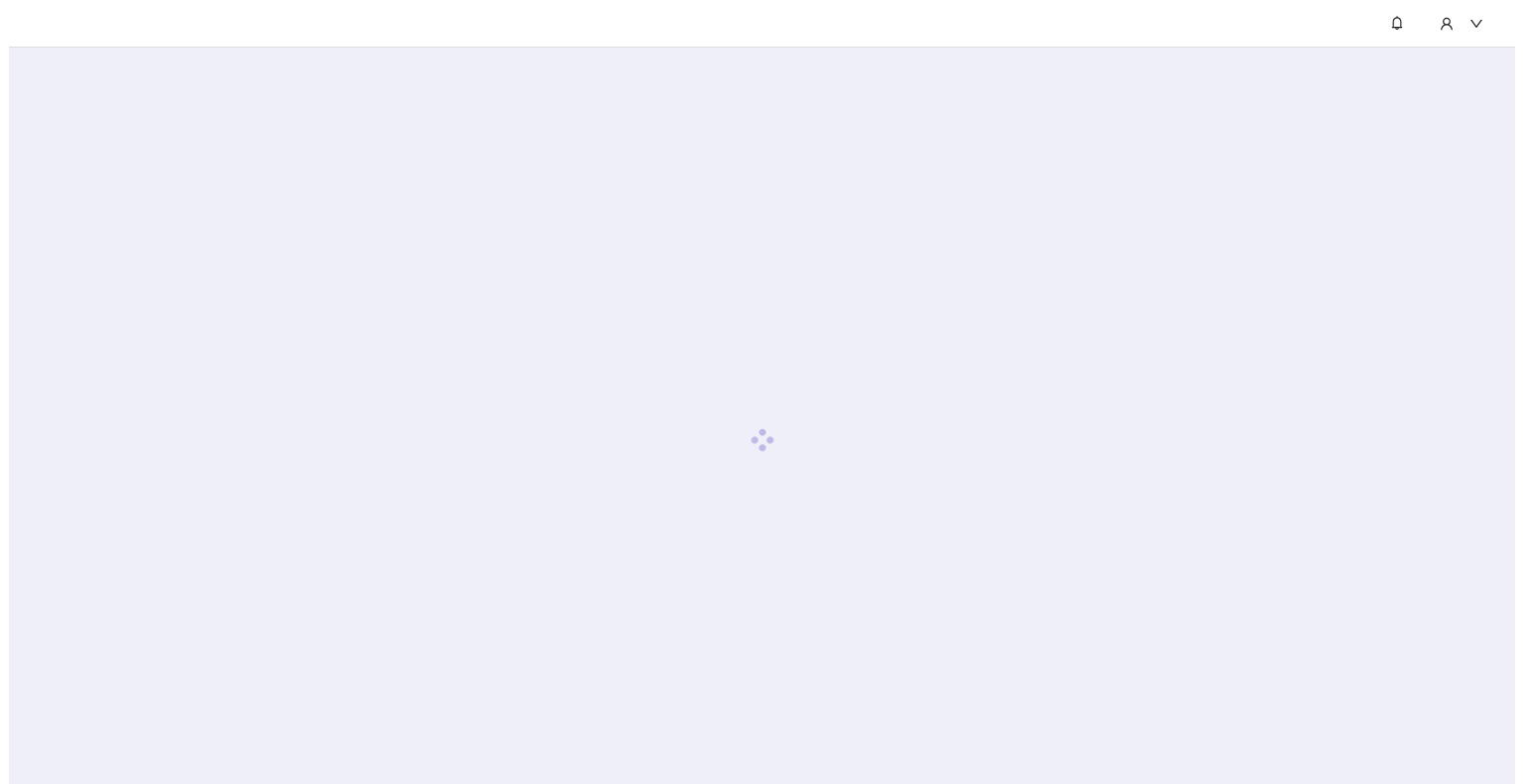 scroll, scrollTop: 0, scrollLeft: 0, axis: both 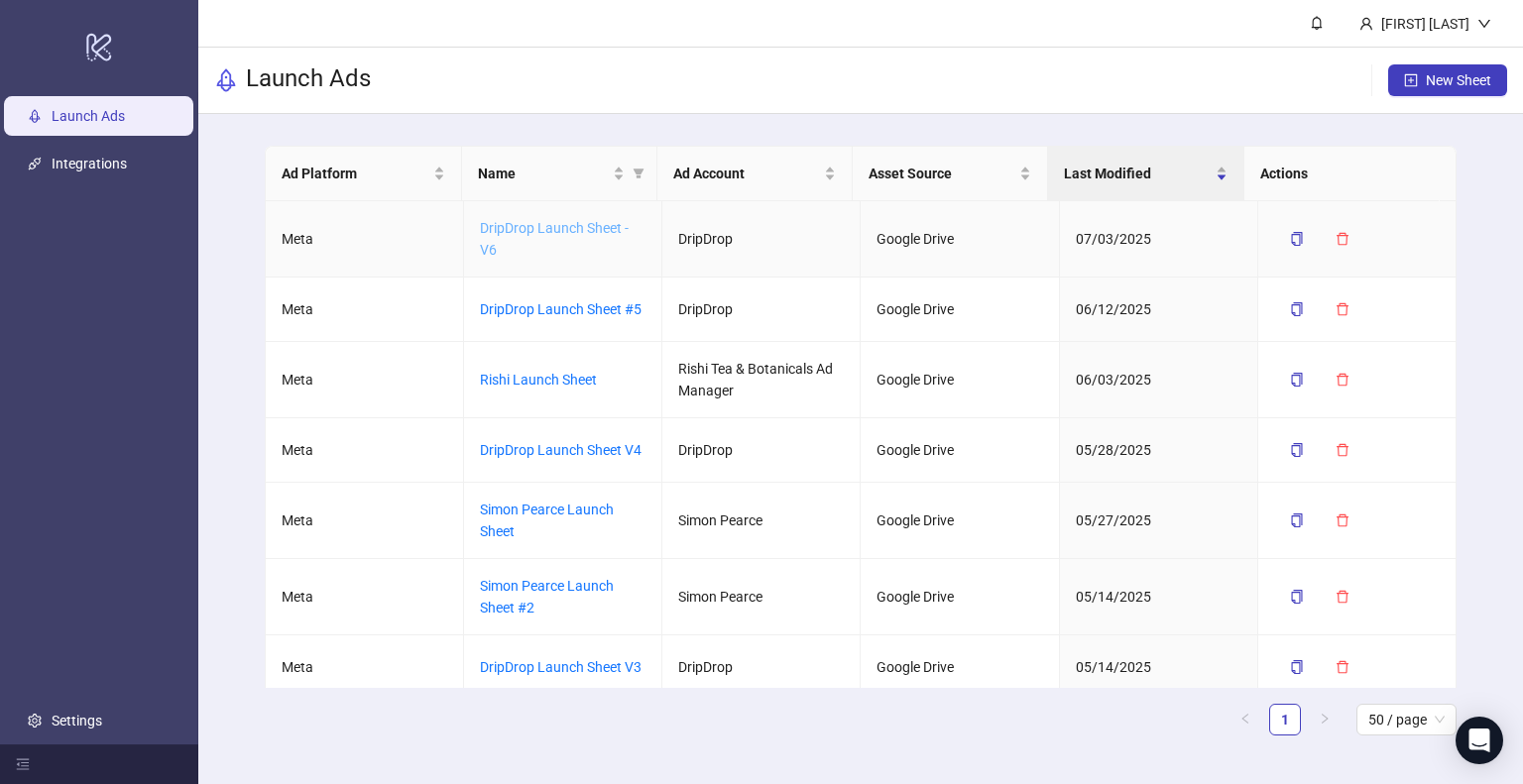 click on "DripDrop Launch Sheet - V6" at bounding box center [554, 239] 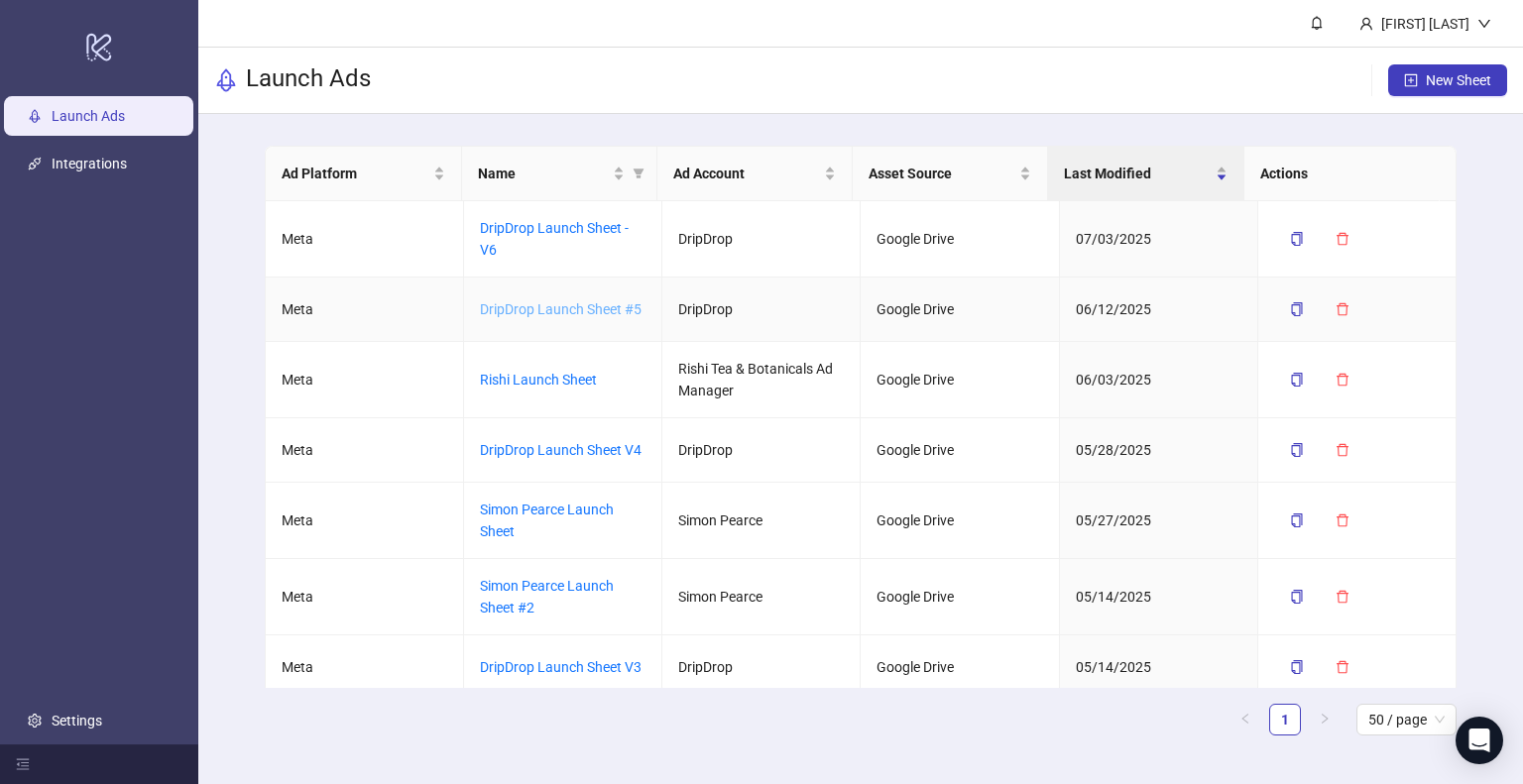 click on "DripDrop Launch Sheet #5" at bounding box center (560, 309) 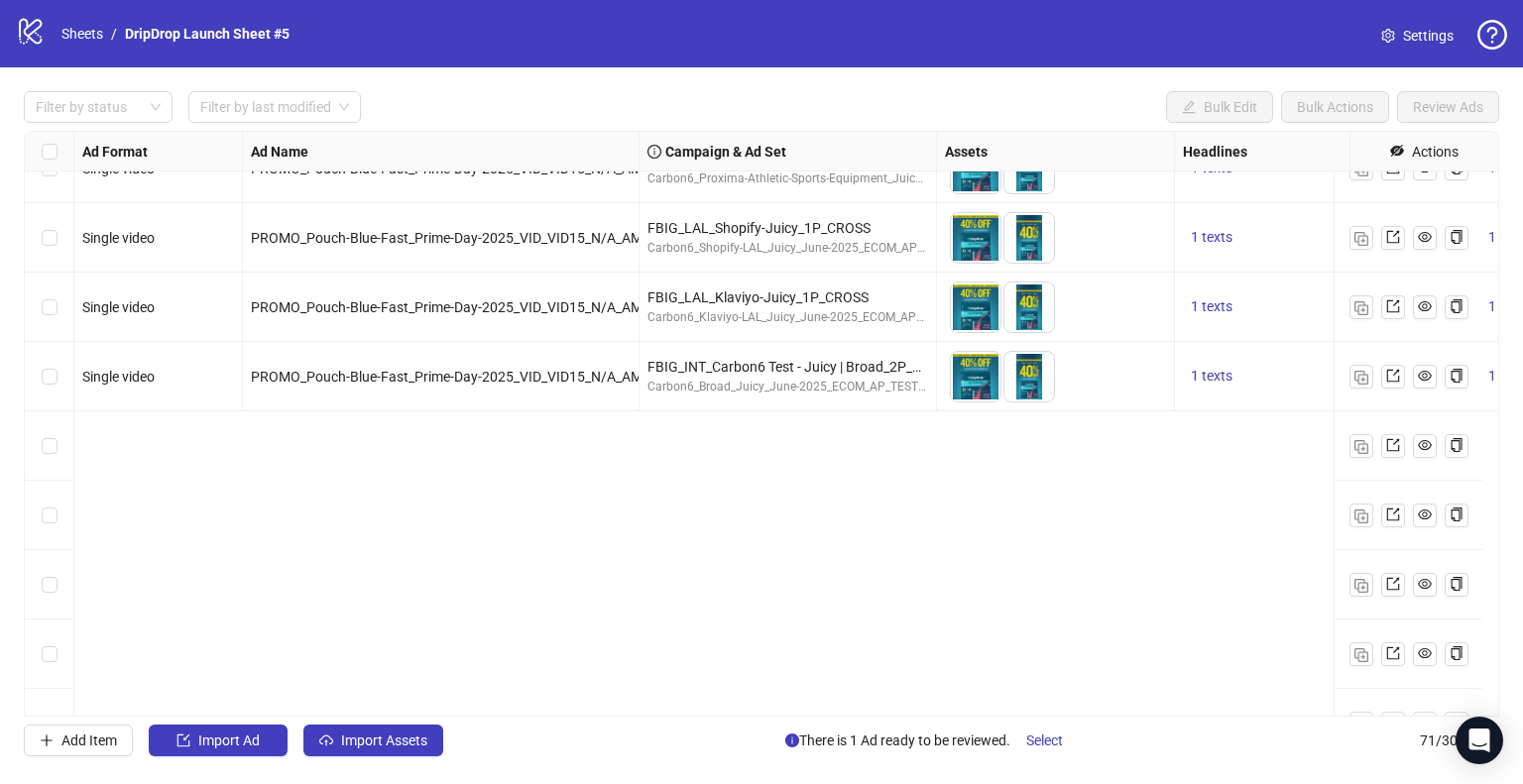 scroll, scrollTop: 969, scrollLeft: 0, axis: vertical 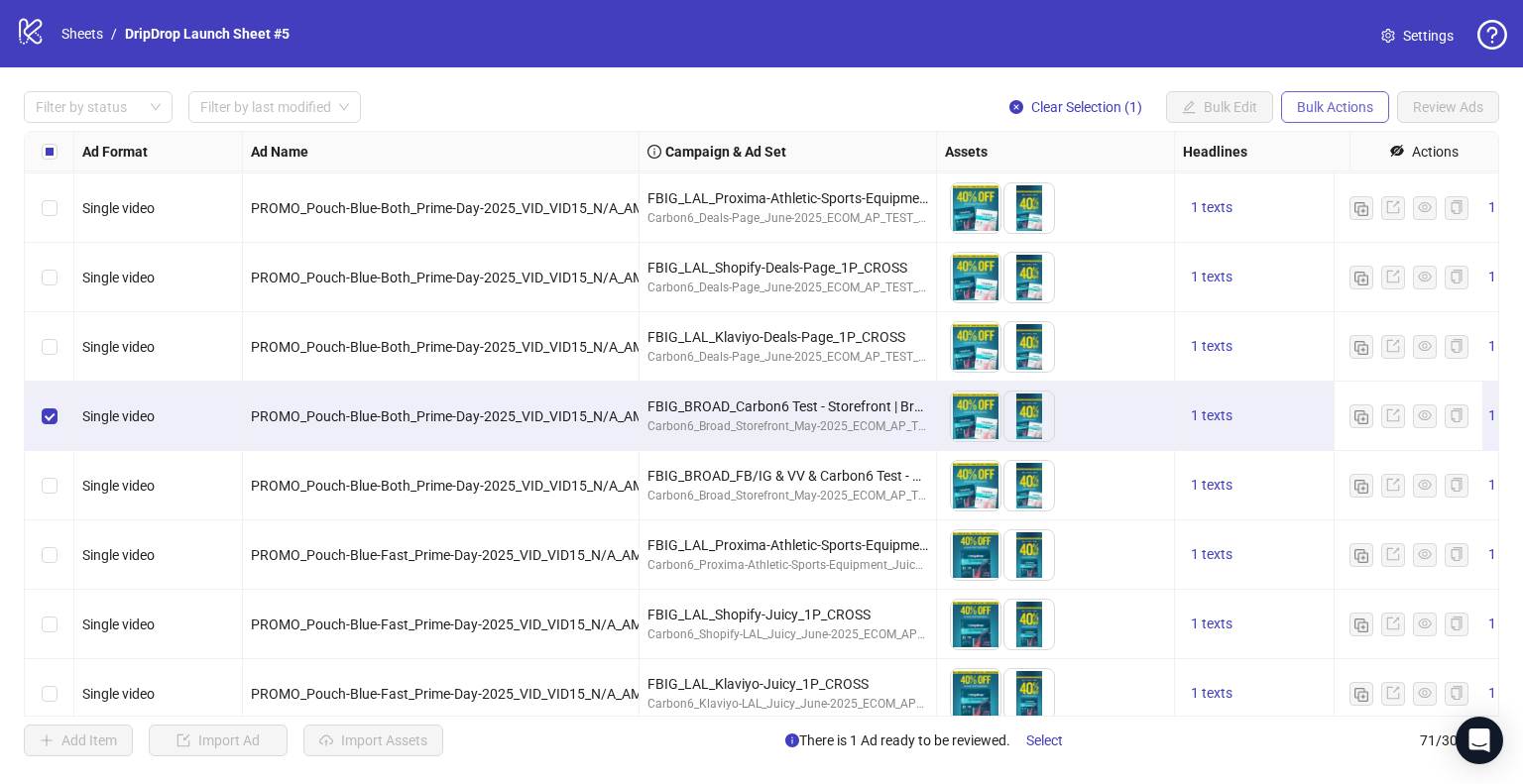 click on "Bulk Actions" at bounding box center [1220, 107] 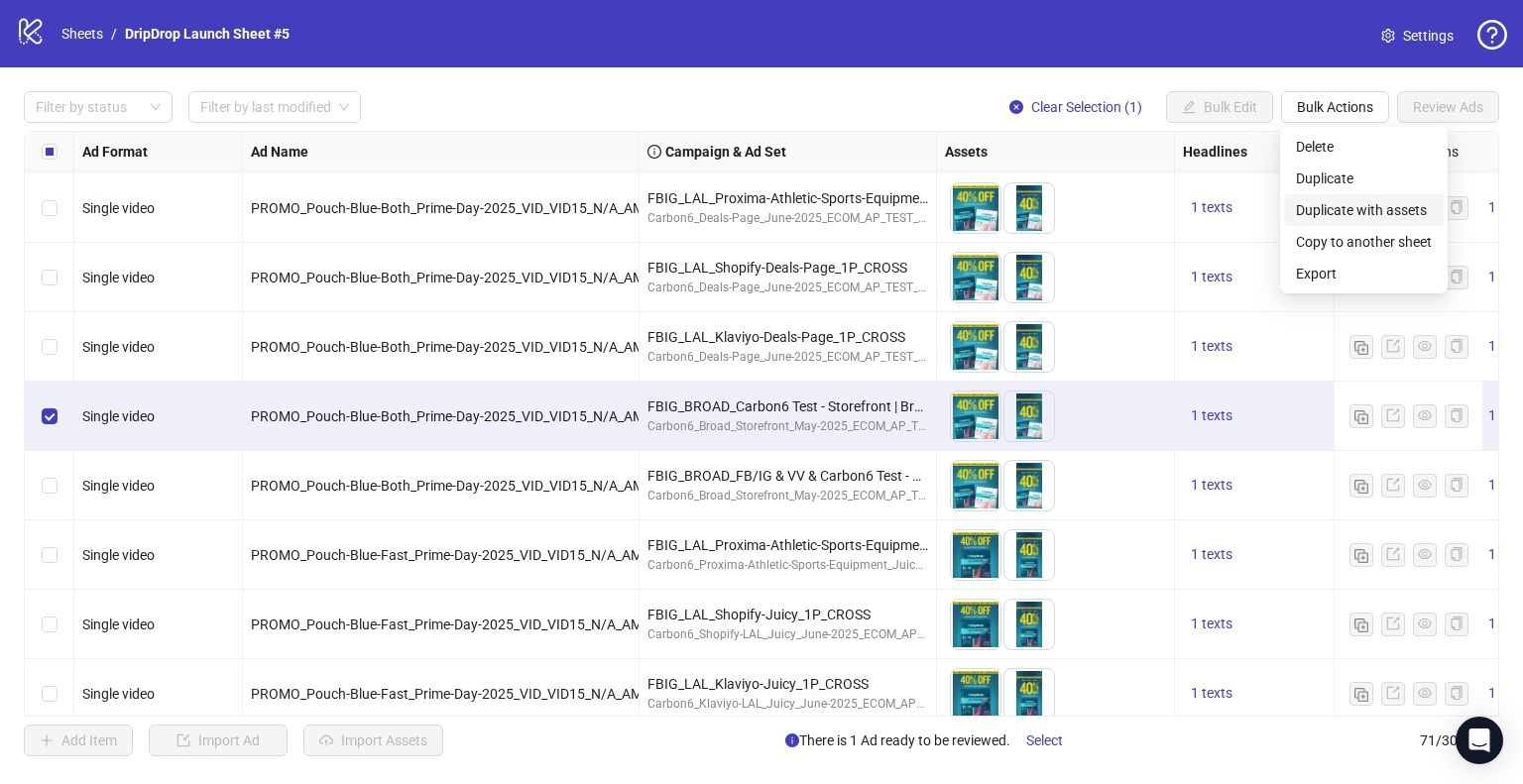 click on "Duplicate with assets" at bounding box center (1363, 210) 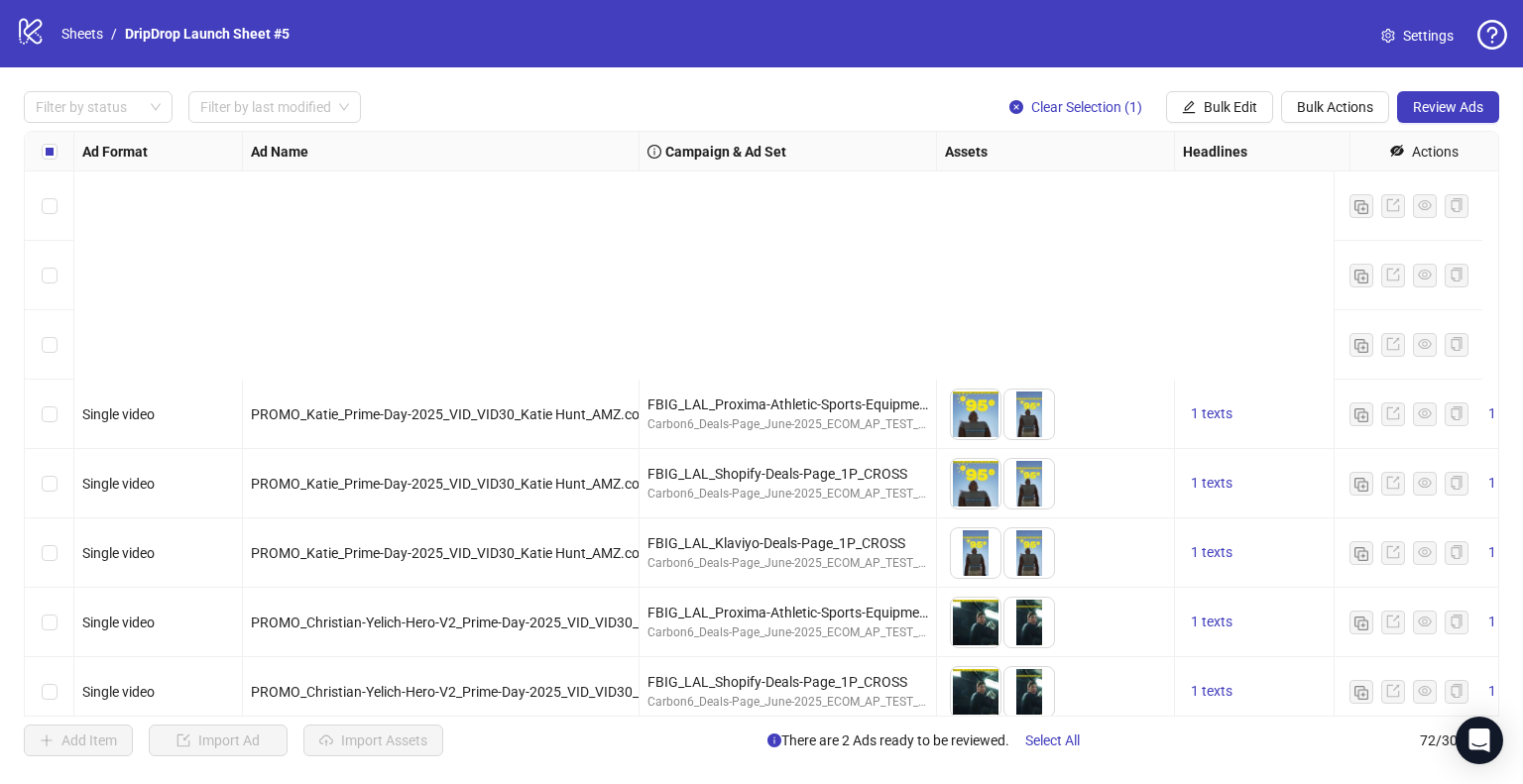 scroll, scrollTop: 3160, scrollLeft: 0, axis: vertical 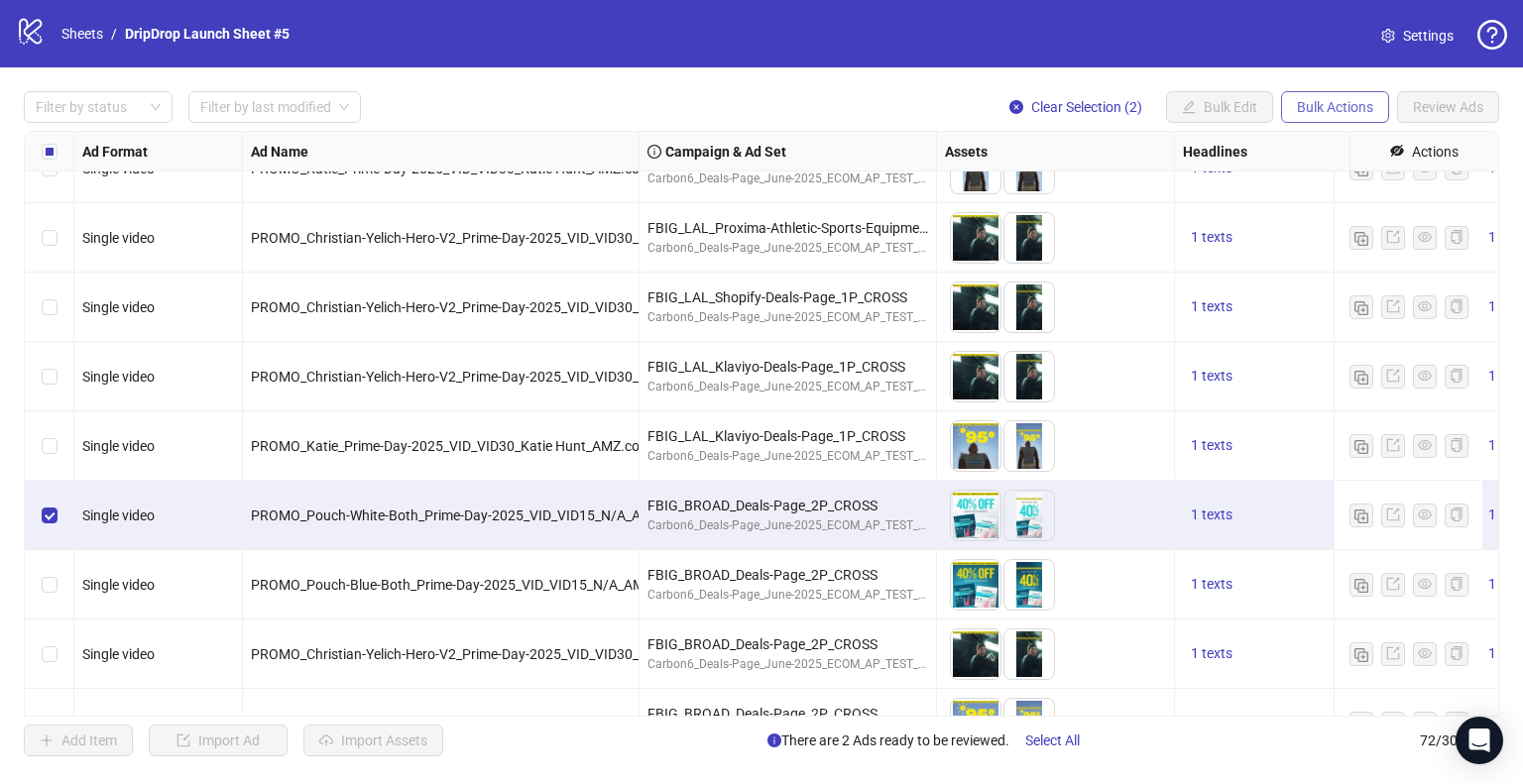 click on "Bulk Actions" at bounding box center (1189, 107) 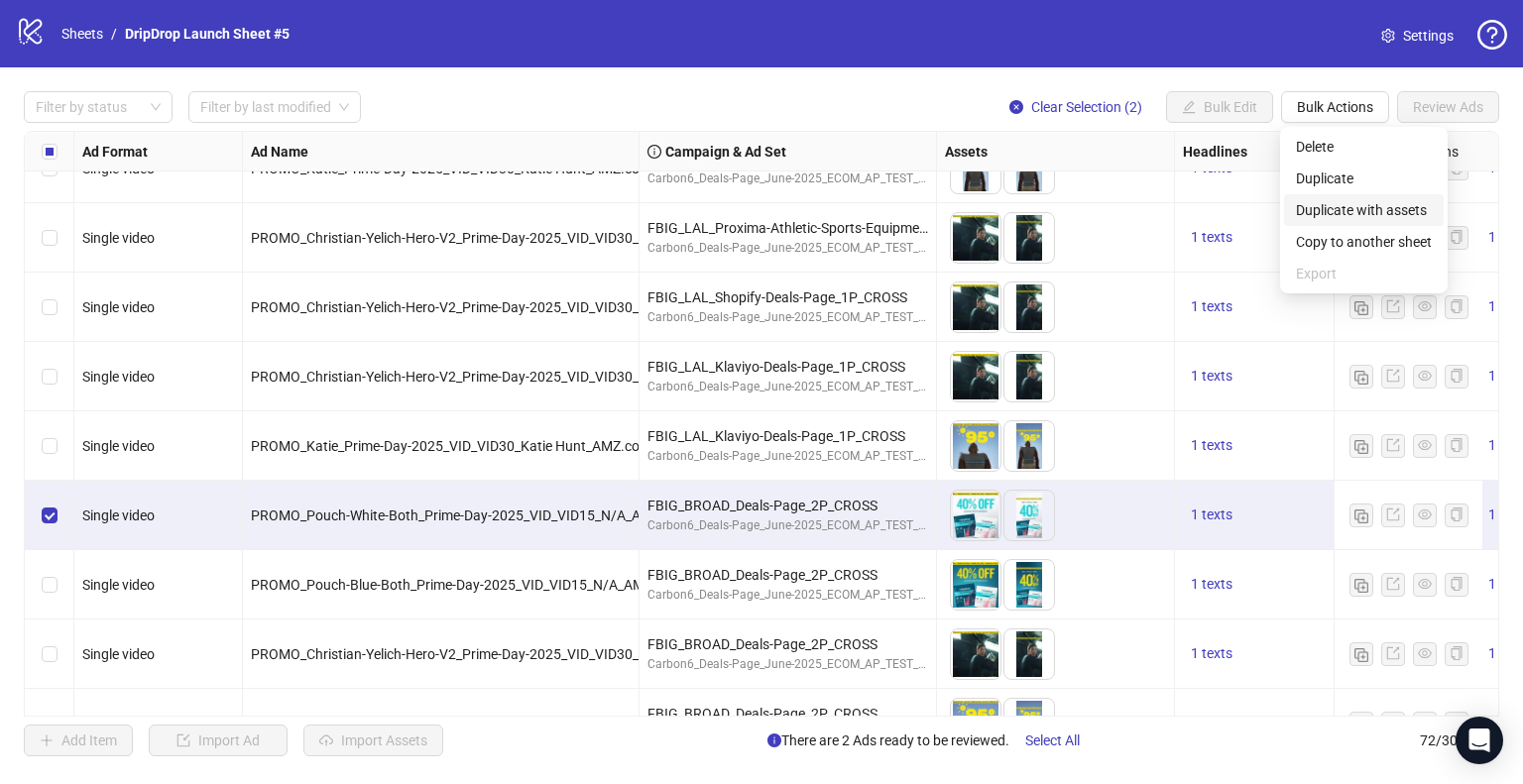 click on "Duplicate with assets" at bounding box center (1363, 210) 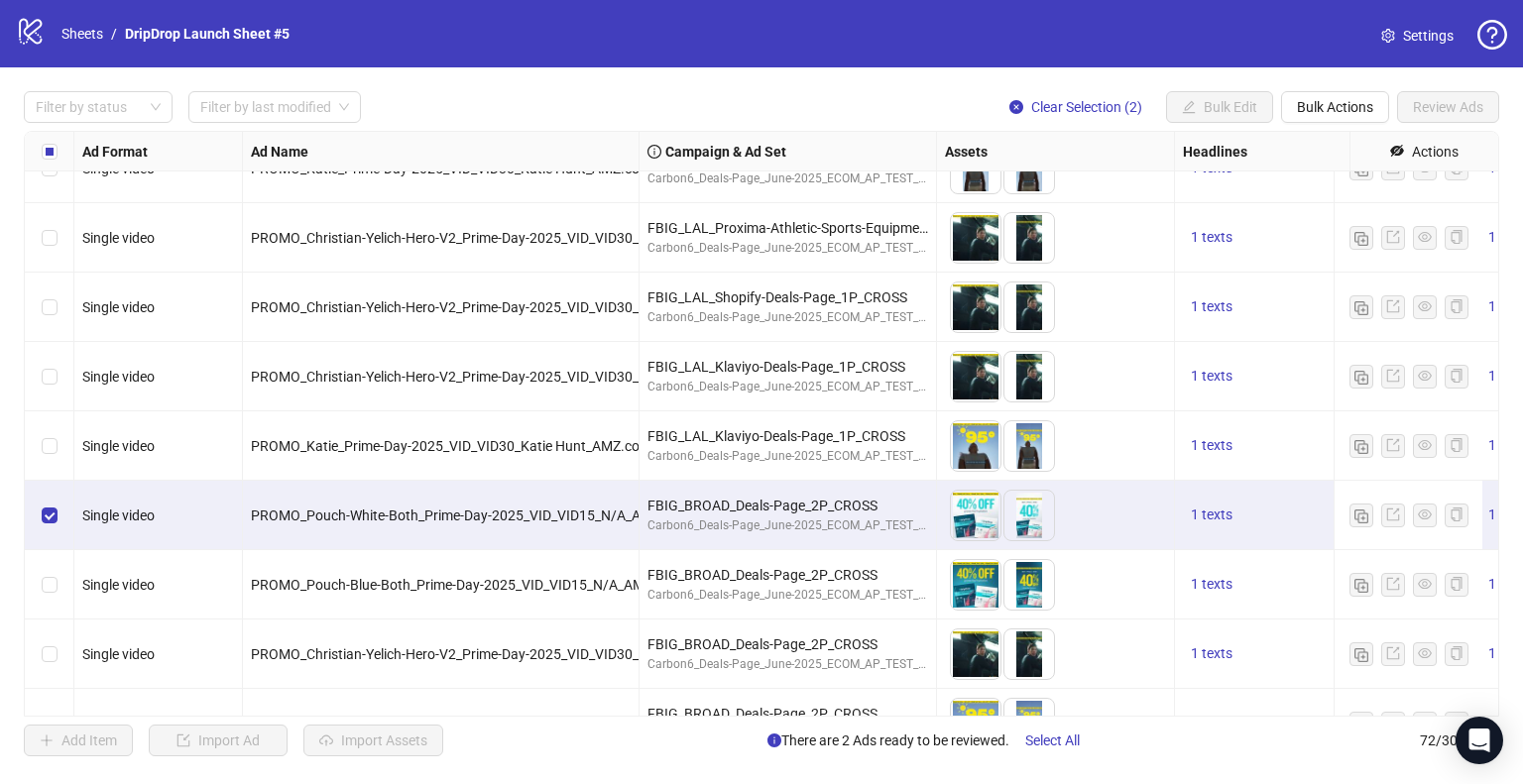 type 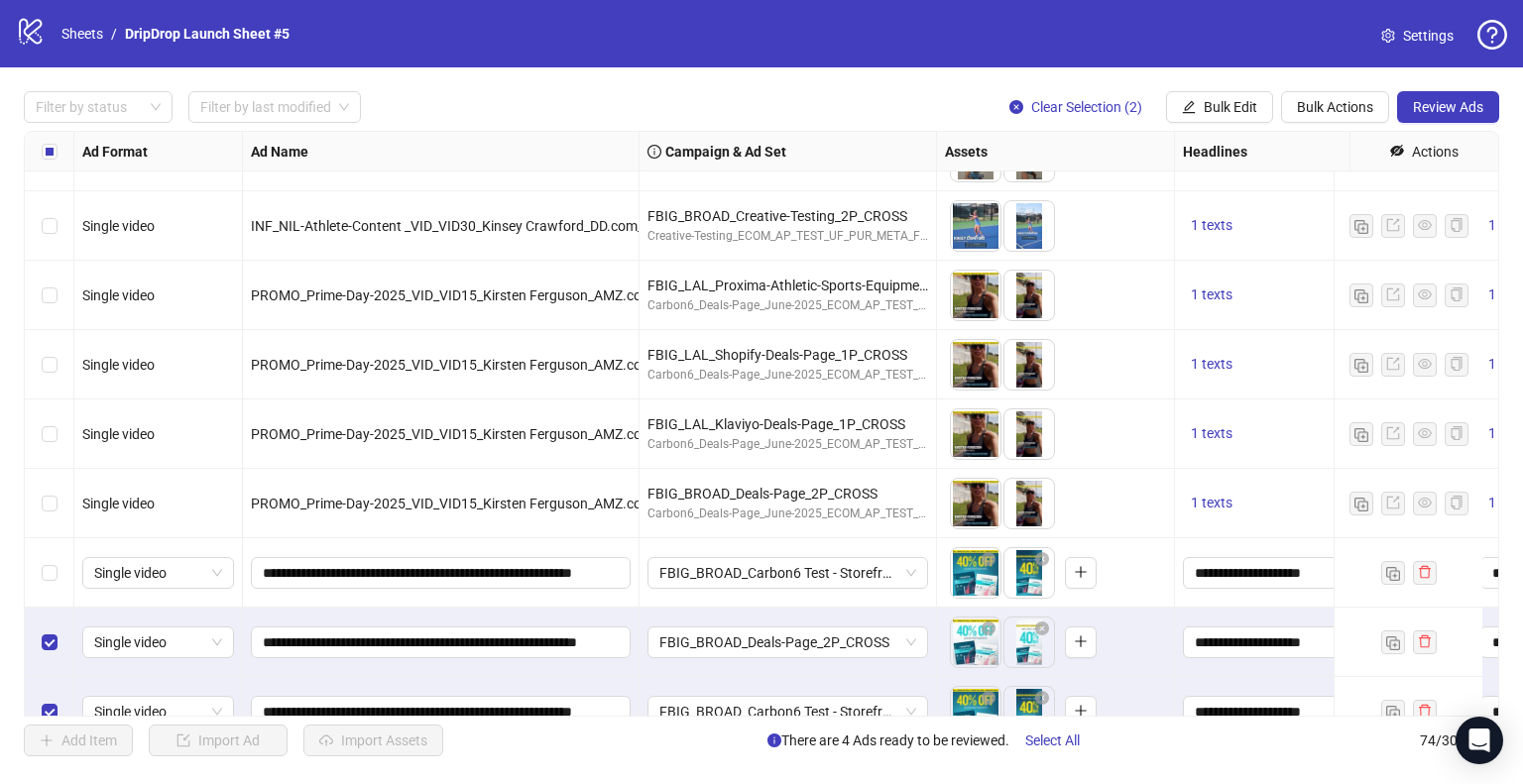 scroll, scrollTop: 4606, scrollLeft: 0, axis: vertical 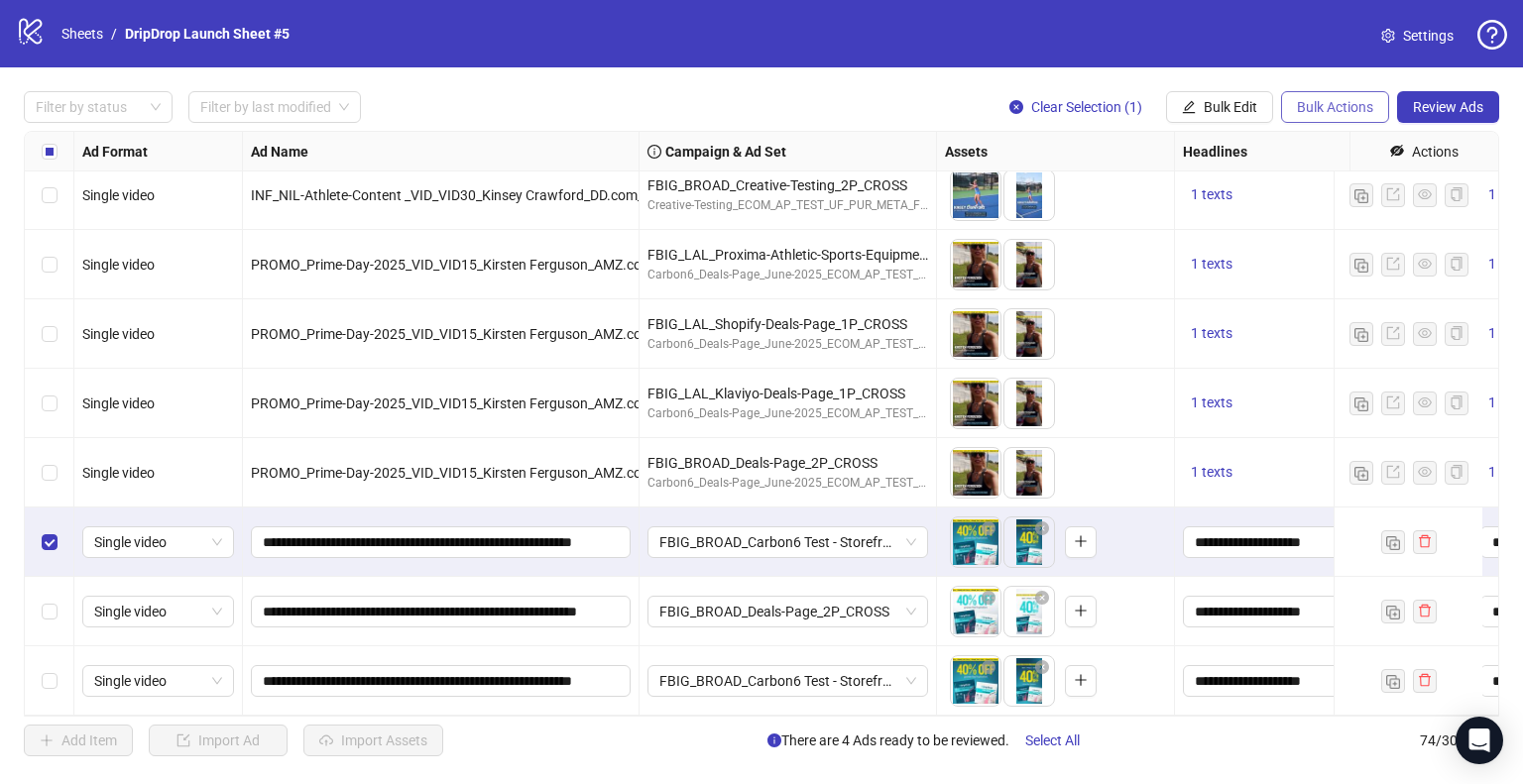 click on "Bulk Actions" at bounding box center (1189, 107) 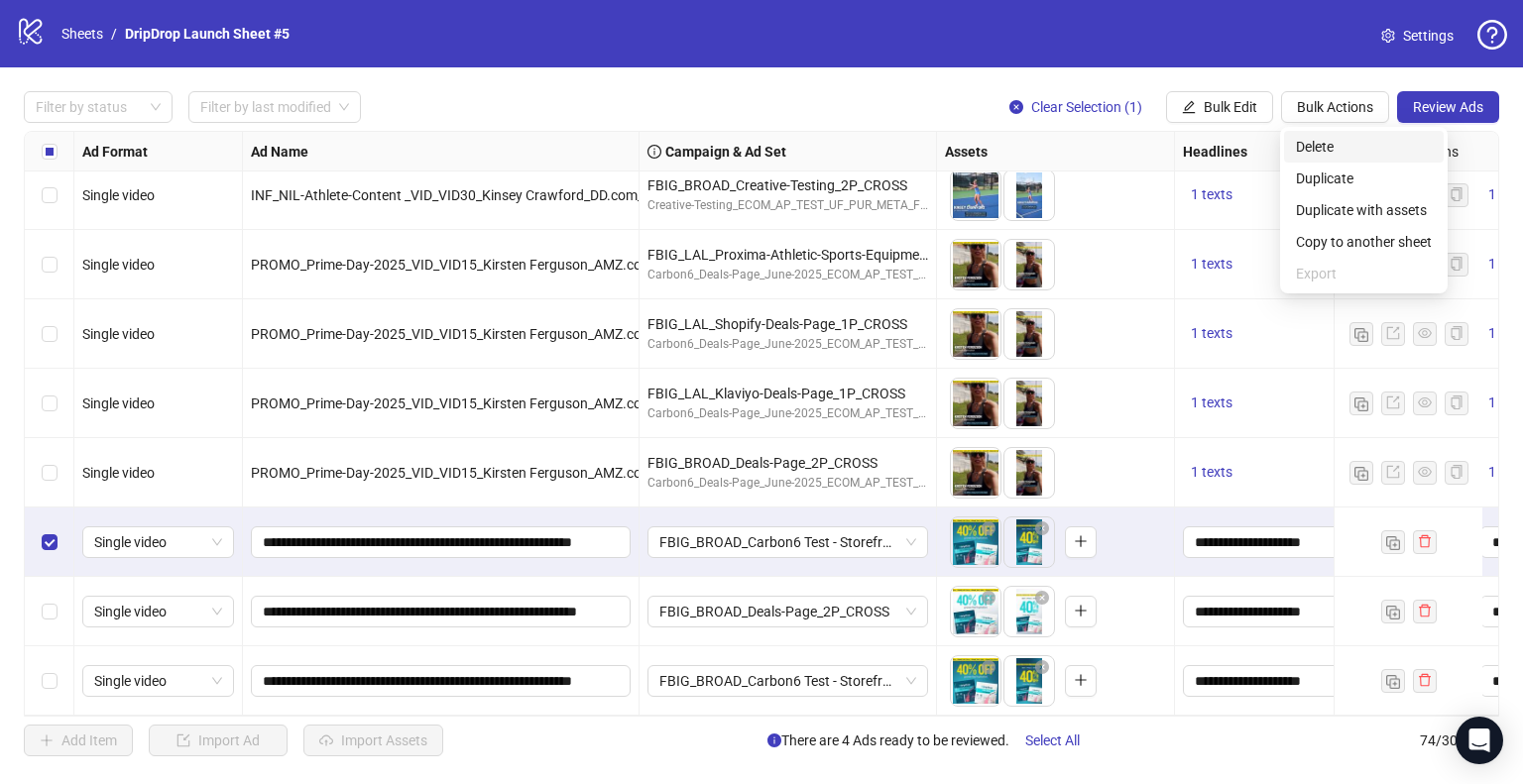 click on "Delete" at bounding box center (1363, 147) 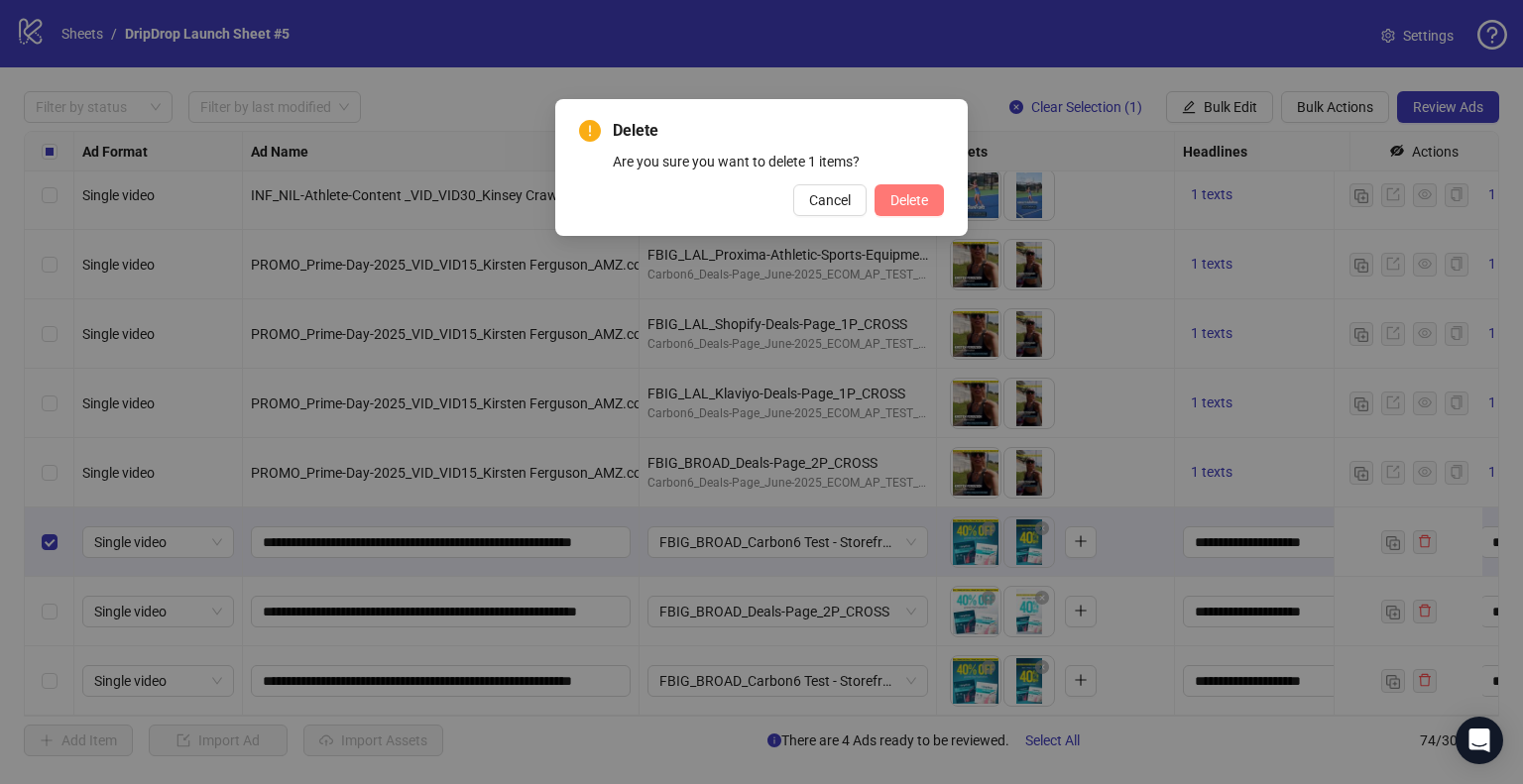 click on "Delete" at bounding box center (909, 200) 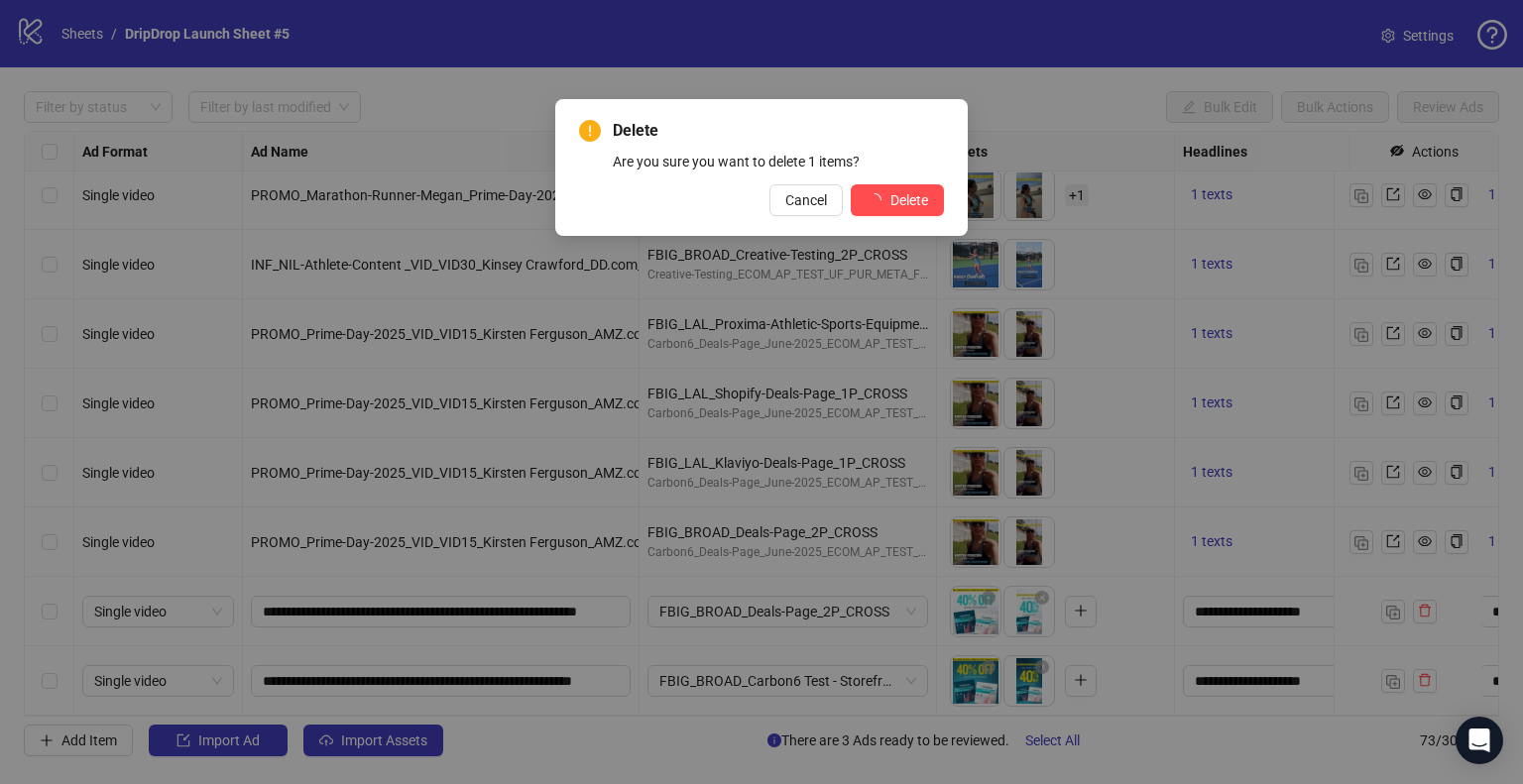 scroll, scrollTop: 4536, scrollLeft: 0, axis: vertical 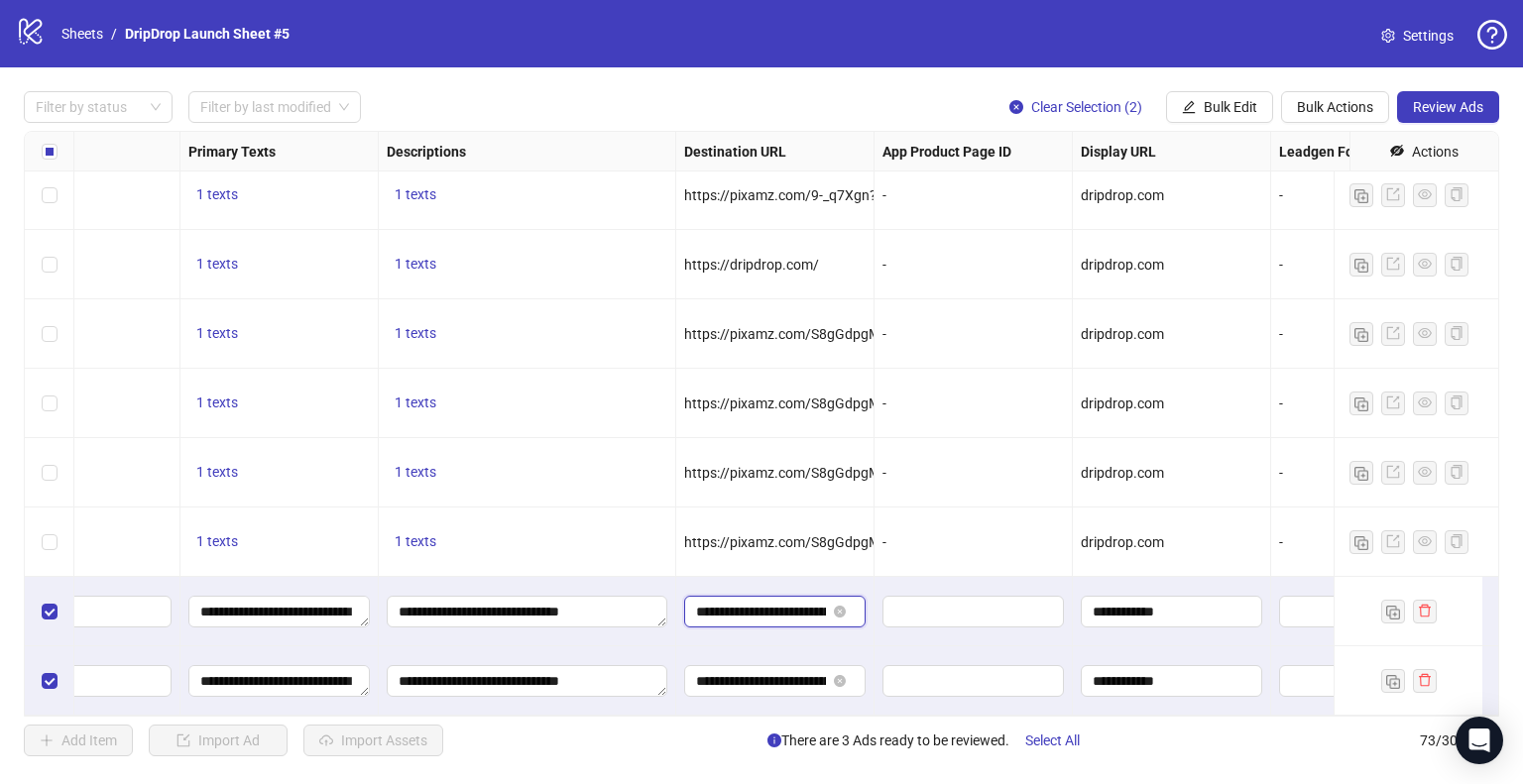 click on "**********" at bounding box center [761, 612] 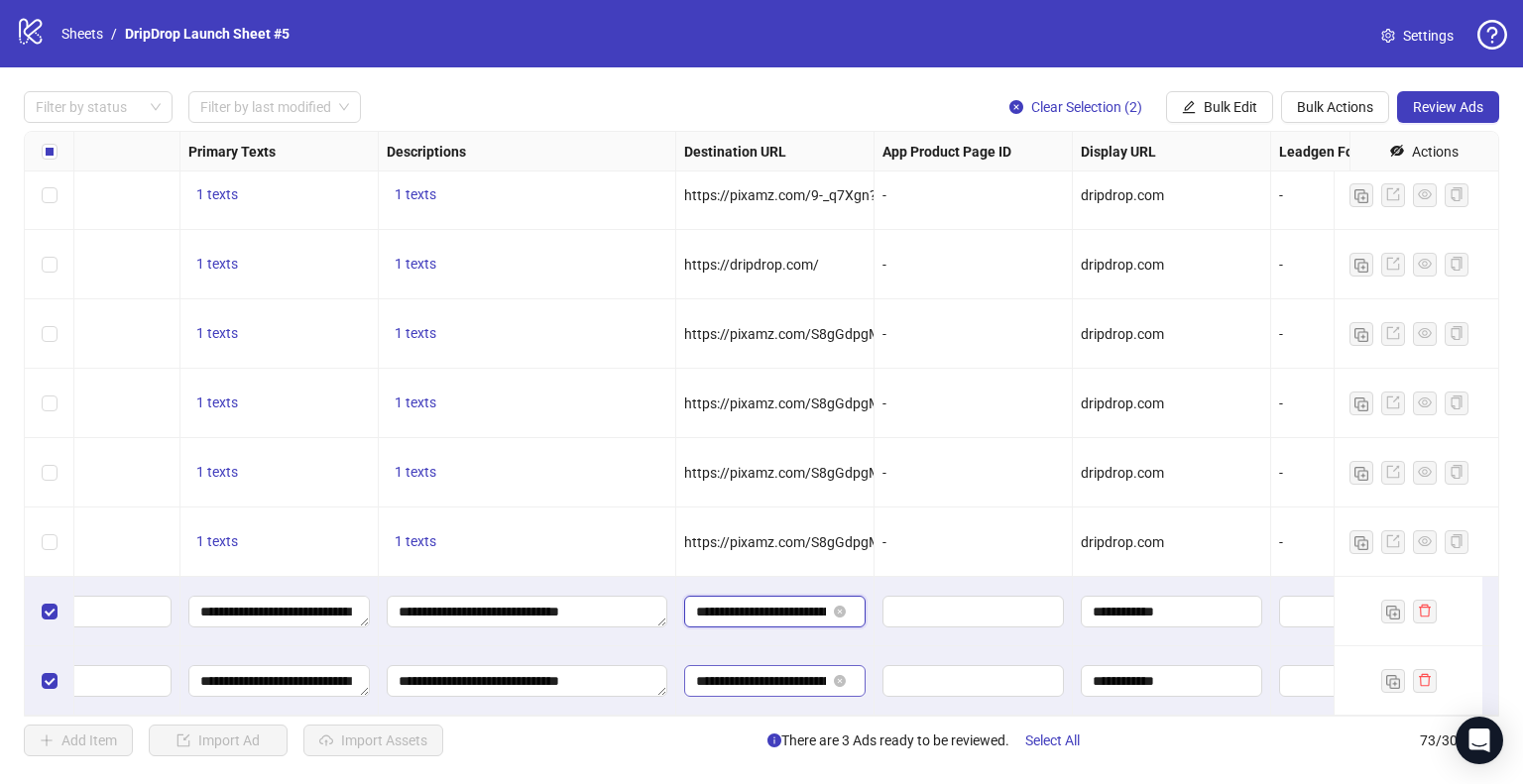 paste 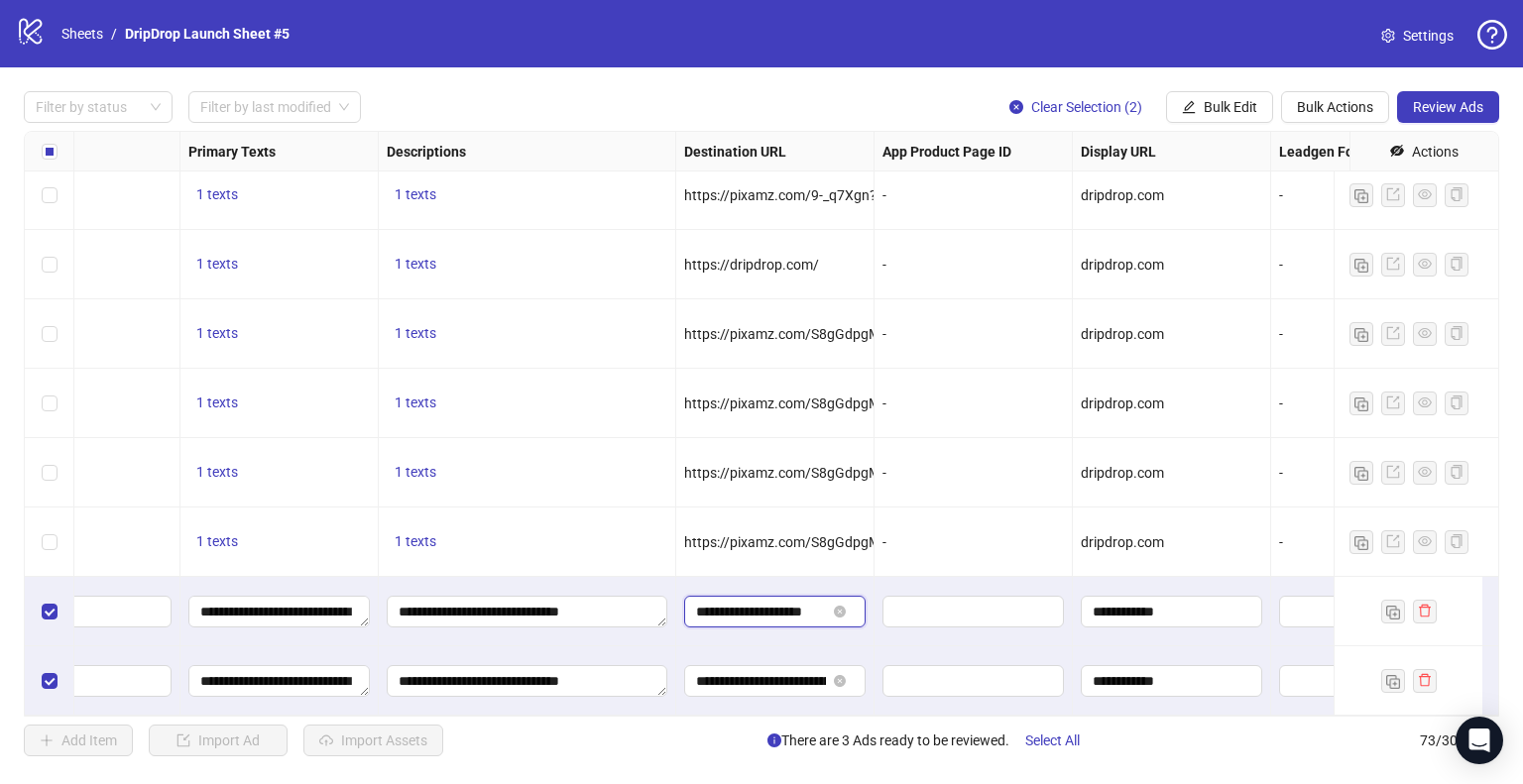 scroll, scrollTop: 0, scrollLeft: 2, axis: horizontal 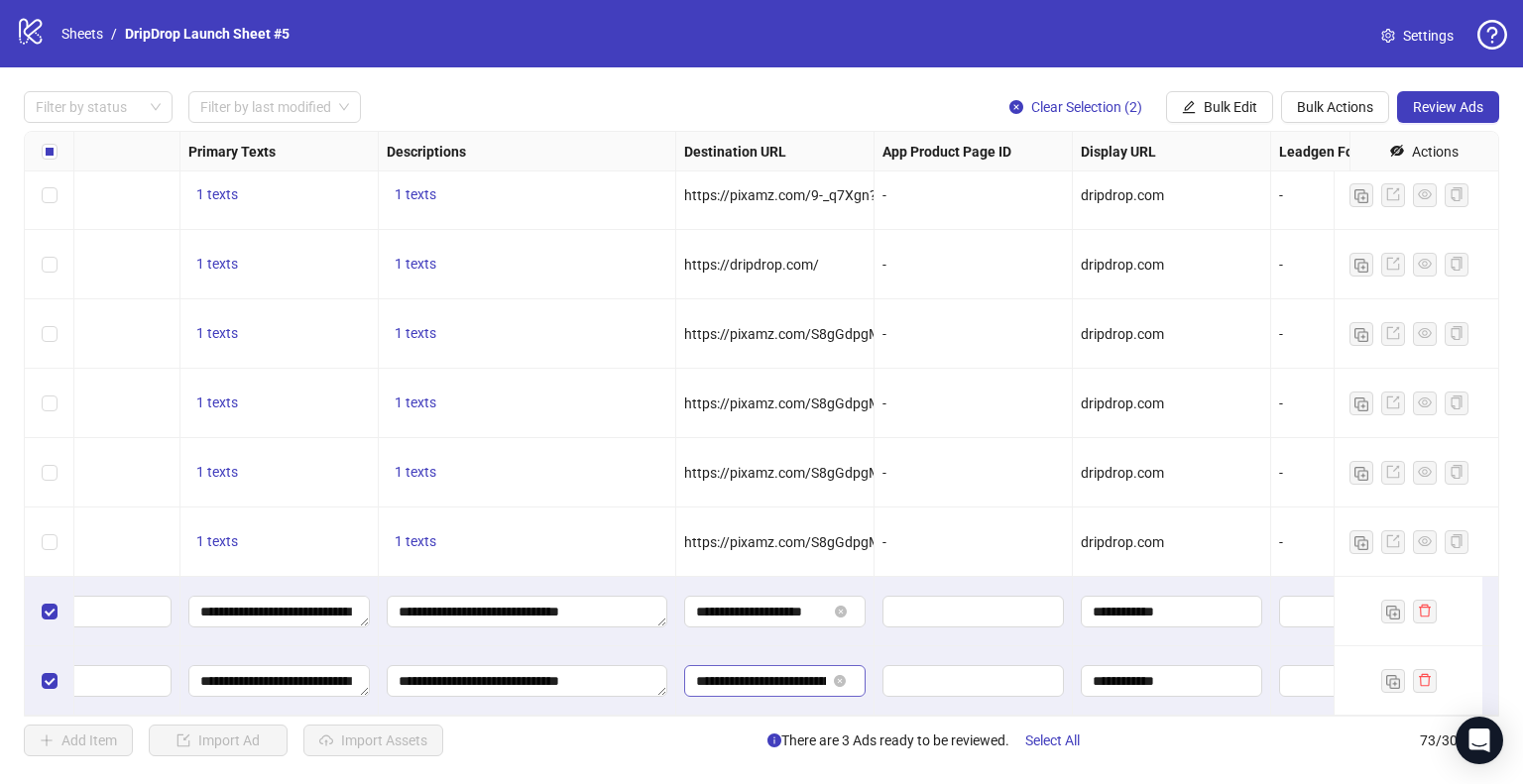click on "**********" at bounding box center [774, 612] 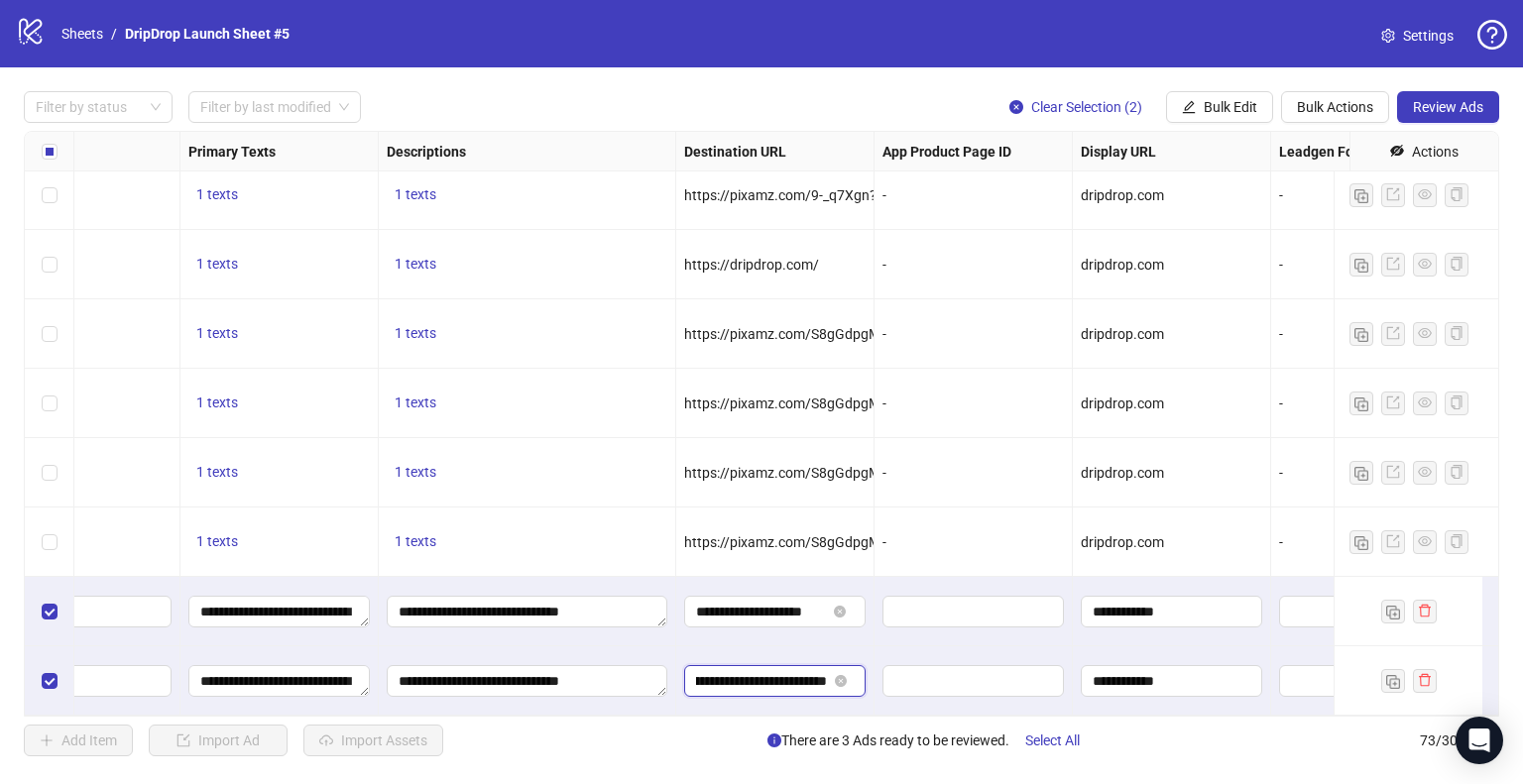 paste 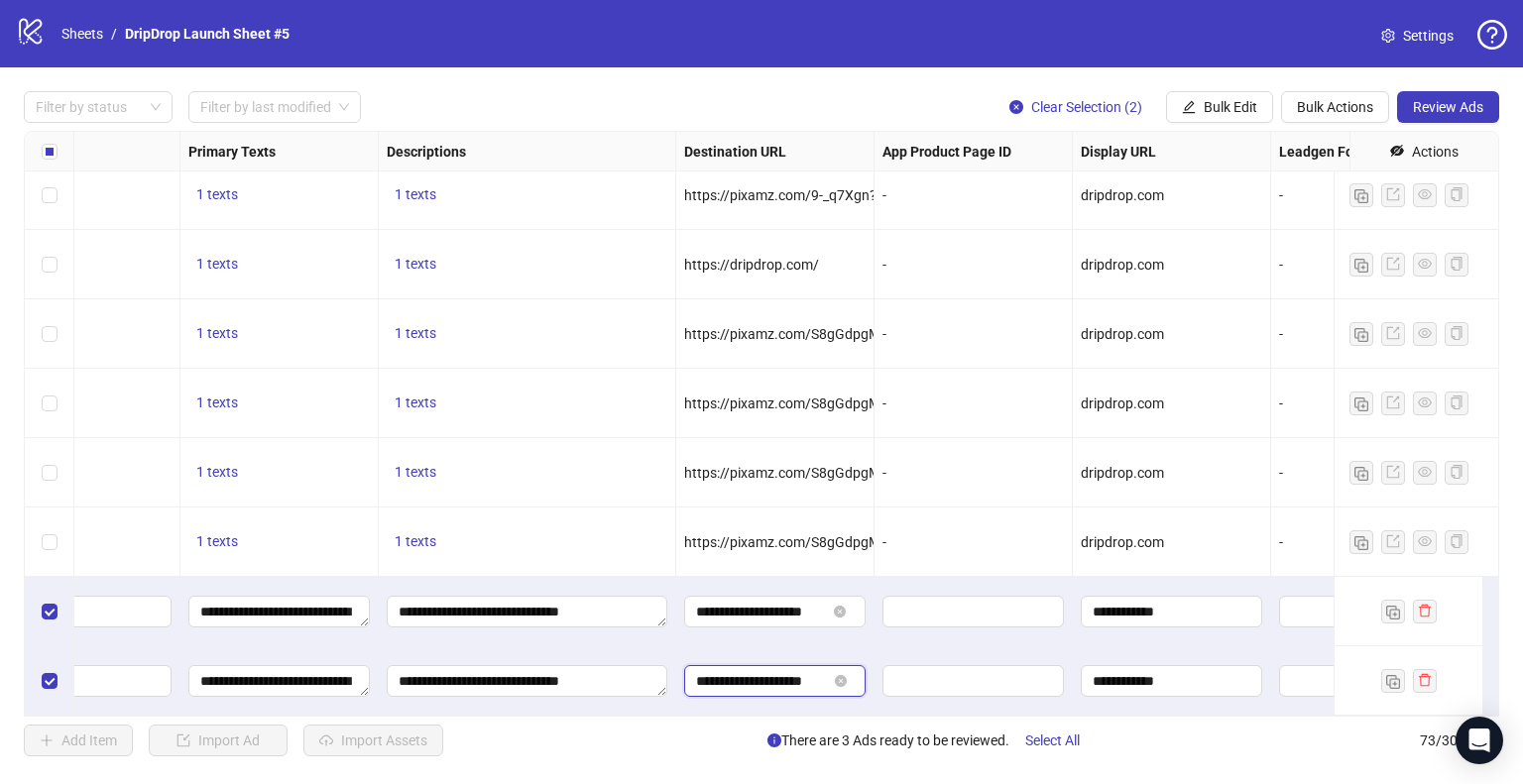 scroll, scrollTop: 0, scrollLeft: 2, axis: horizontal 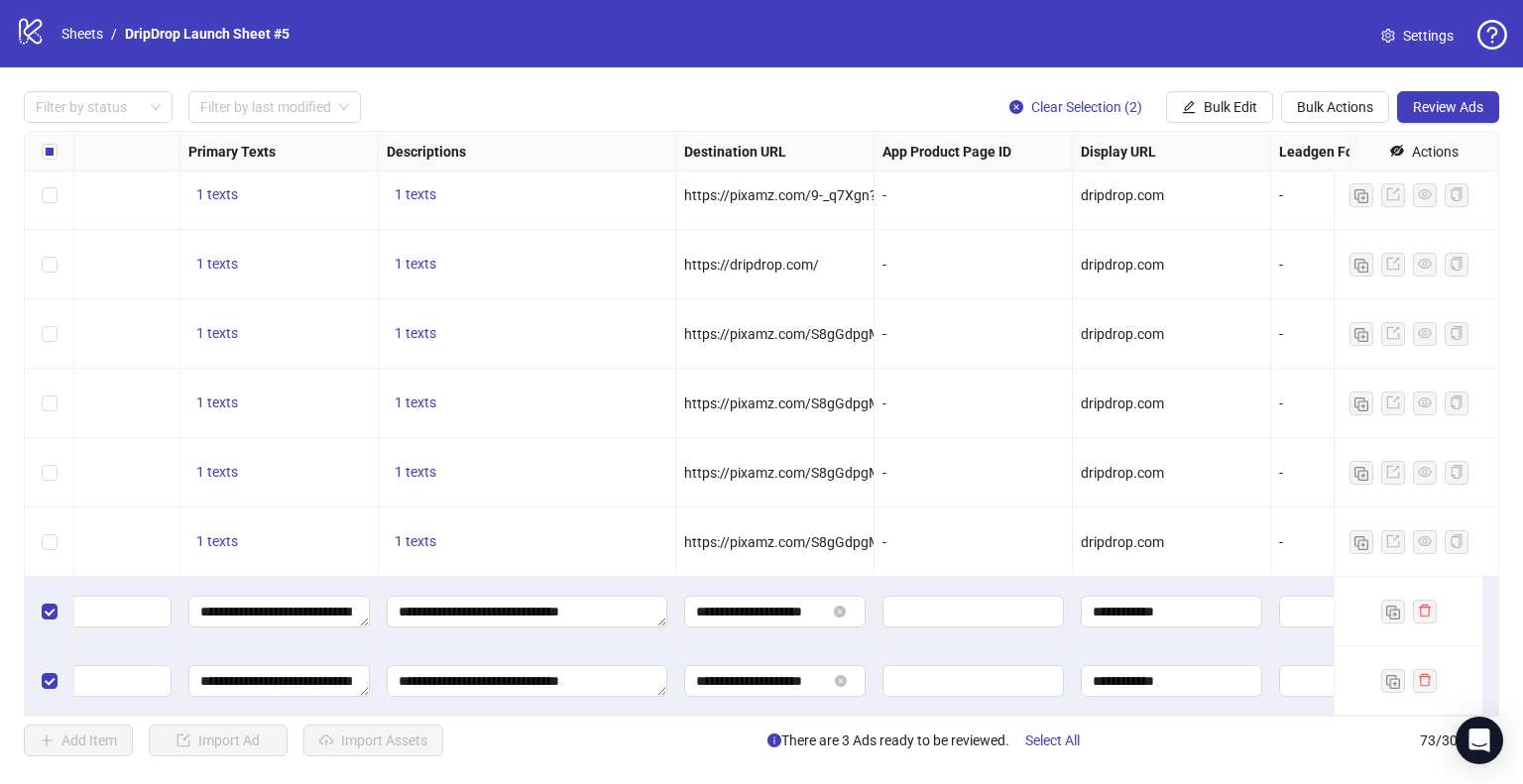 click on "**********" at bounding box center (775, 681) 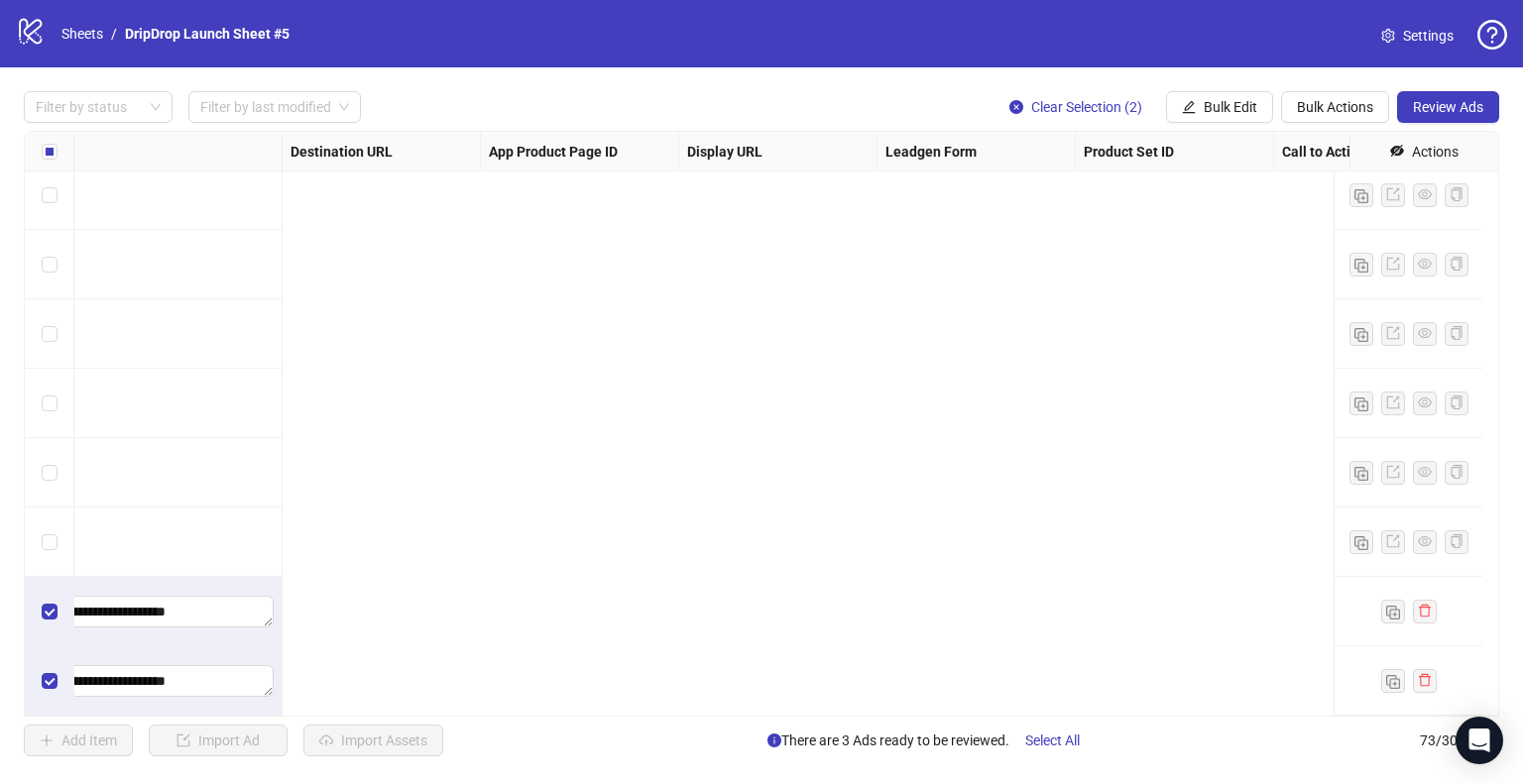 scroll, scrollTop: 4536, scrollLeft: 0, axis: vertical 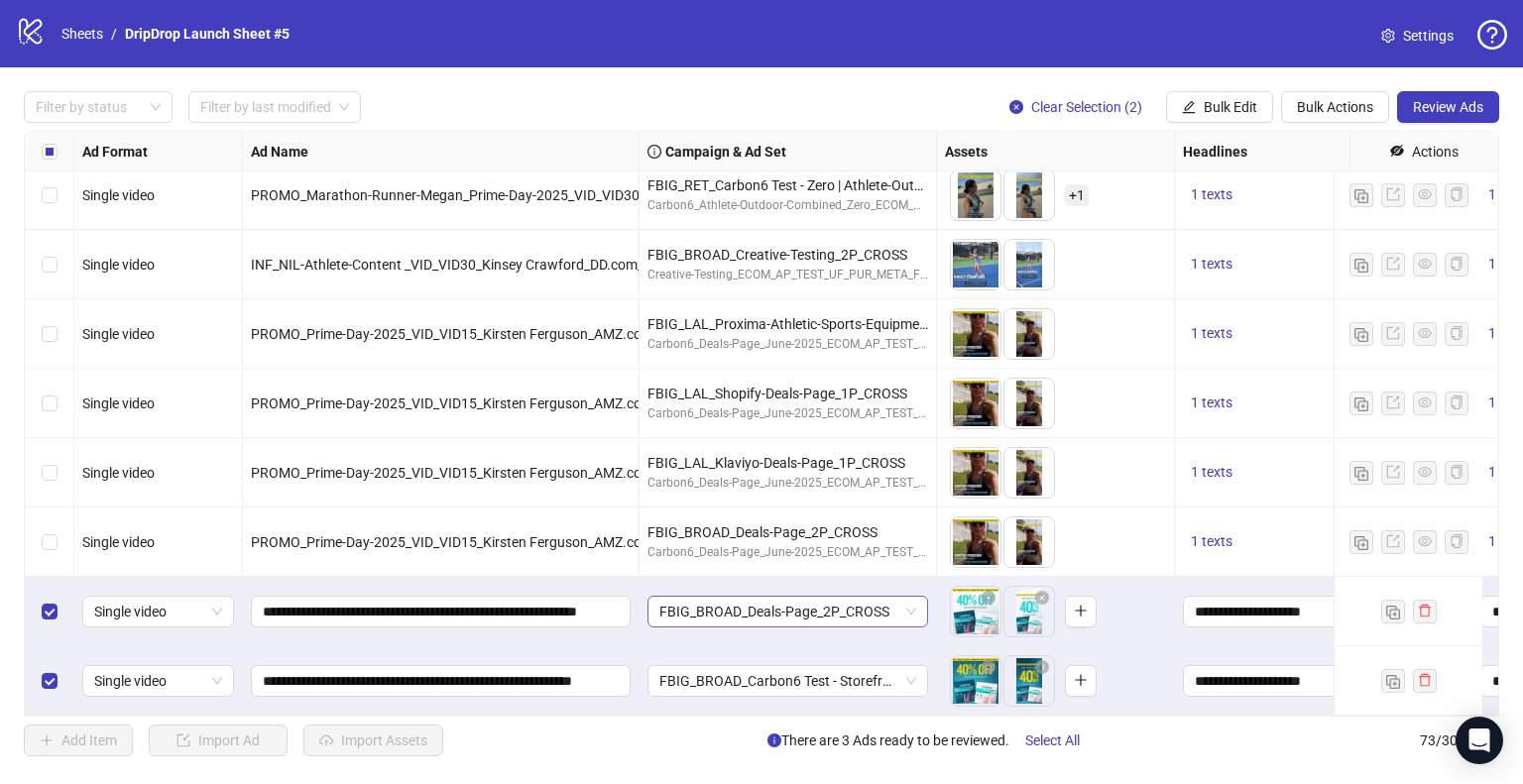 click on "FBIG_BROAD_Deals-Page_2P_CROSS" at bounding box center (158, 612) 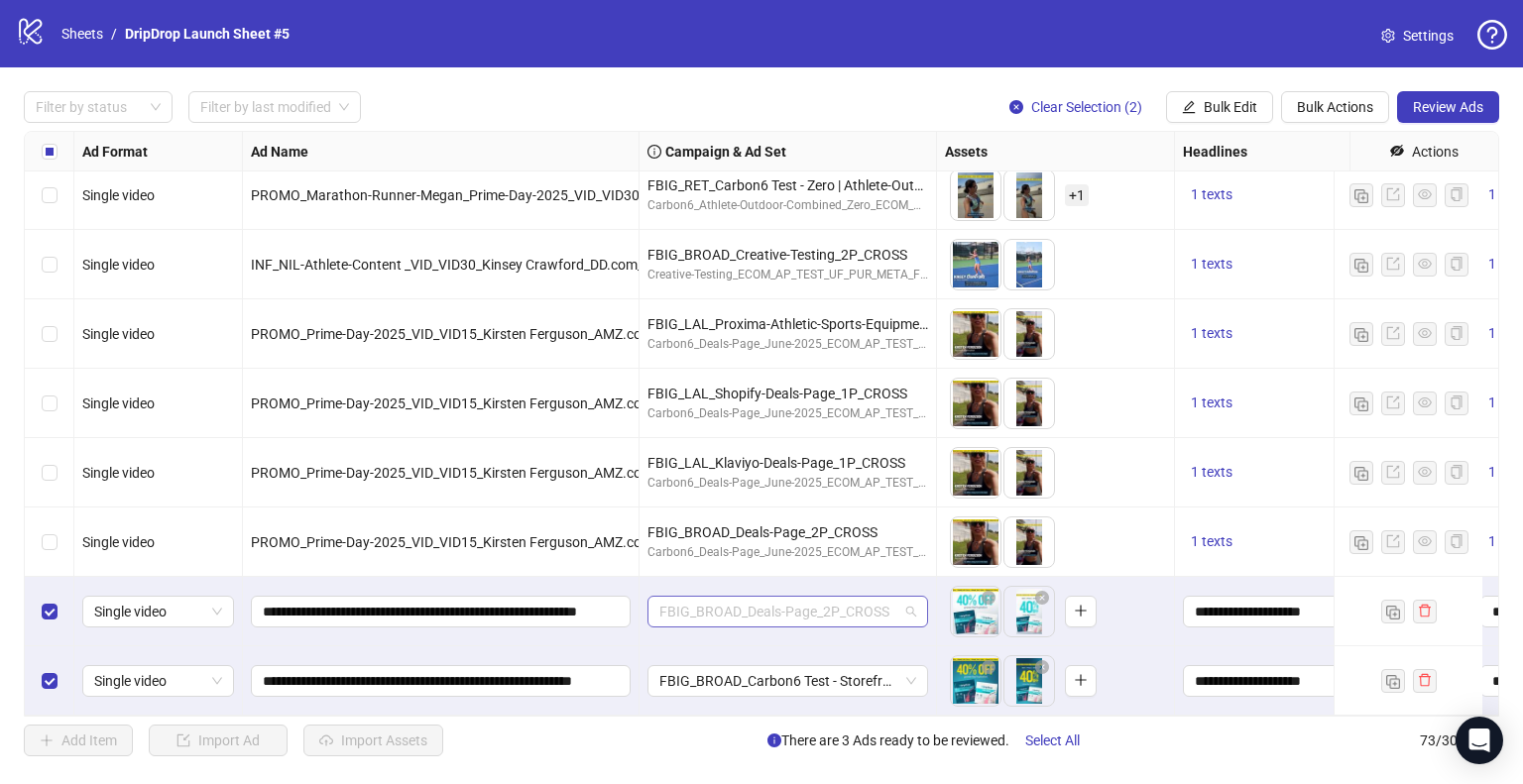 paste on "**********" 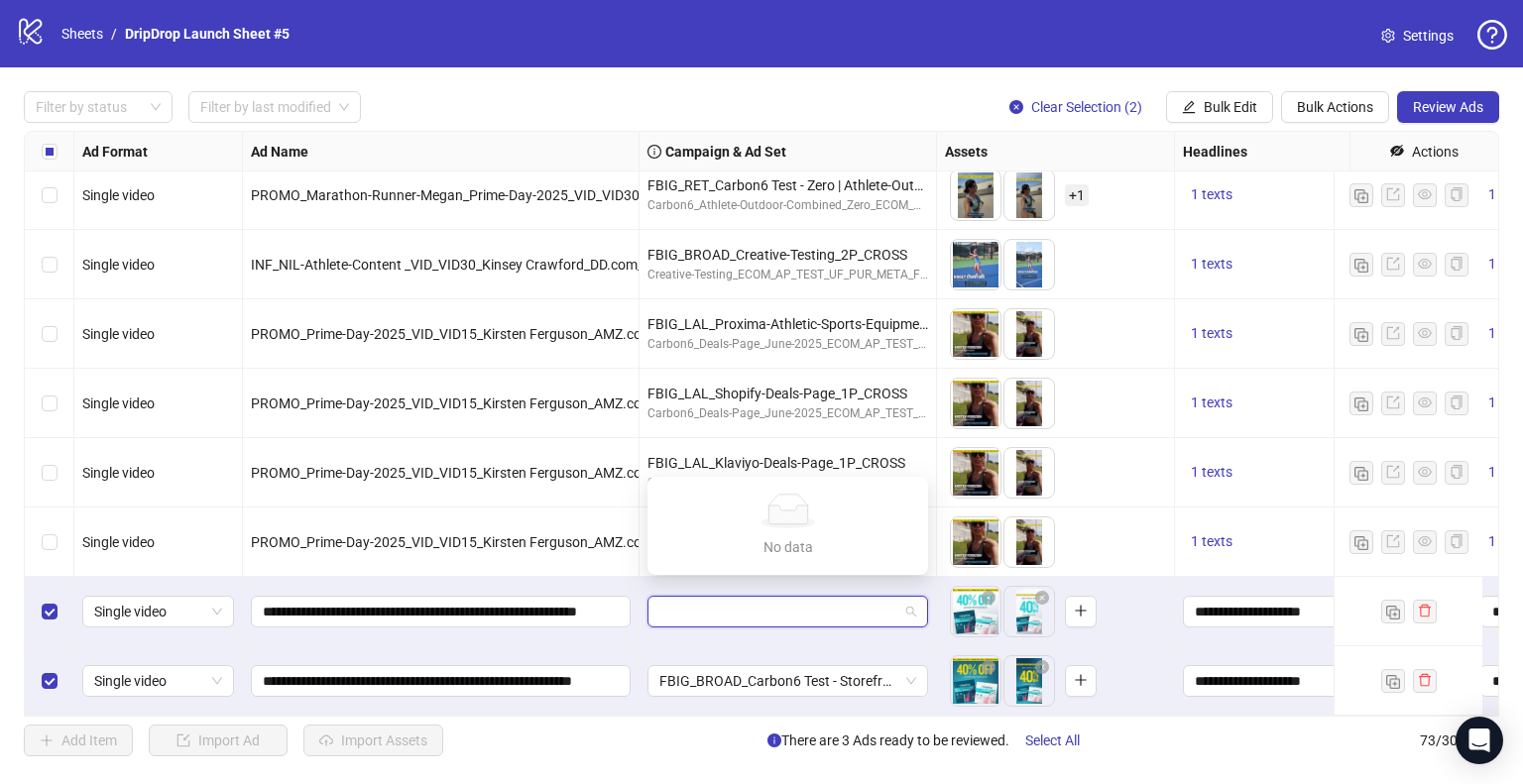 scroll, scrollTop: 0, scrollLeft: 0, axis: both 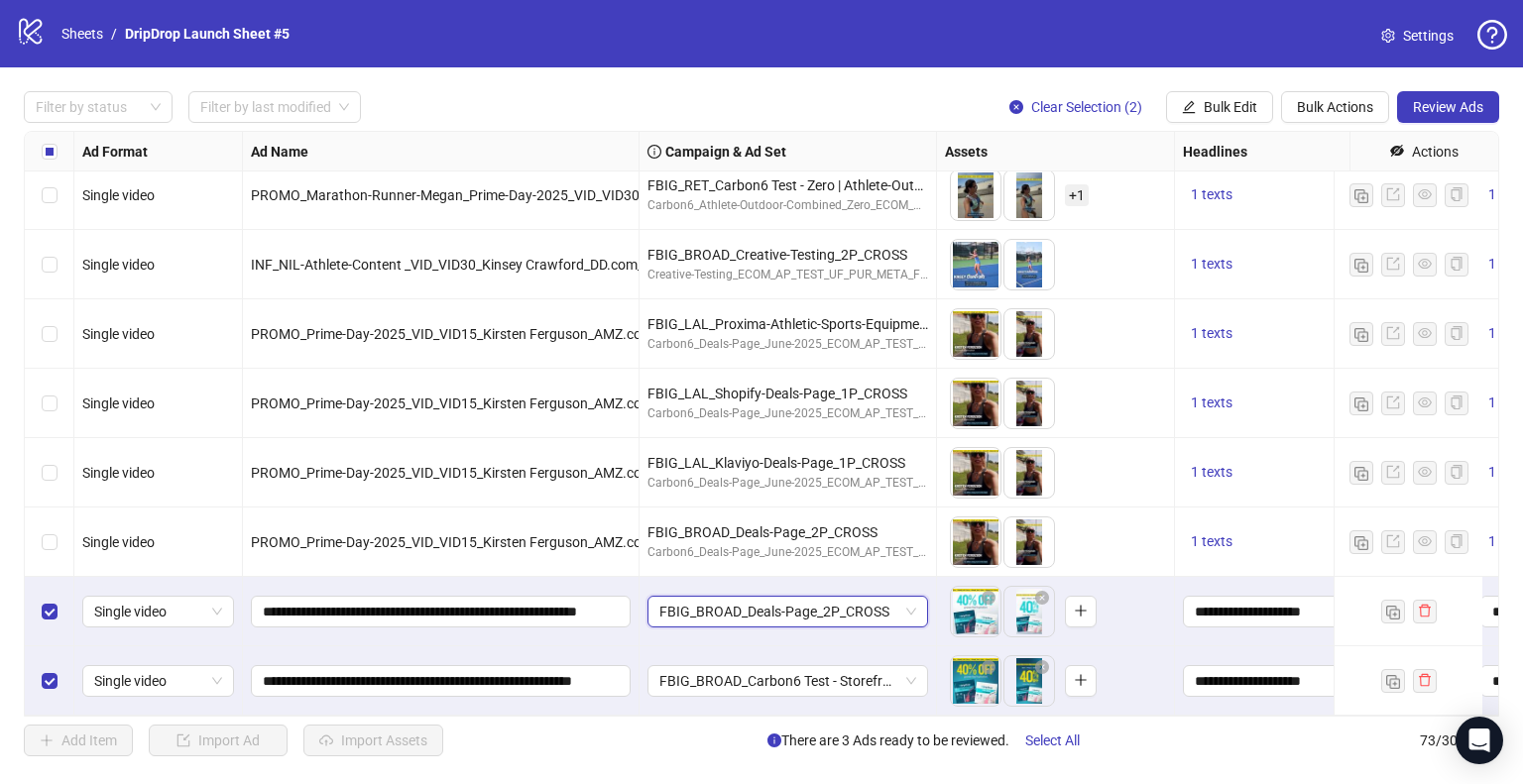 paste on "**********" 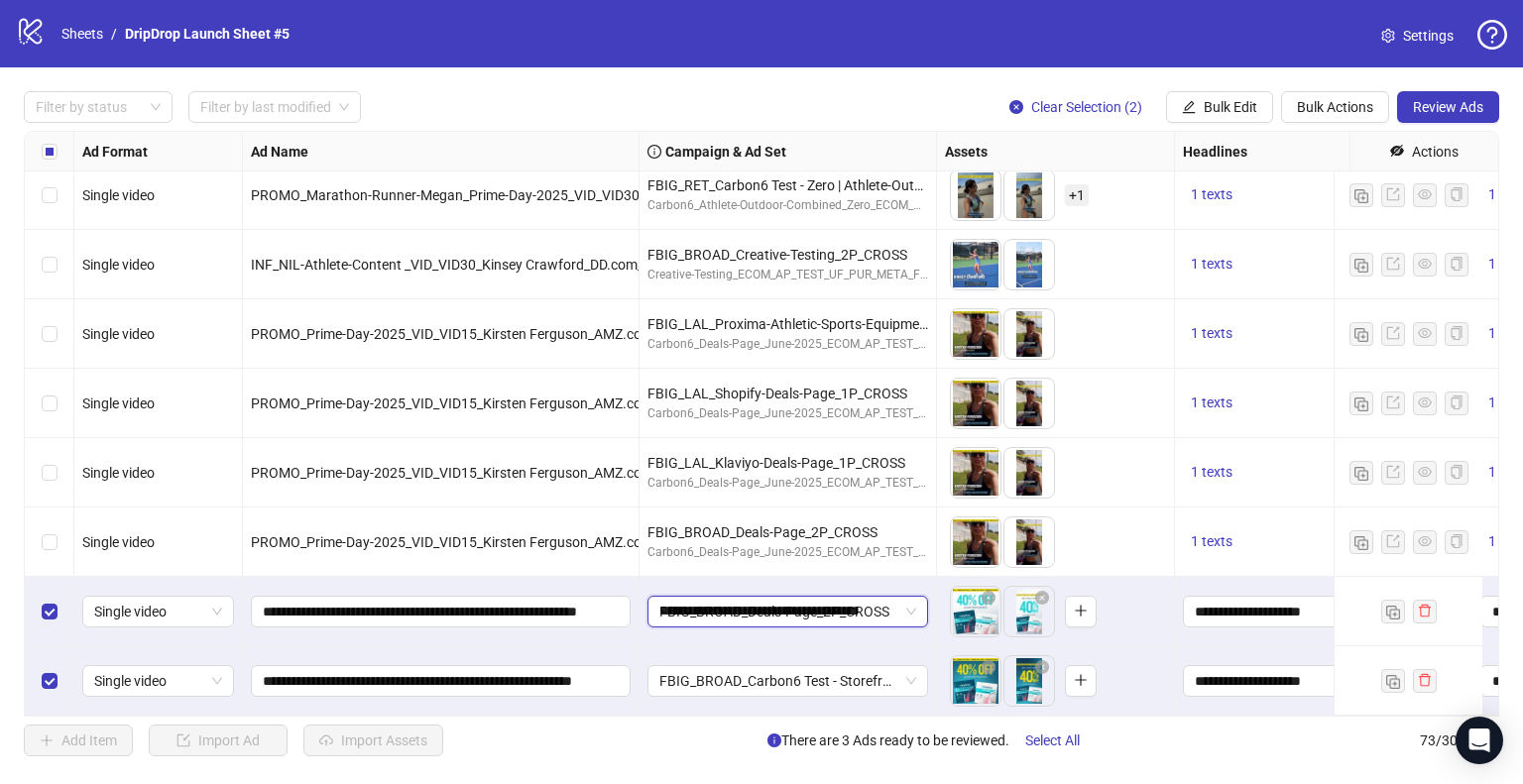 scroll, scrollTop: 0, scrollLeft: 56, axis: horizontal 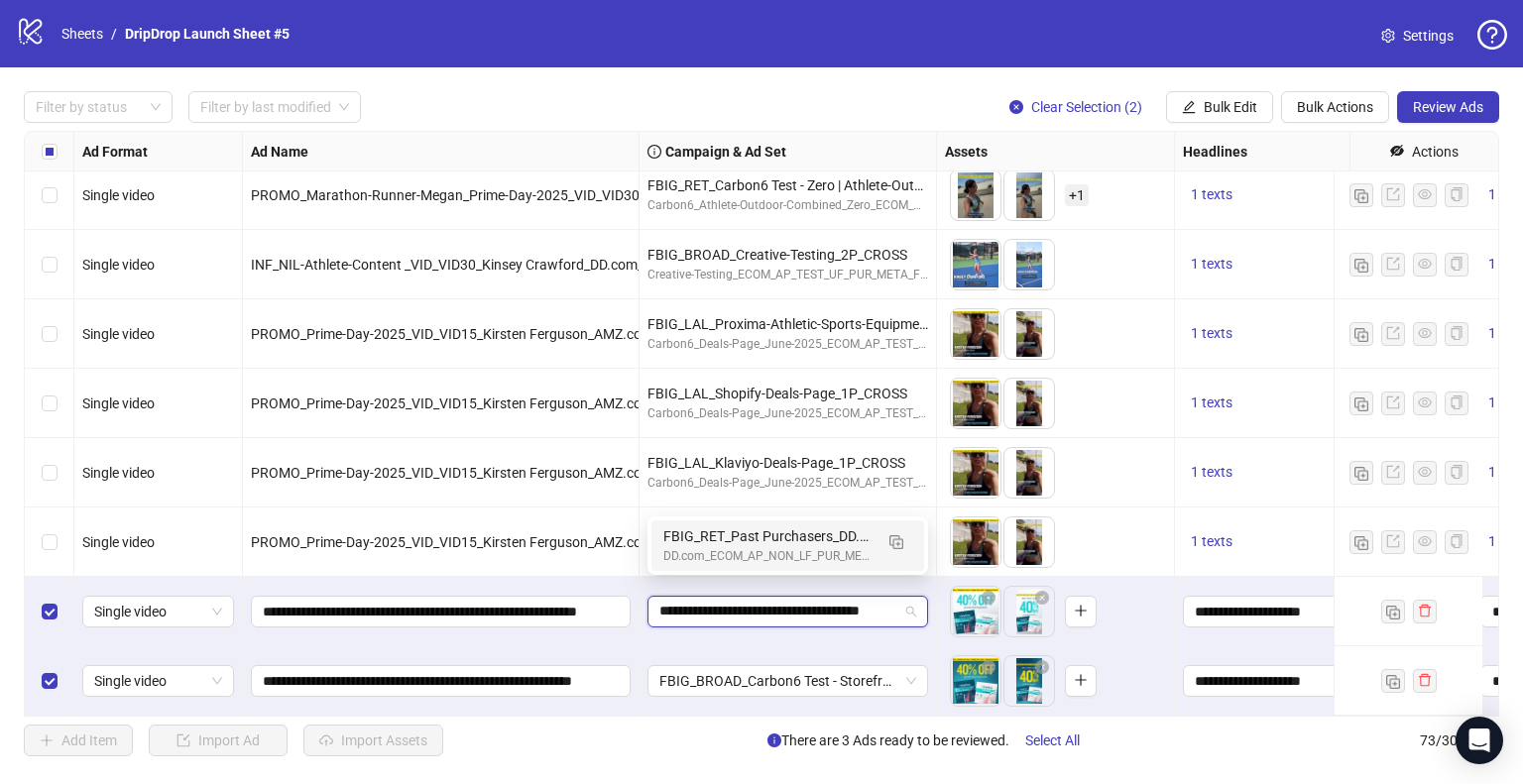 click on "DD.com_ECOM_AP_NON_LF_PUR_META_FBIG" at bounding box center (767, 556) 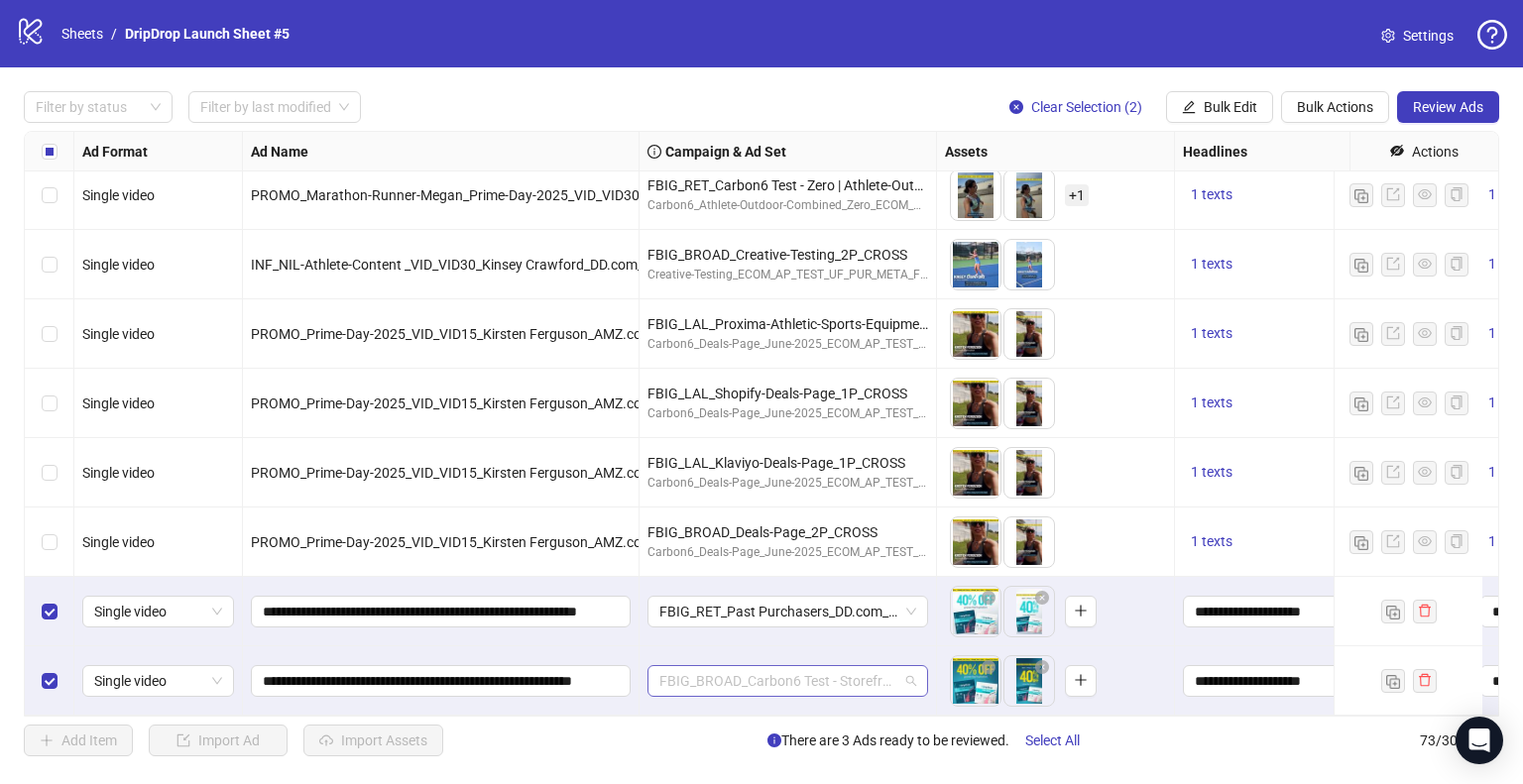 click on "FBIG_BROAD_Carbon6 Test - Storefront | Broad_2P_CROSS" at bounding box center [787, 681] 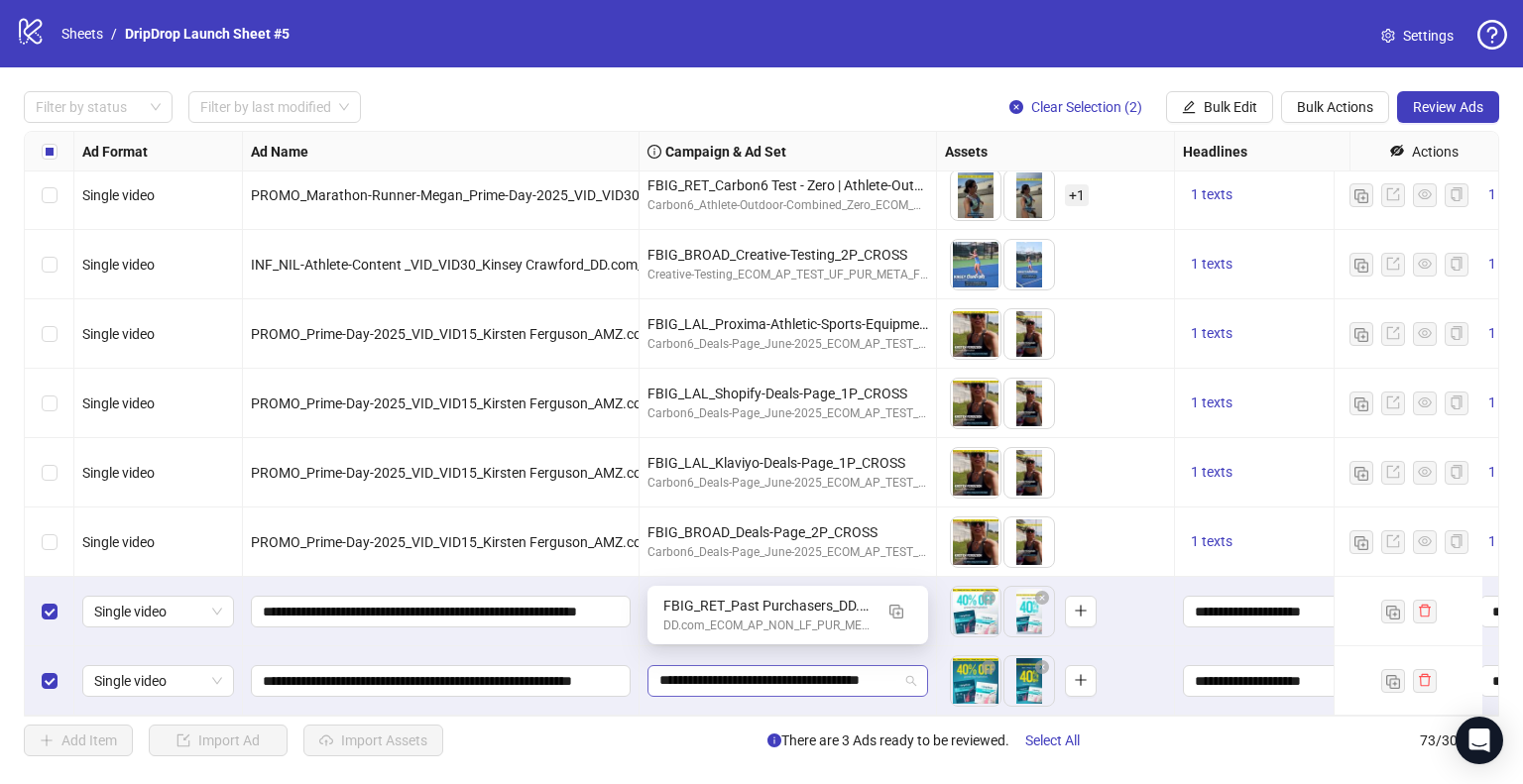 type on "**********" 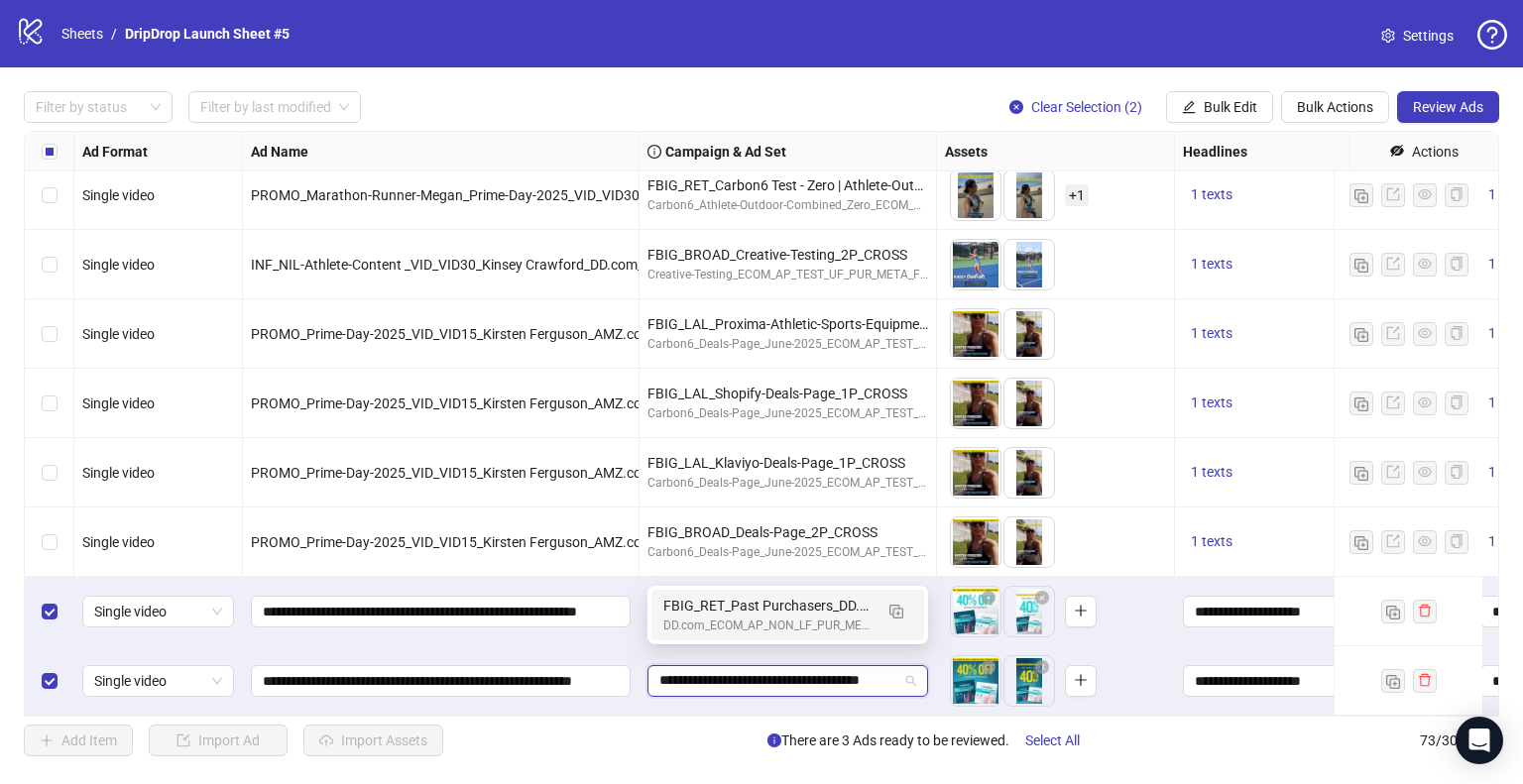 click on "FBIG_RET_Past Purchasers_DD.com_1P_CROSS" at bounding box center [767, 606] 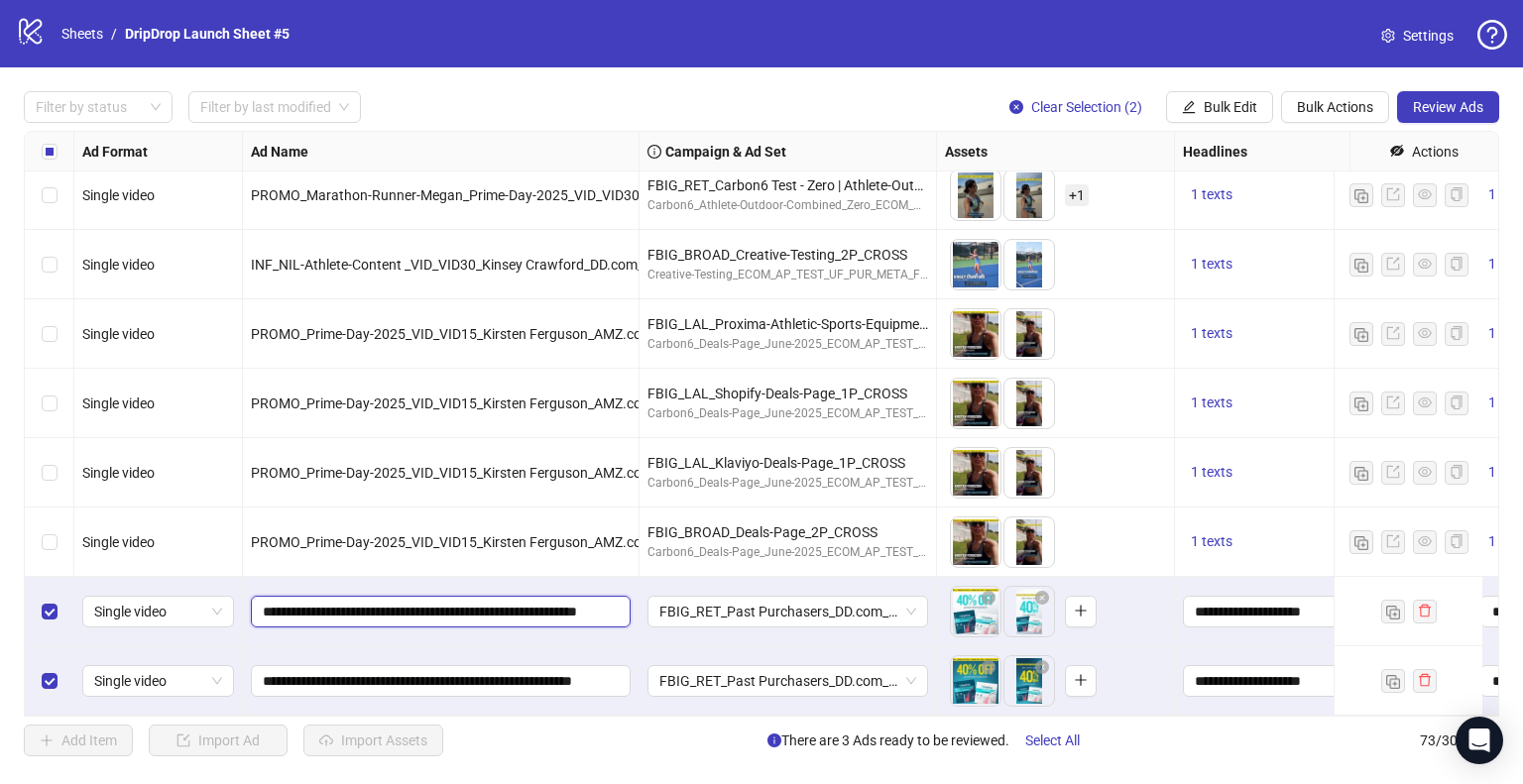 click on "**********" at bounding box center [438, 612] 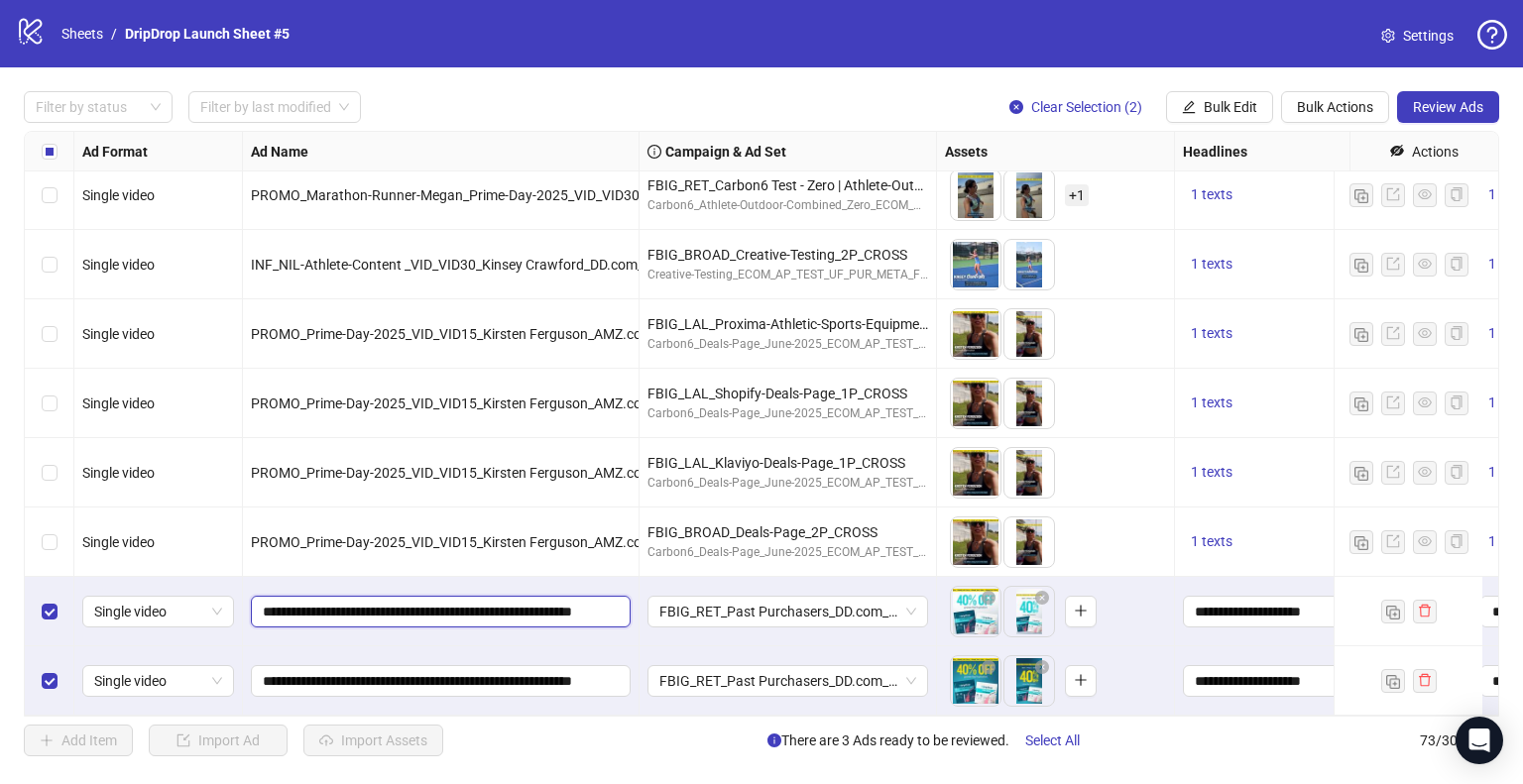 scroll, scrollTop: 0, scrollLeft: 107, axis: horizontal 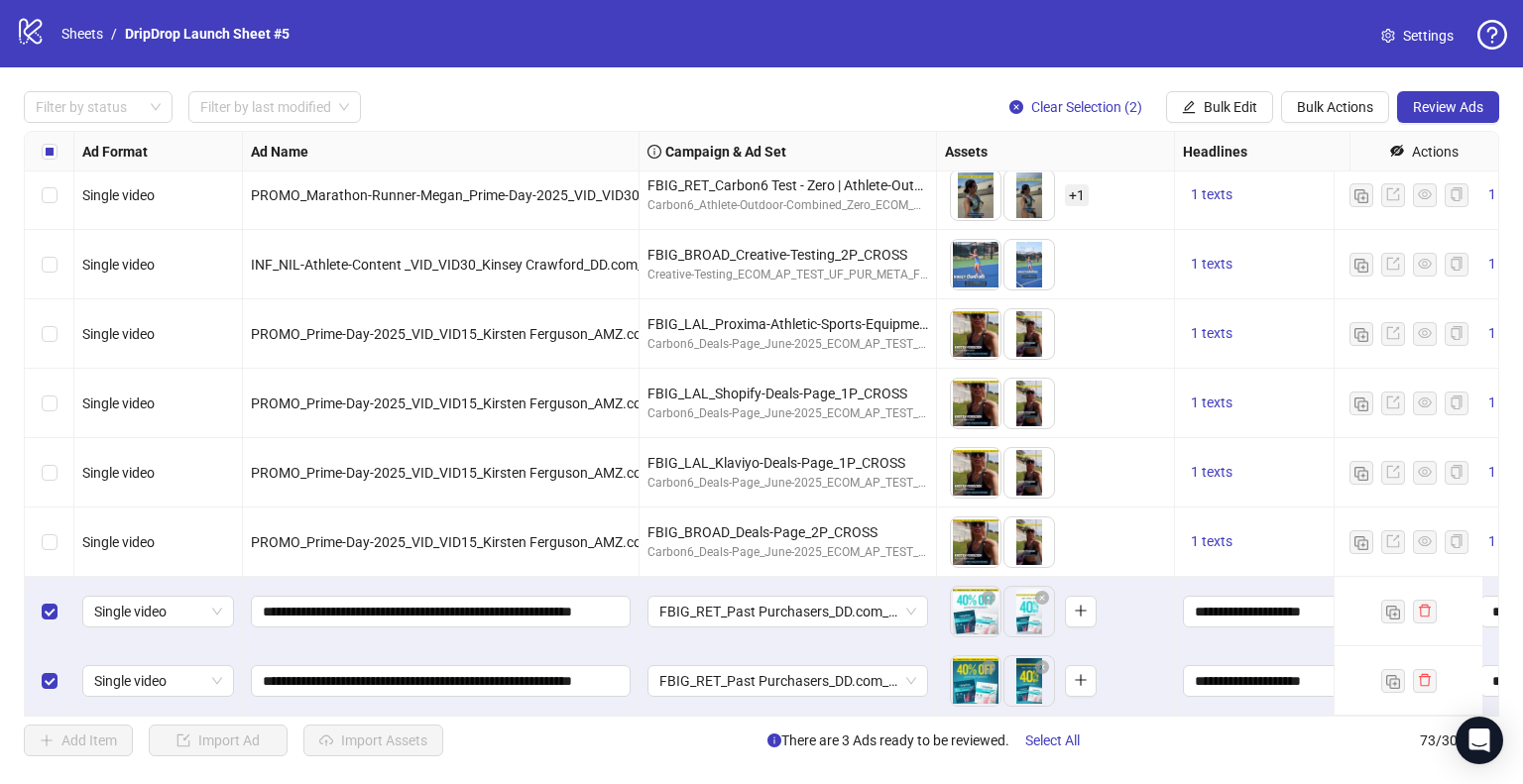 click on "**********" at bounding box center [441, 681] 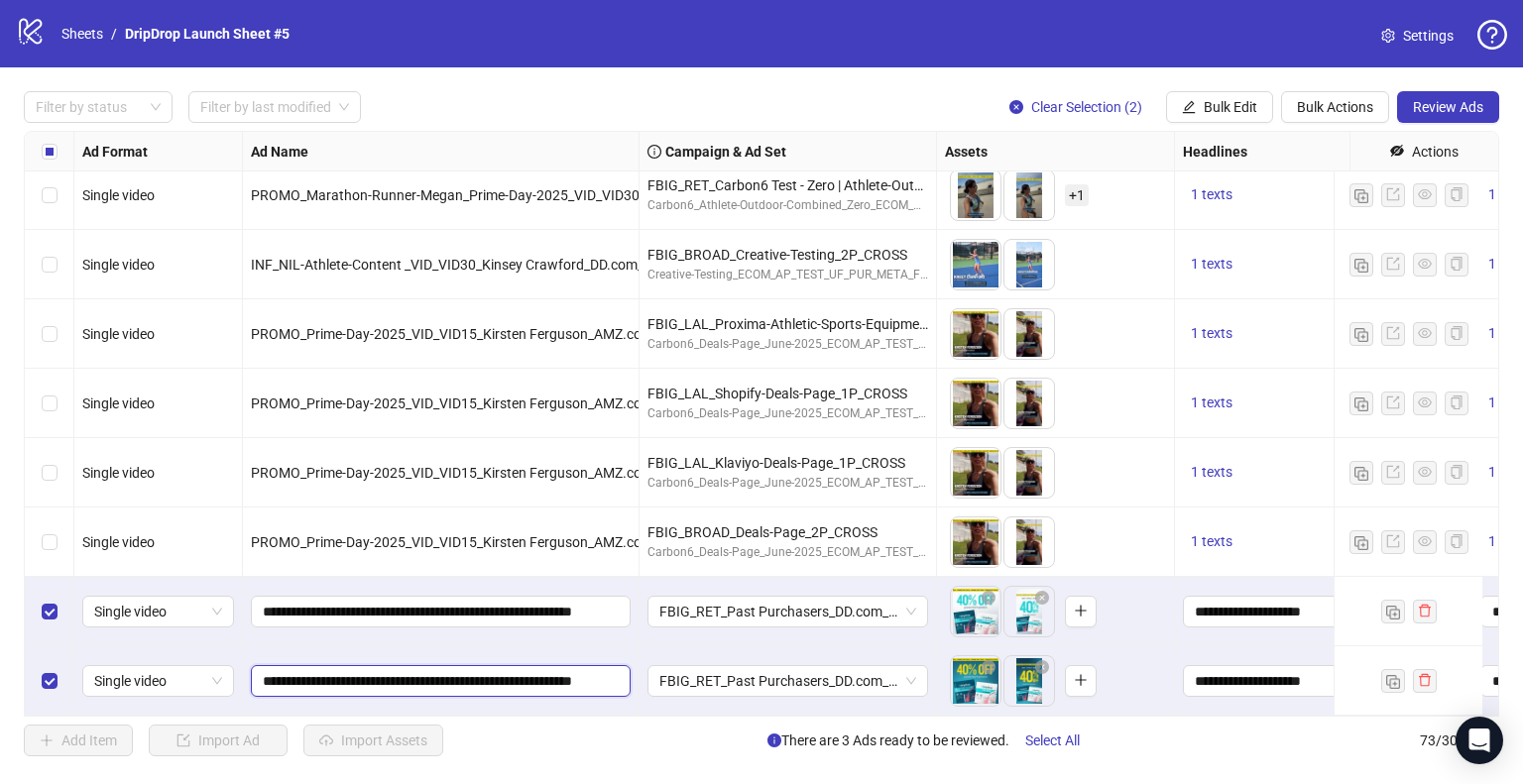click on "**********" at bounding box center (438, 681) 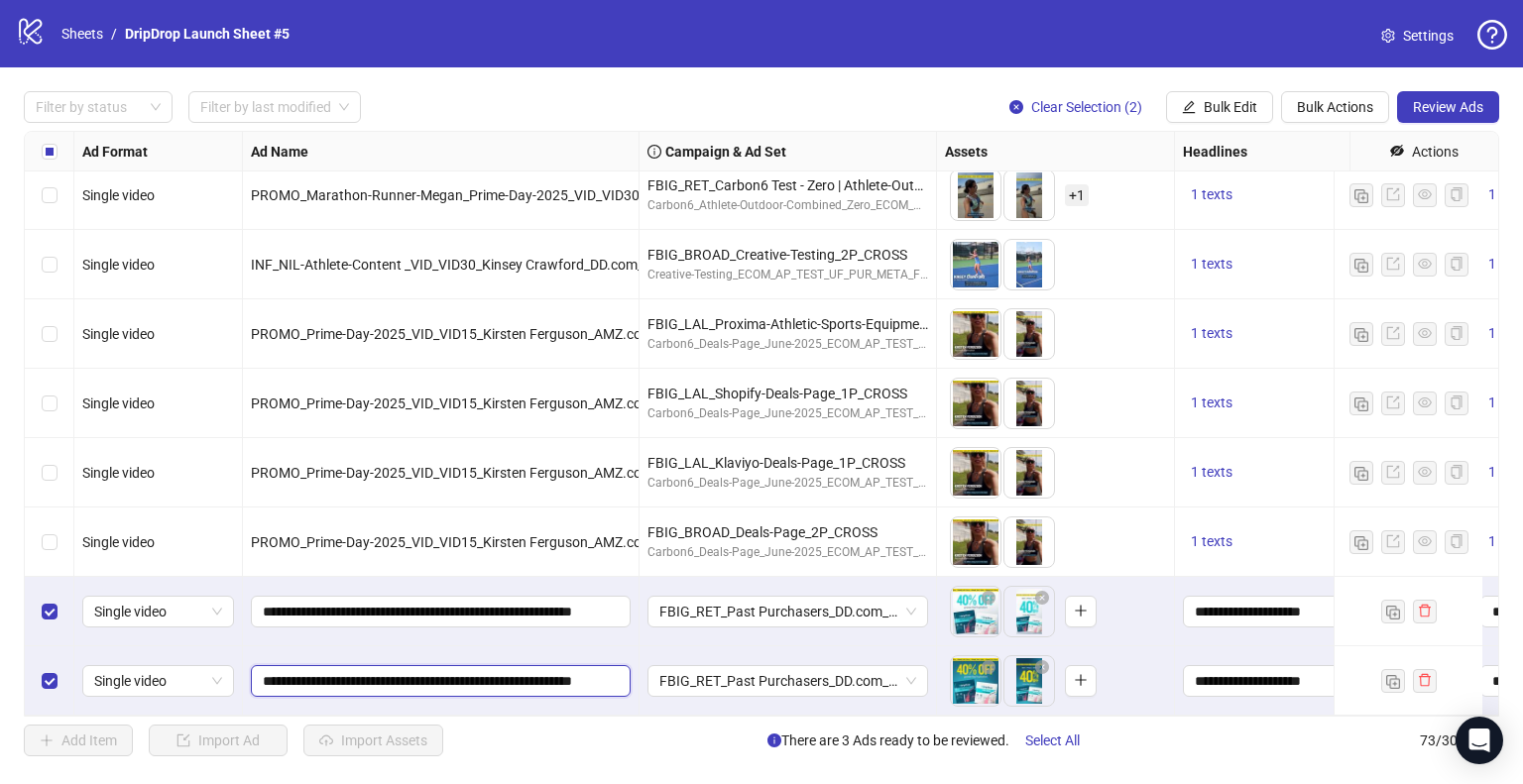 paste 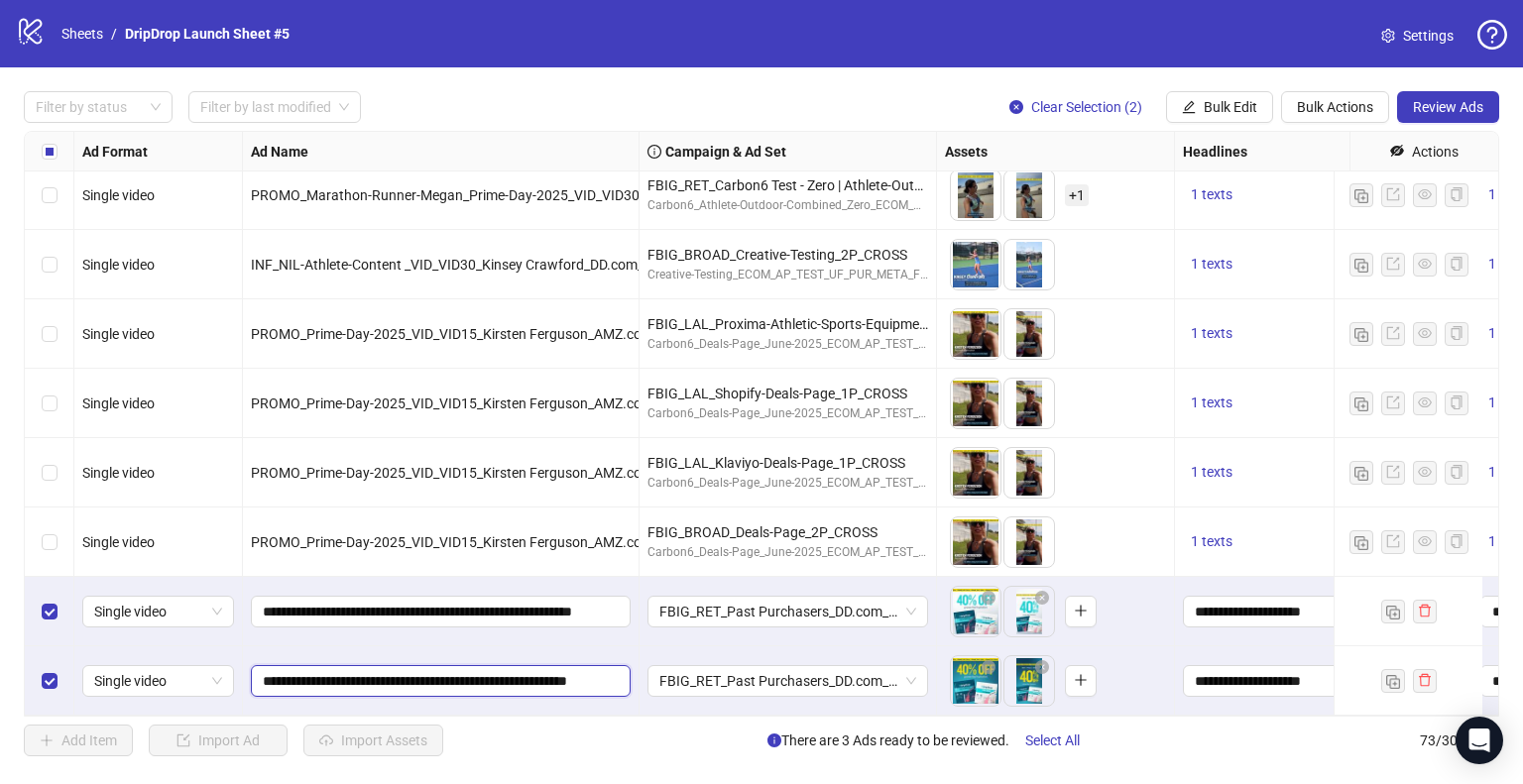 scroll, scrollTop: 0, scrollLeft: 99, axis: horizontal 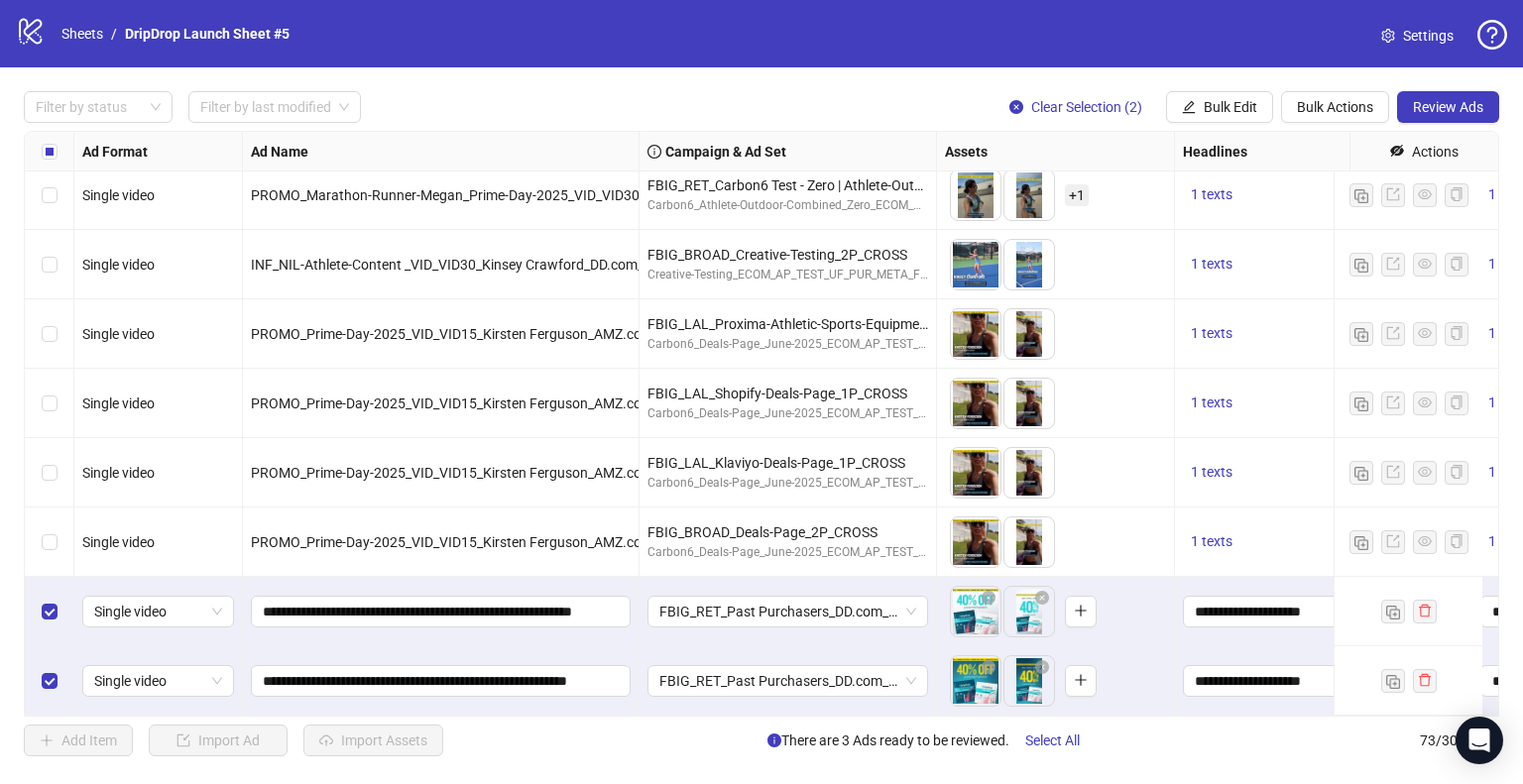 click on "**********" at bounding box center [441, 681] 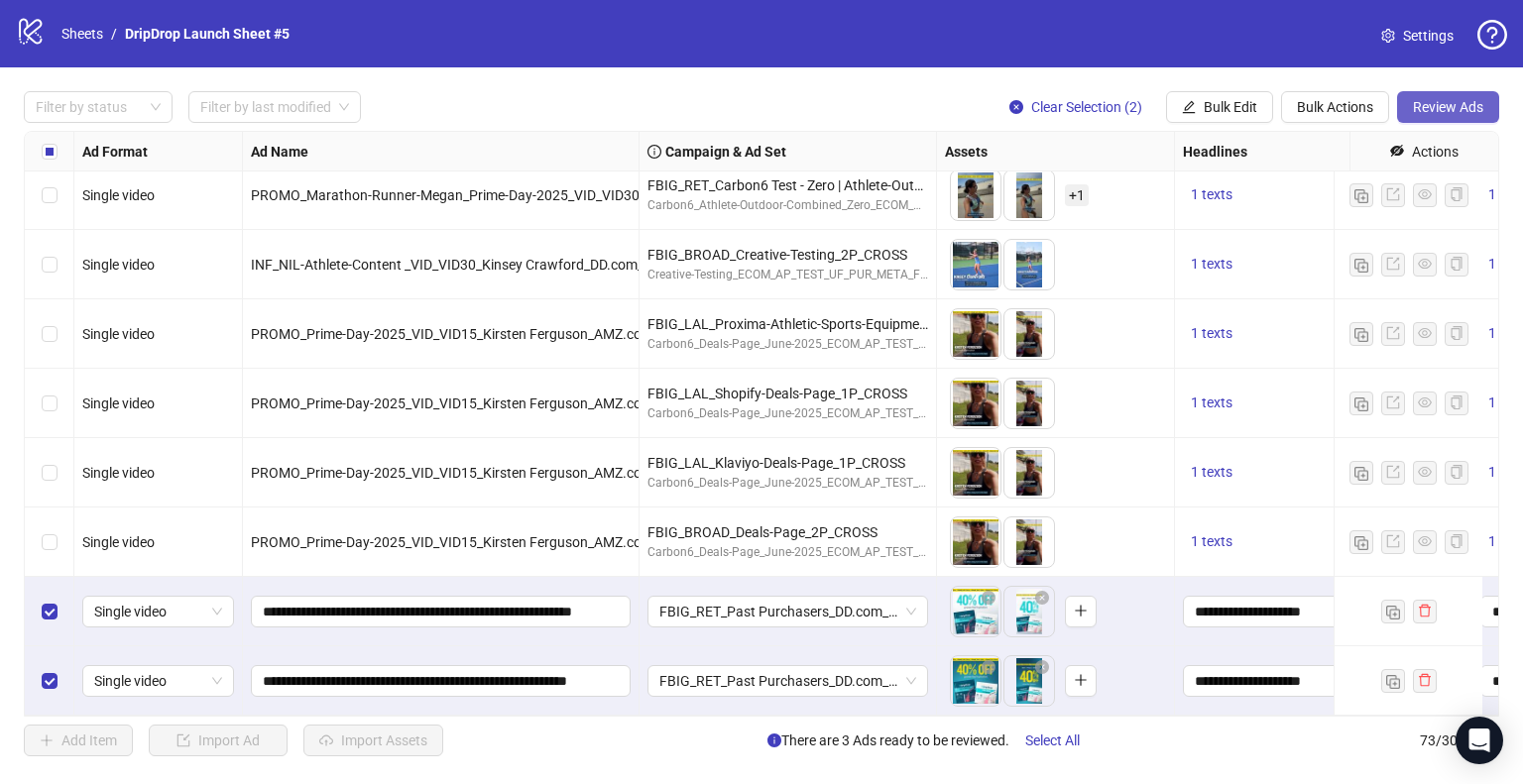 click on "Review Ads" at bounding box center (1448, 107) 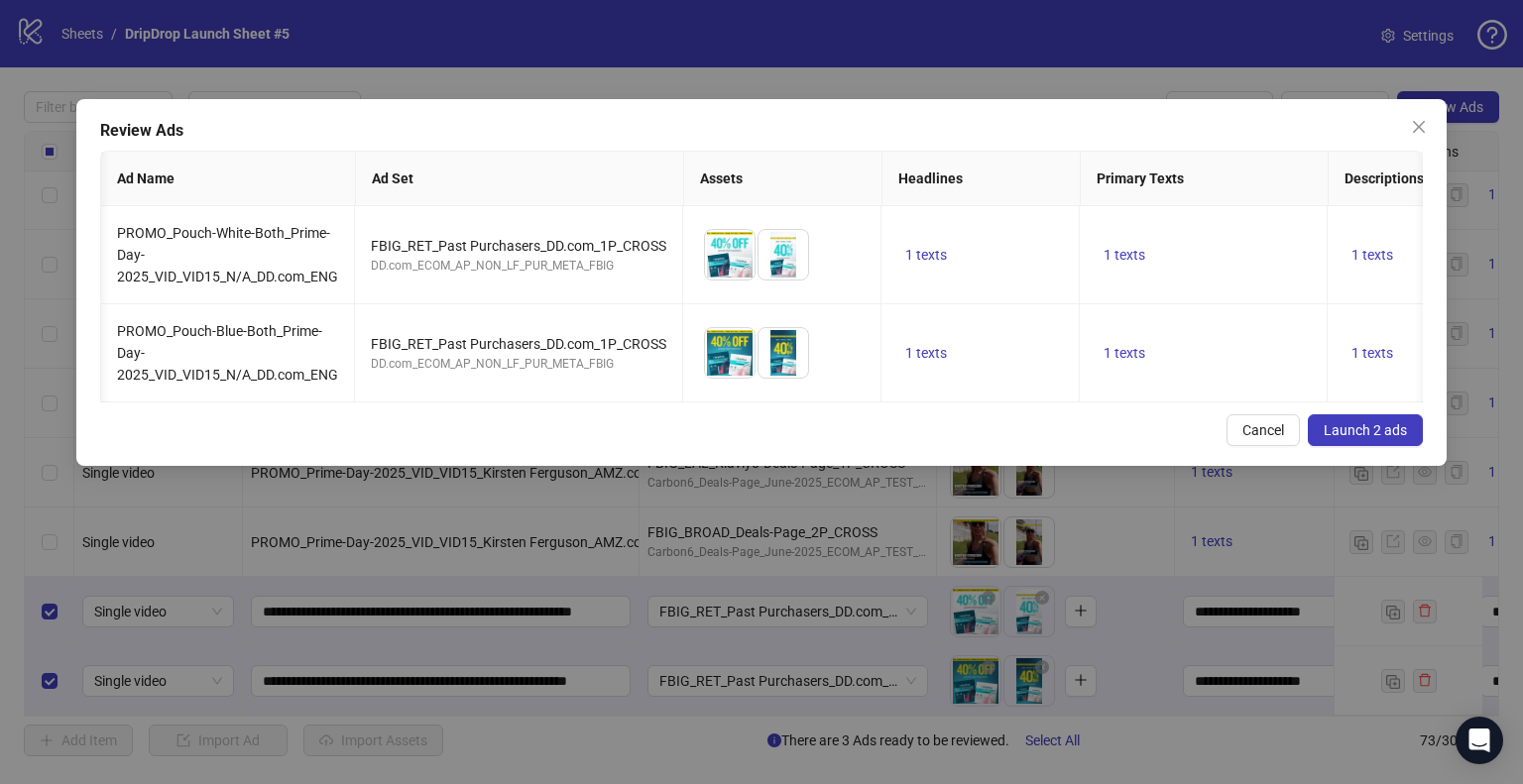 scroll, scrollTop: 0, scrollLeft: 809, axis: horizontal 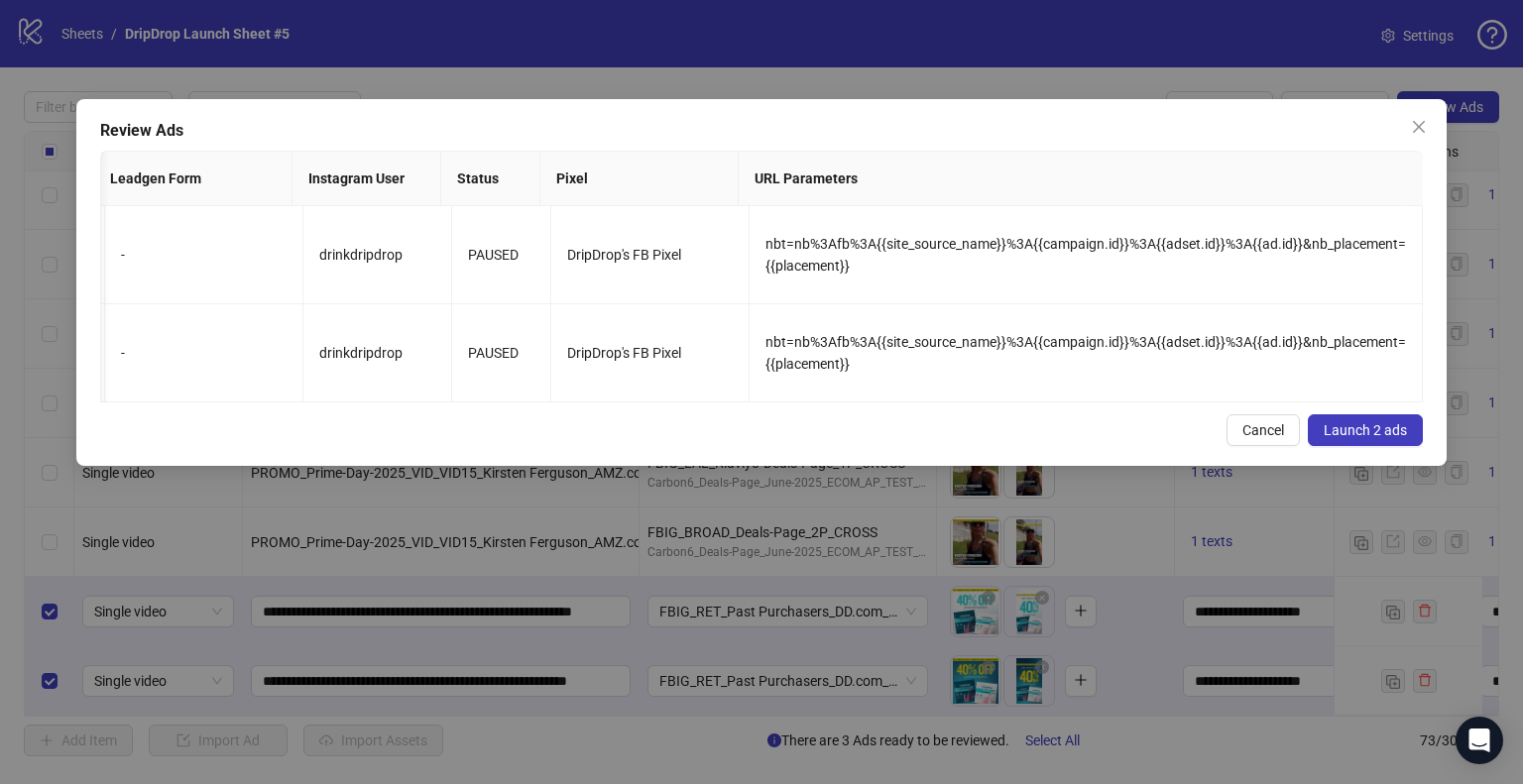 click on "Launch 2 ads" at bounding box center [1365, 430] 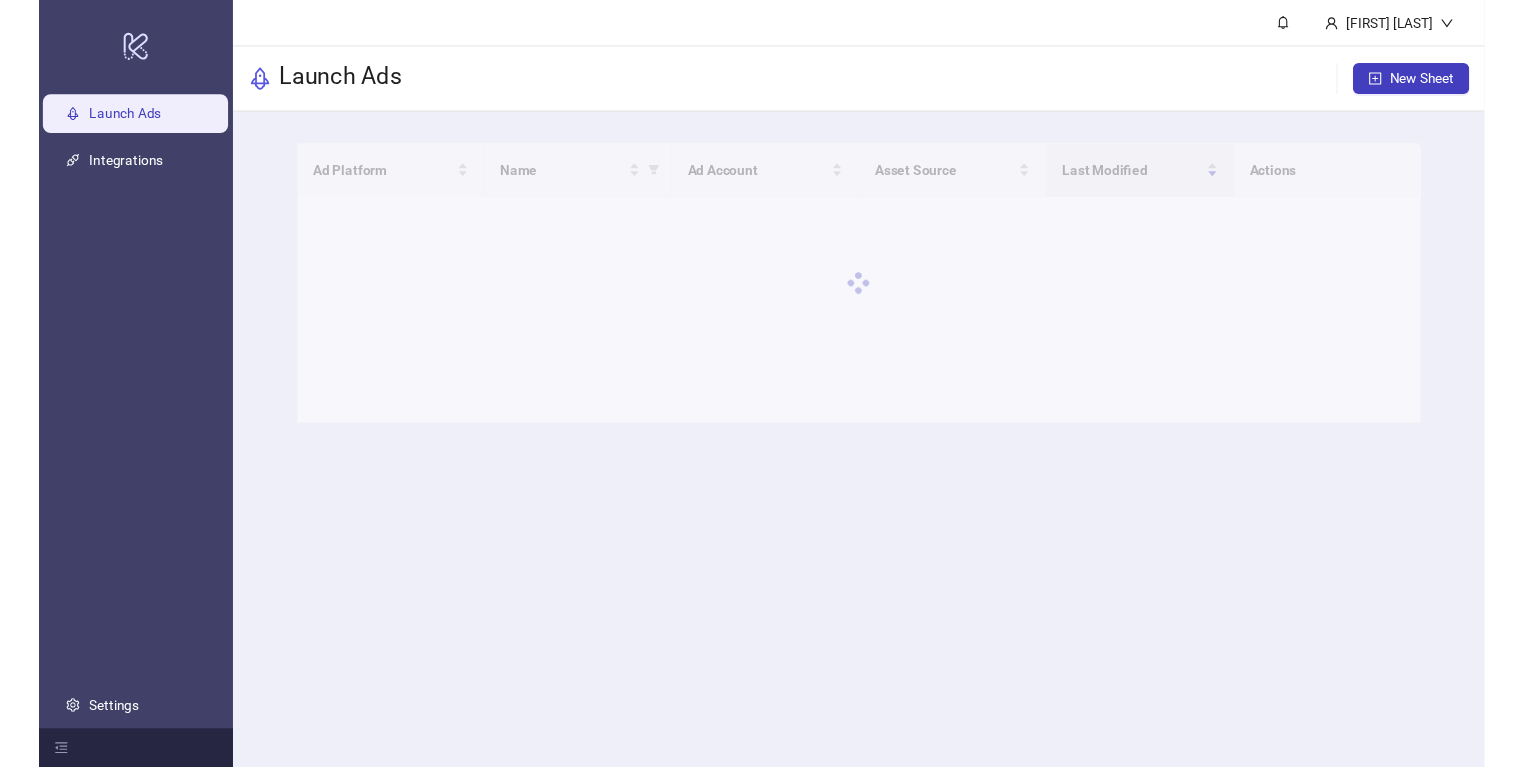 scroll, scrollTop: 0, scrollLeft: 0, axis: both 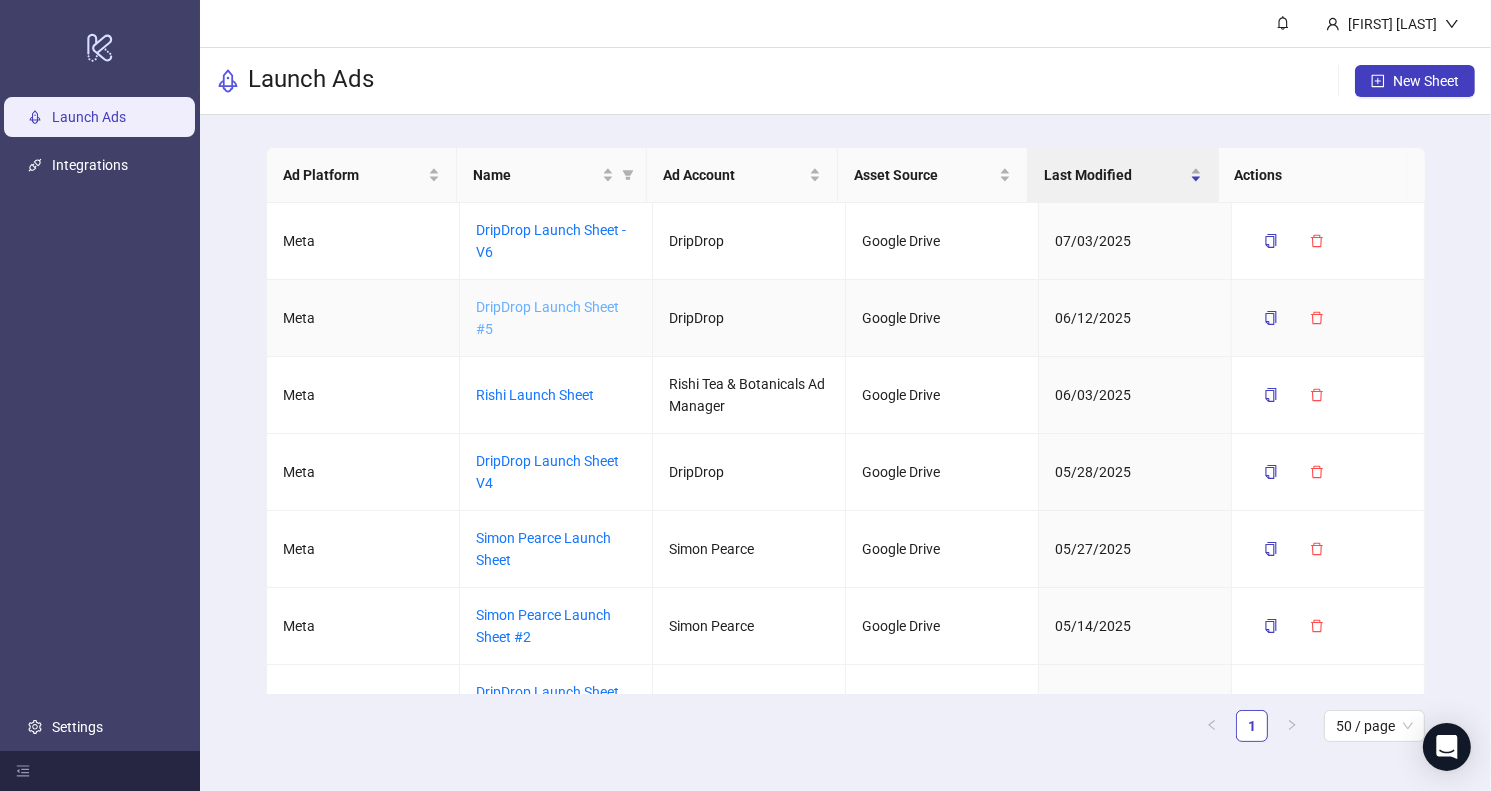 click on "DripDrop Launch Sheet #5" at bounding box center (547, 318) 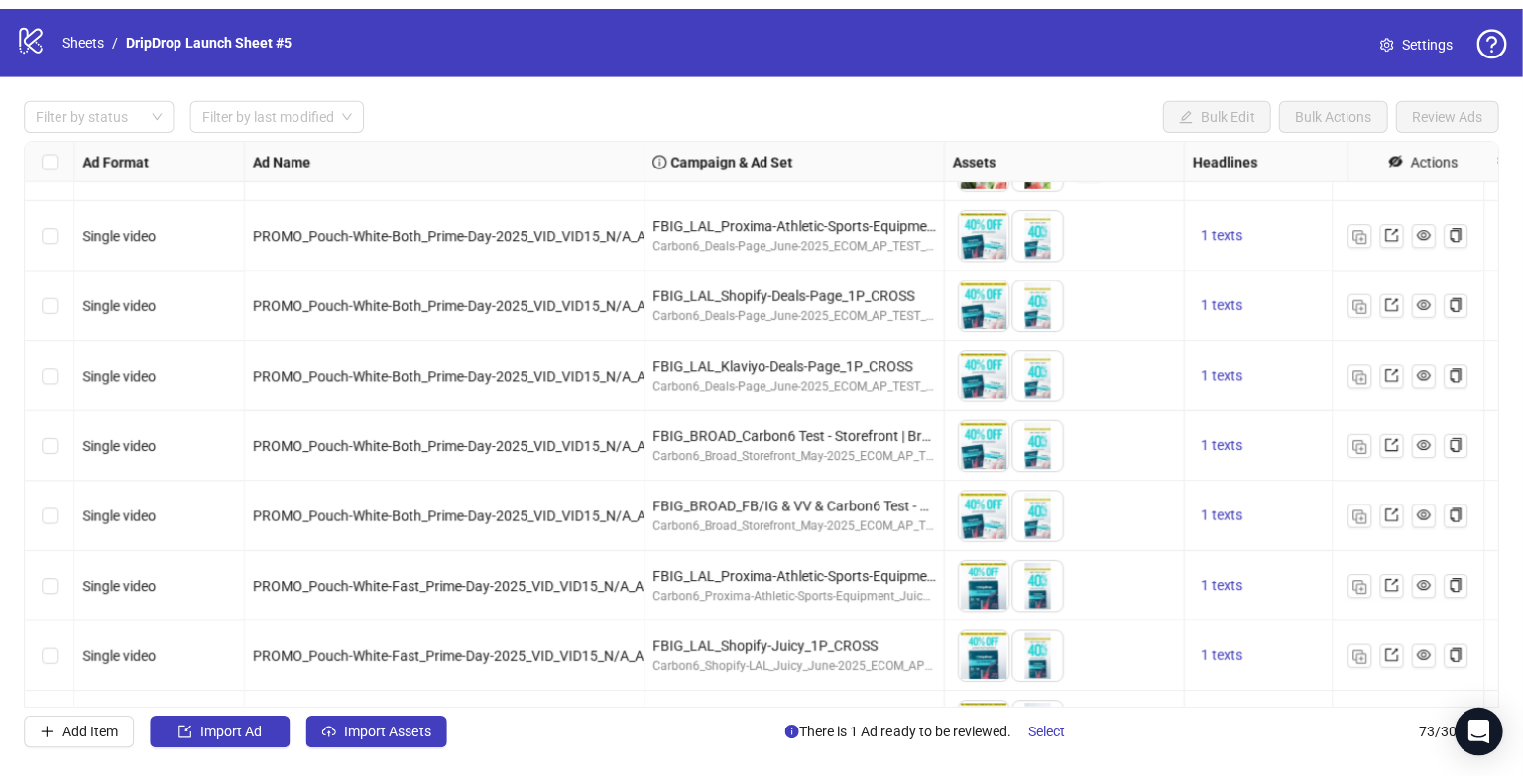 scroll, scrollTop: 99, scrollLeft: 0, axis: vertical 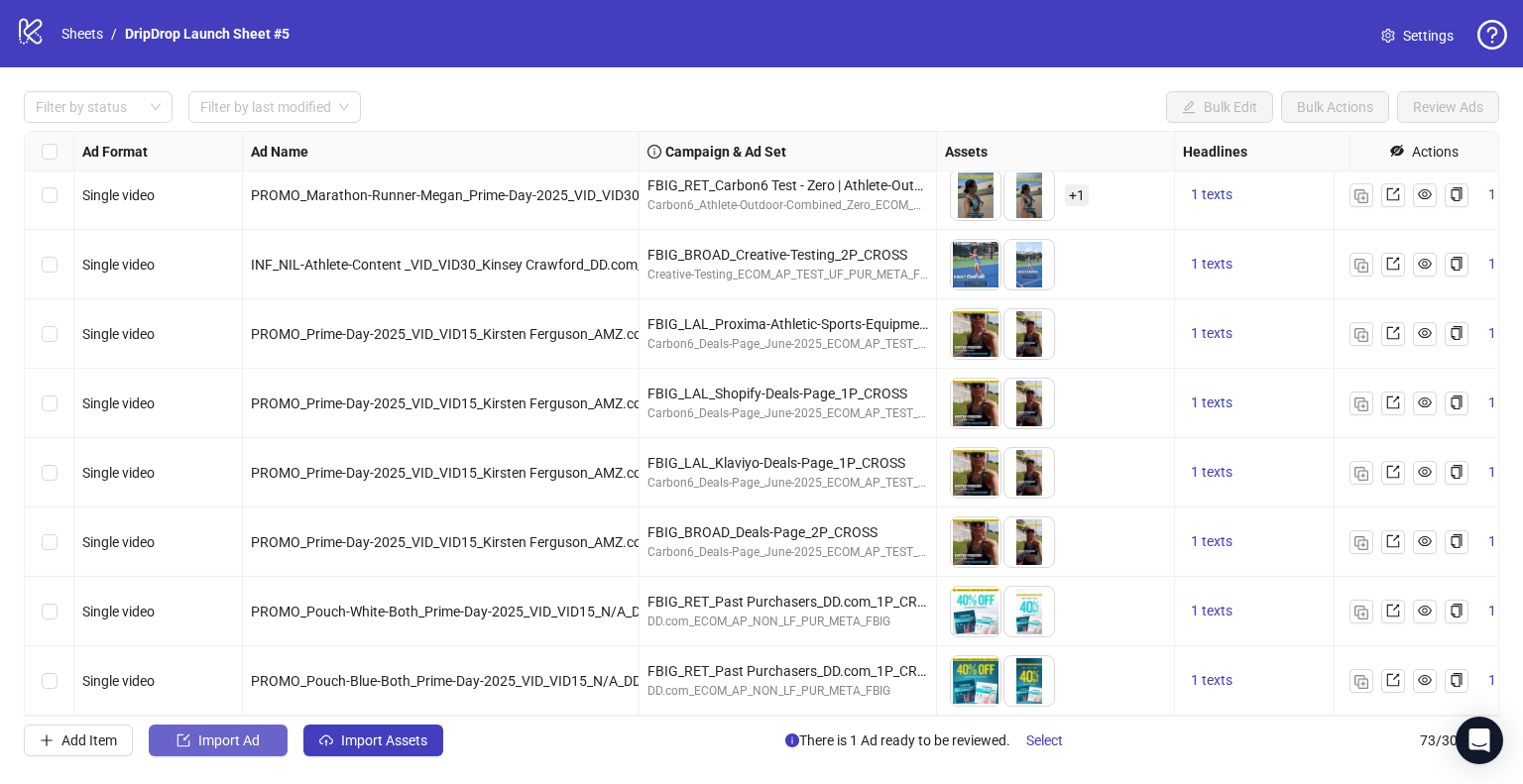 click on "Import Ad" at bounding box center [229, 740] 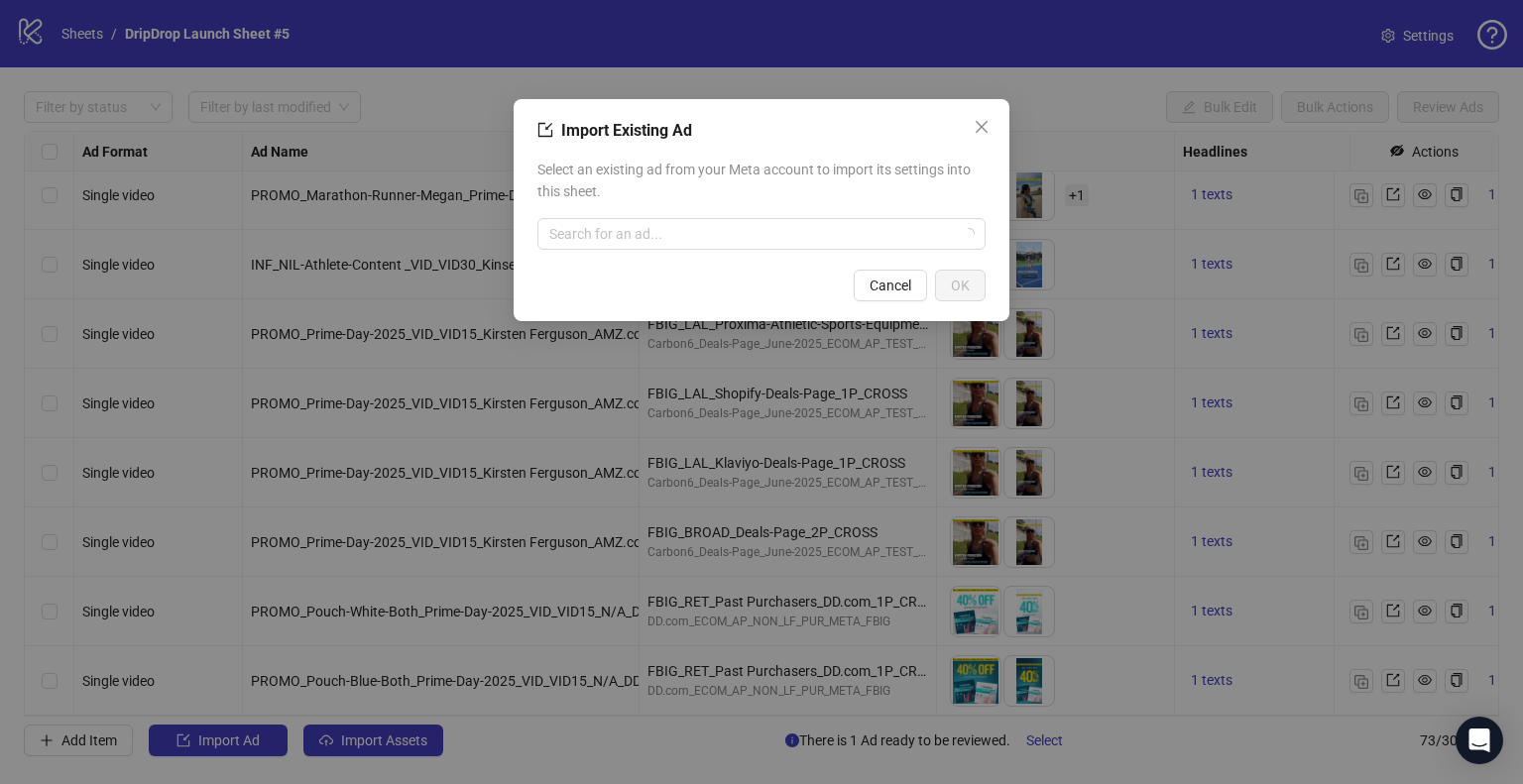 type 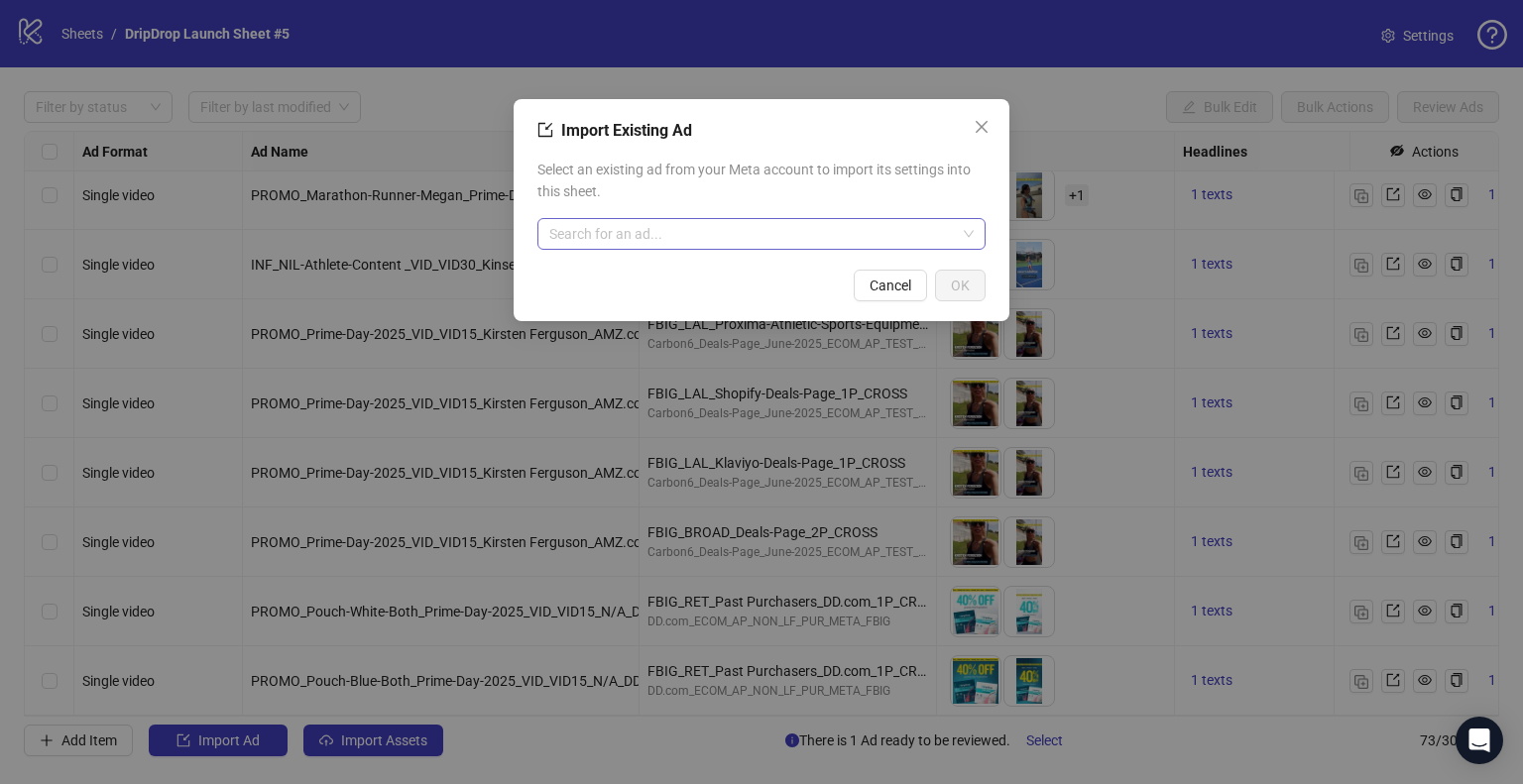 click at bounding box center [753, 234] 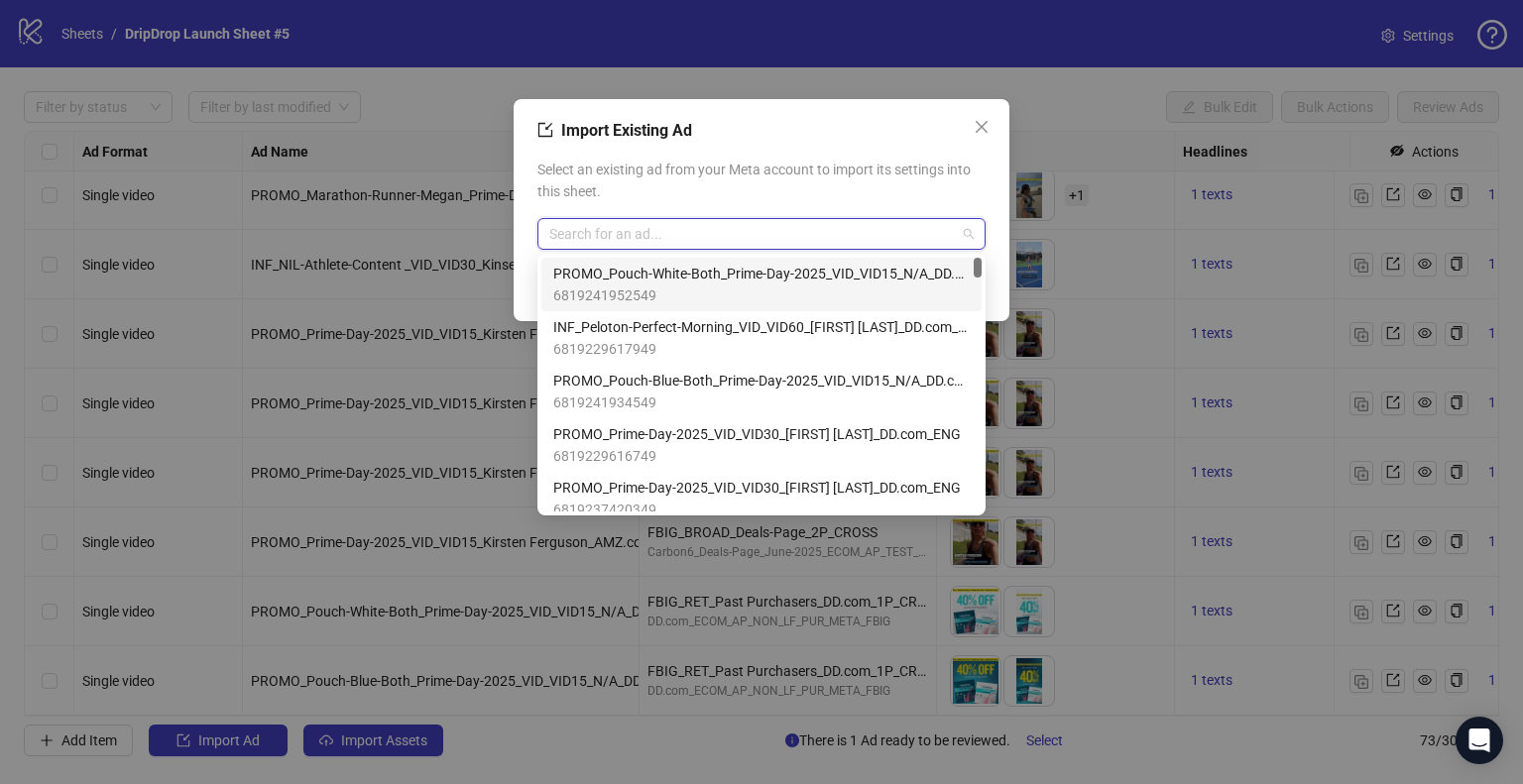 paste on "**********" 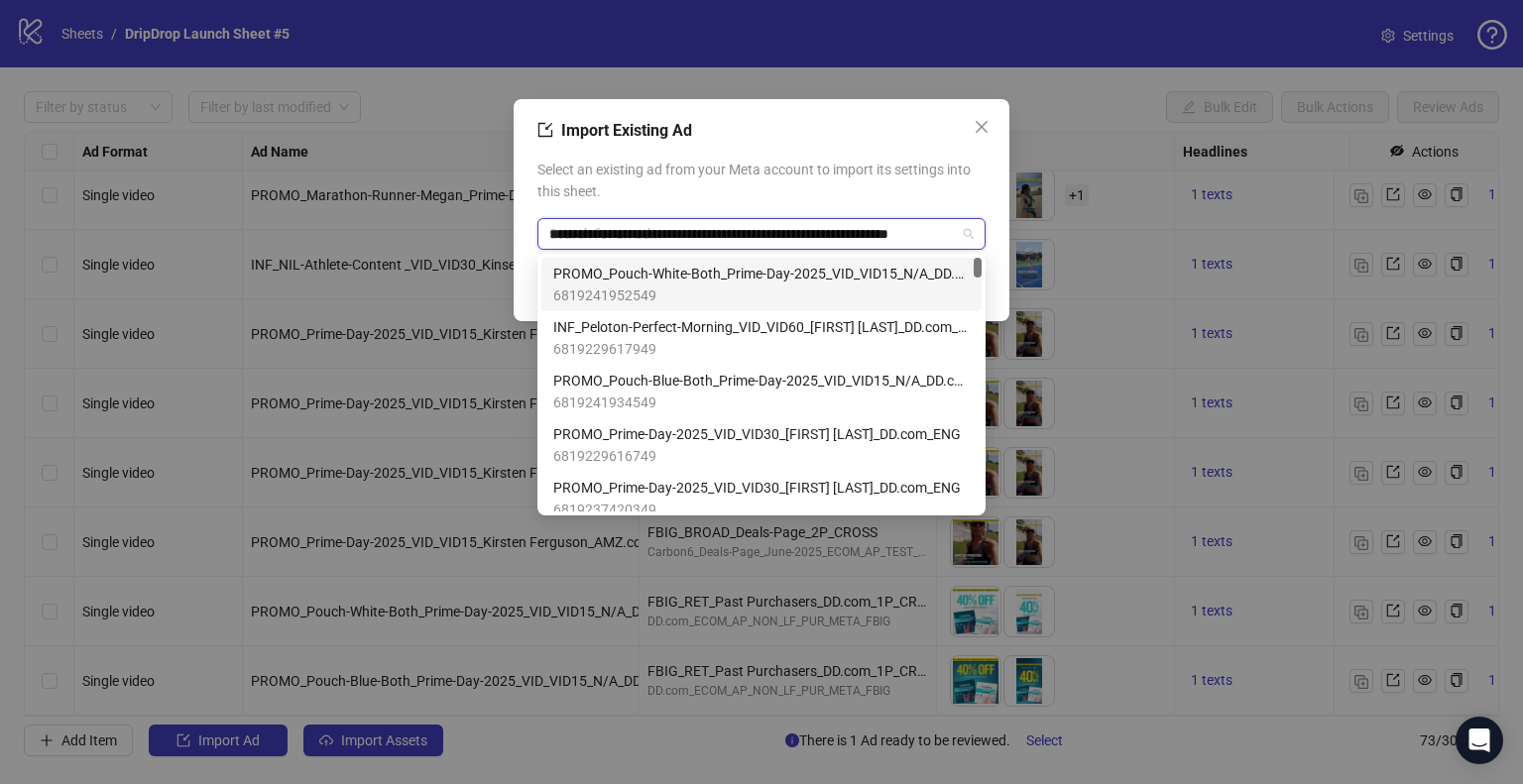 scroll, scrollTop: 0, scrollLeft: 87, axis: horizontal 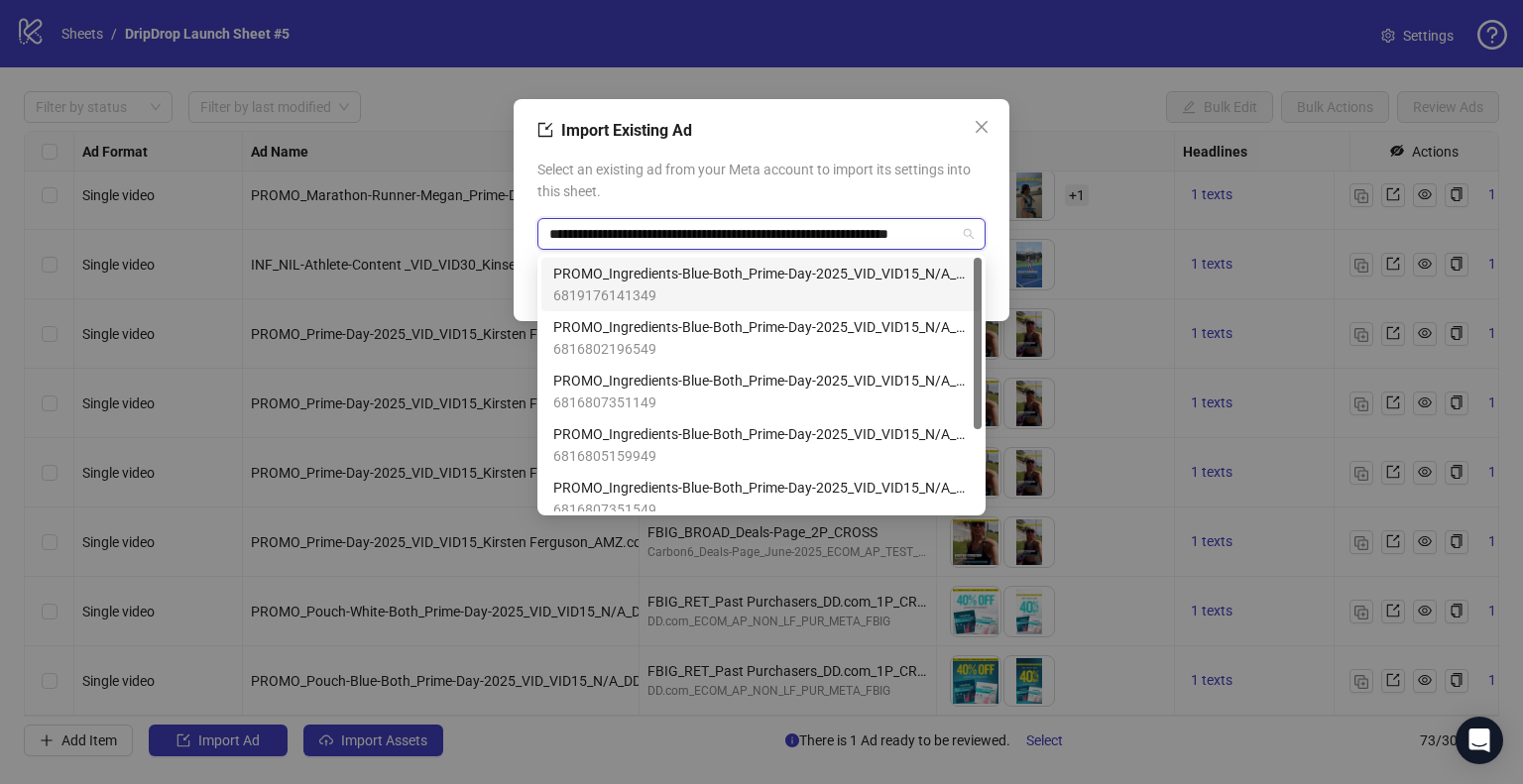 click on "PROMO_Ingredients-Blue-Both_Prime-Day-2025_VID_VID15_N/A_AMZ.com_ENG" at bounding box center [762, 274] 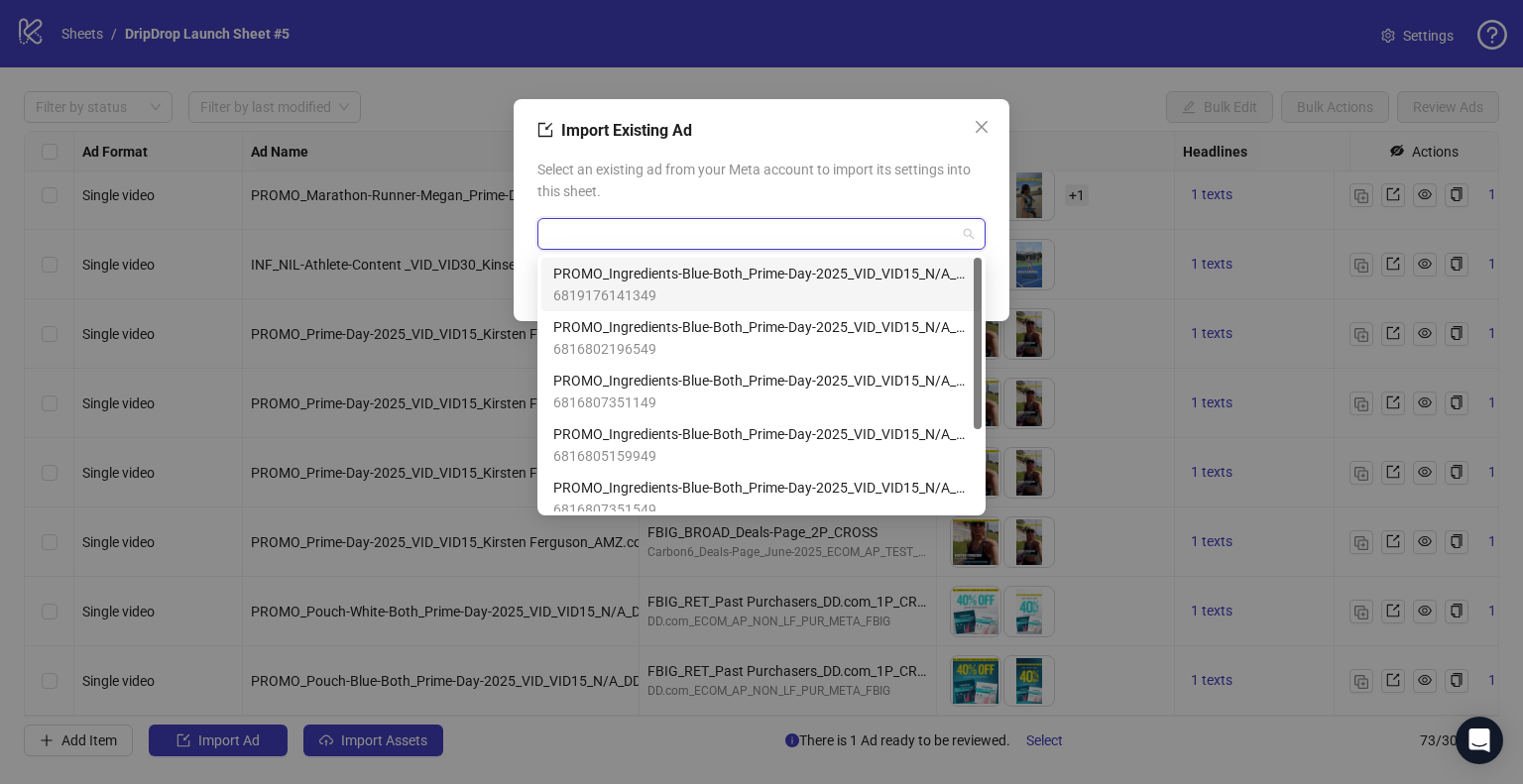 scroll, scrollTop: 0, scrollLeft: 0, axis: both 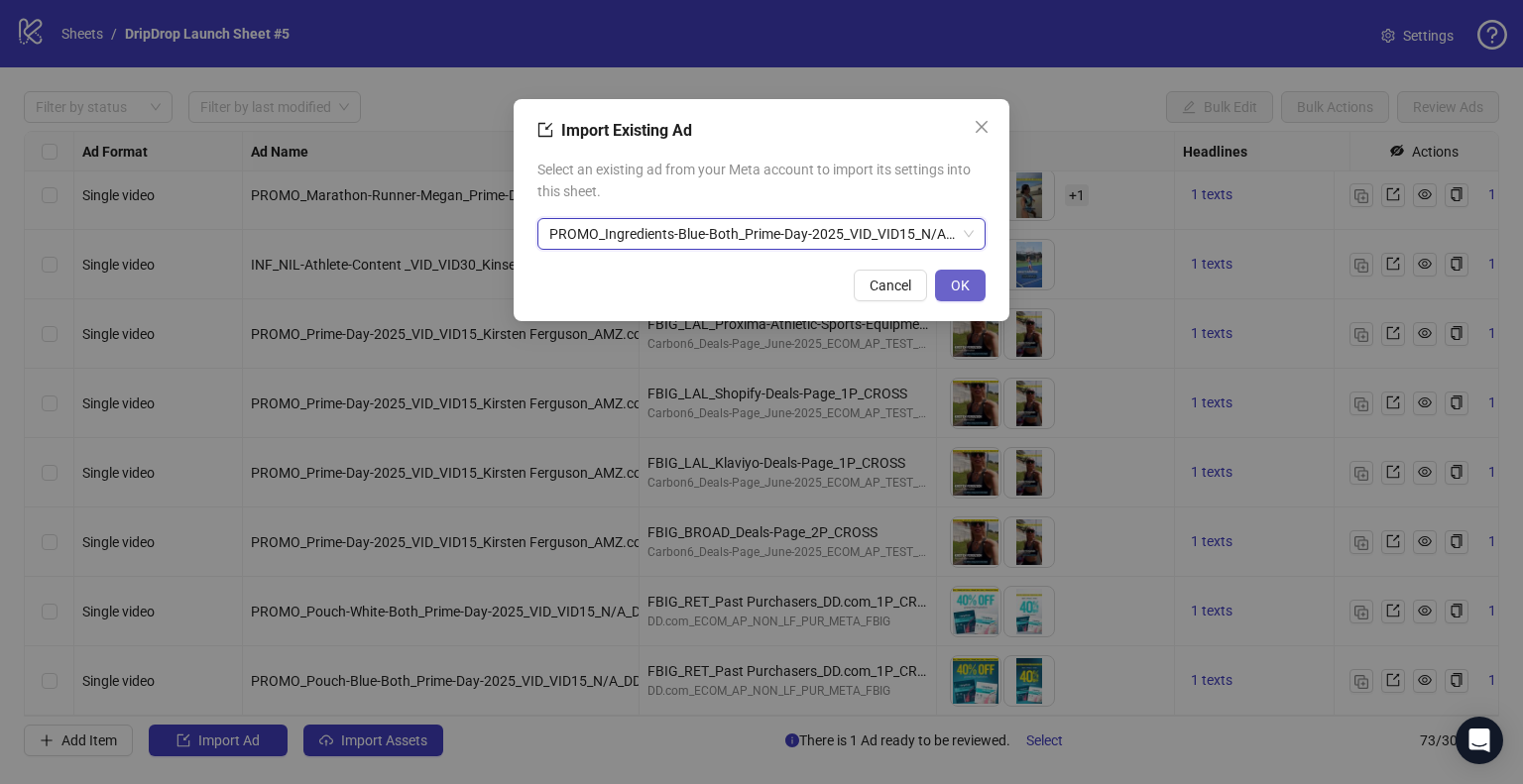 click on "OK" at bounding box center [960, 285] 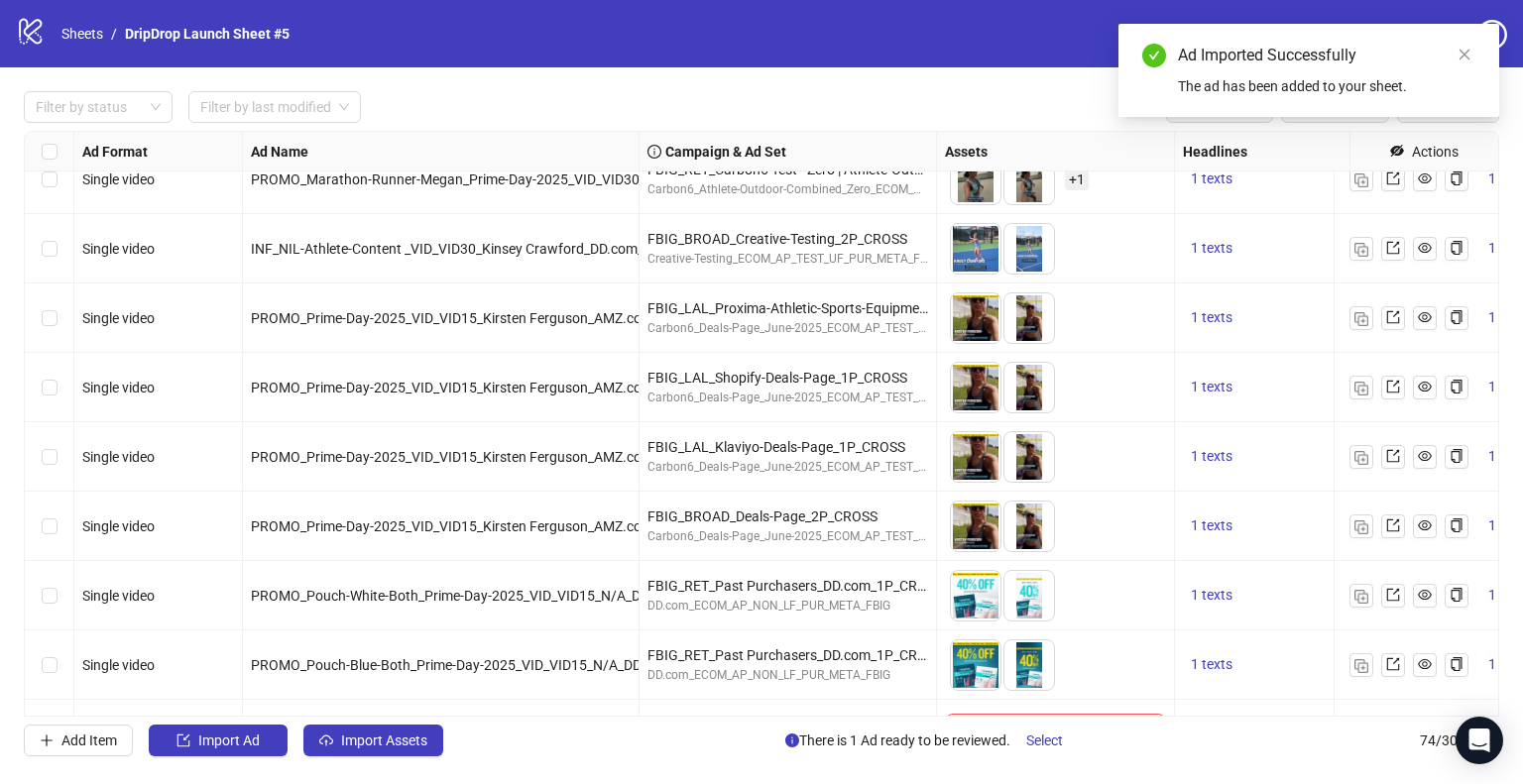 scroll, scrollTop: 4606, scrollLeft: 0, axis: vertical 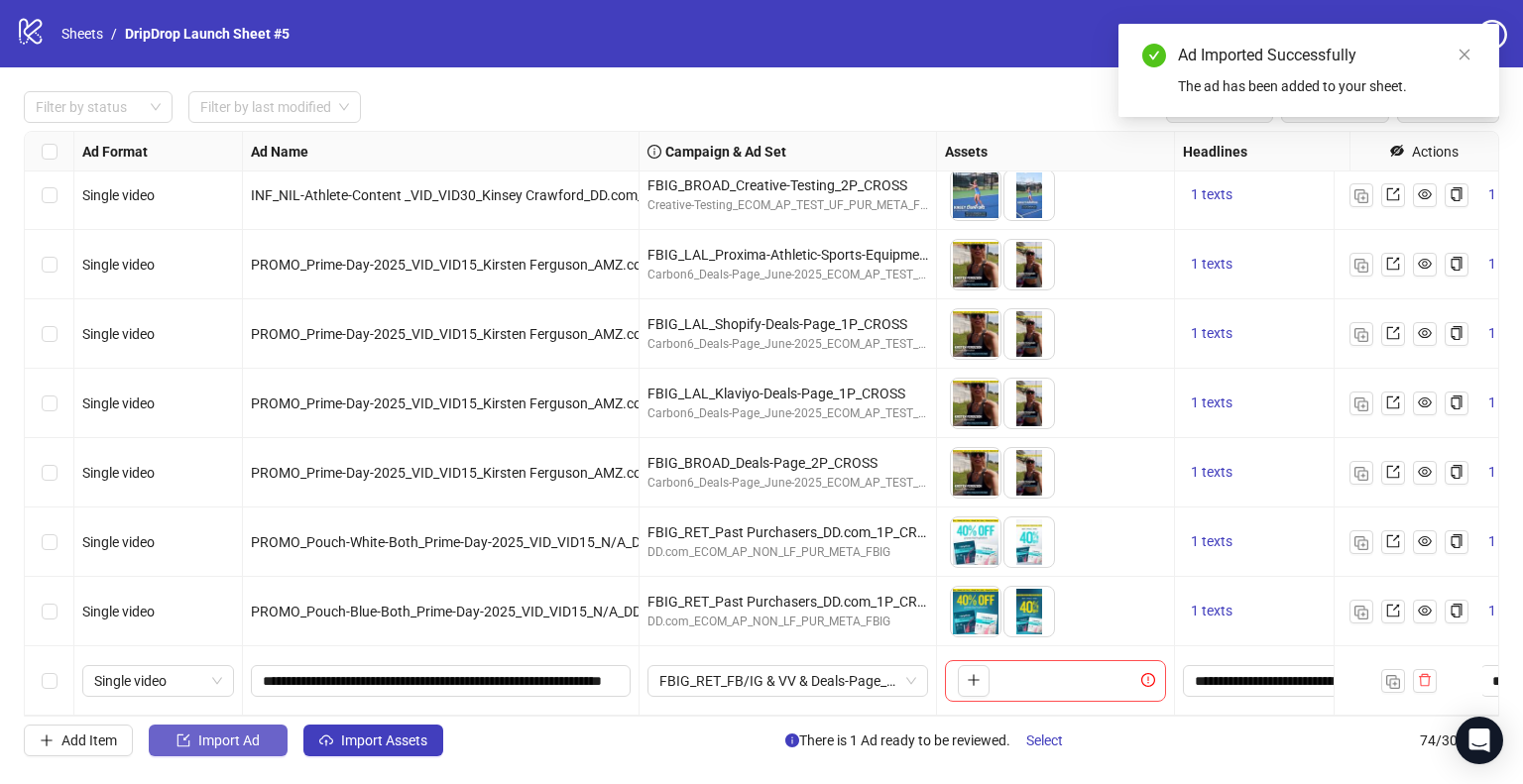 click on "Import Ad" at bounding box center [229, 740] 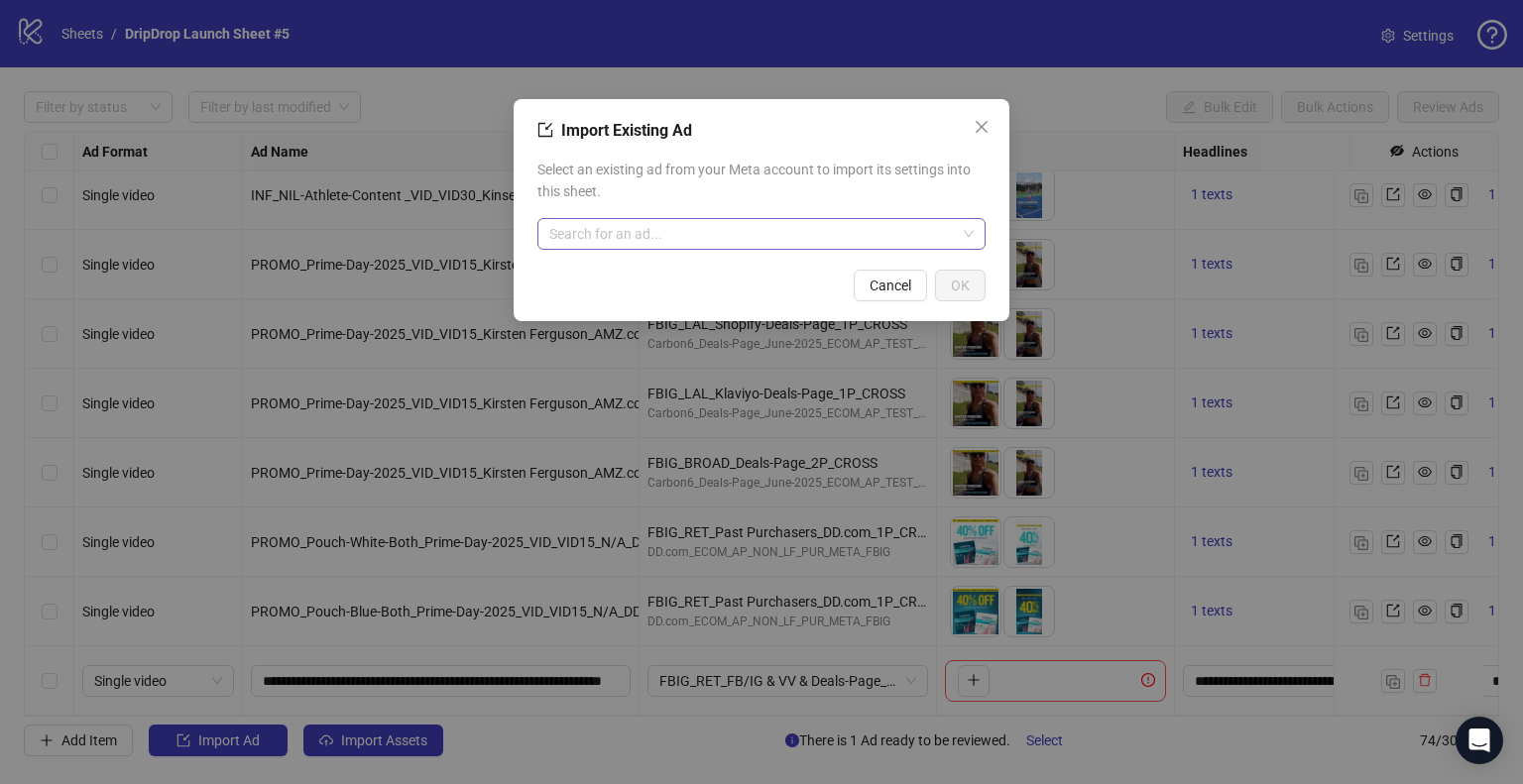 click at bounding box center [753, 234] 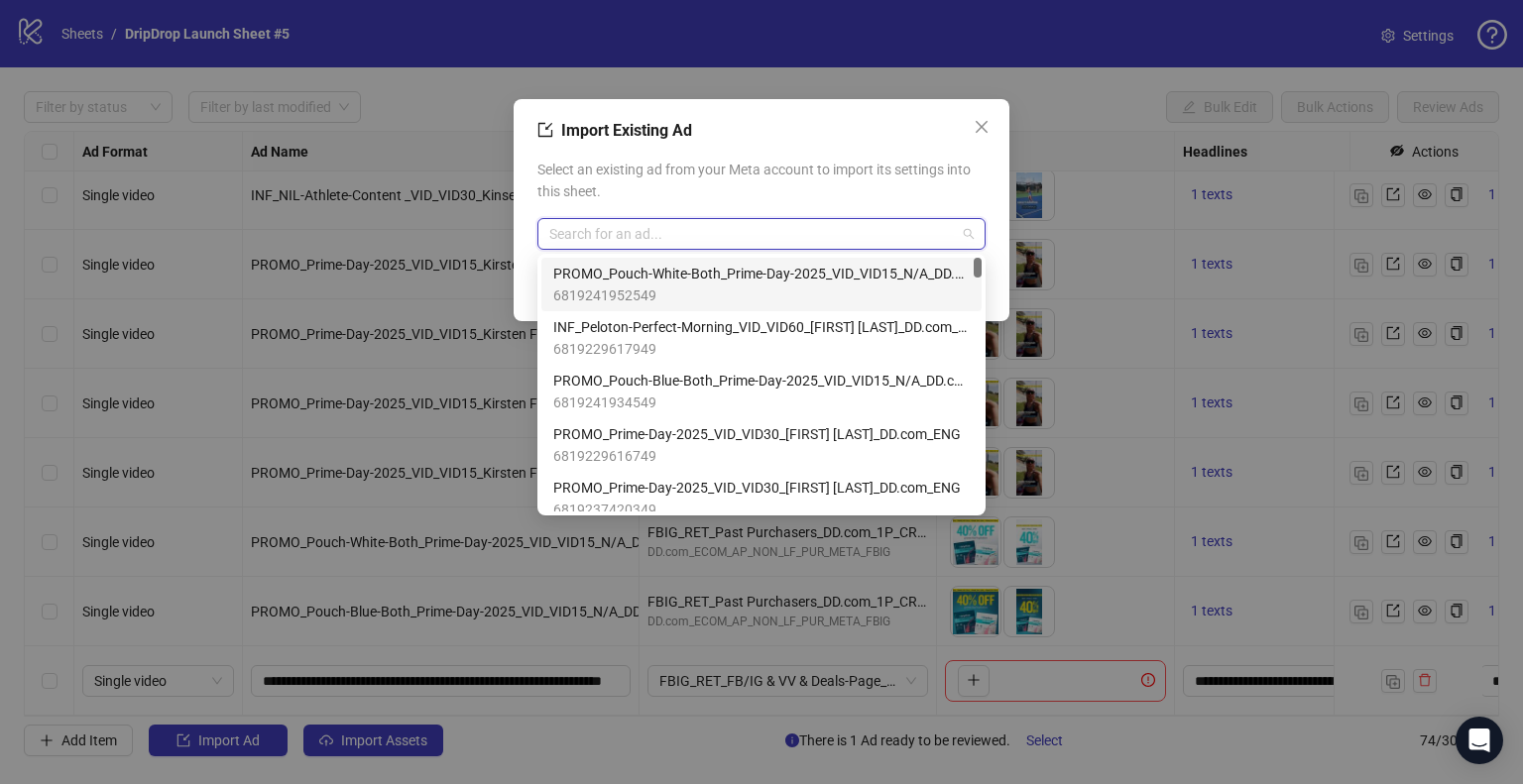 paste on "**********" 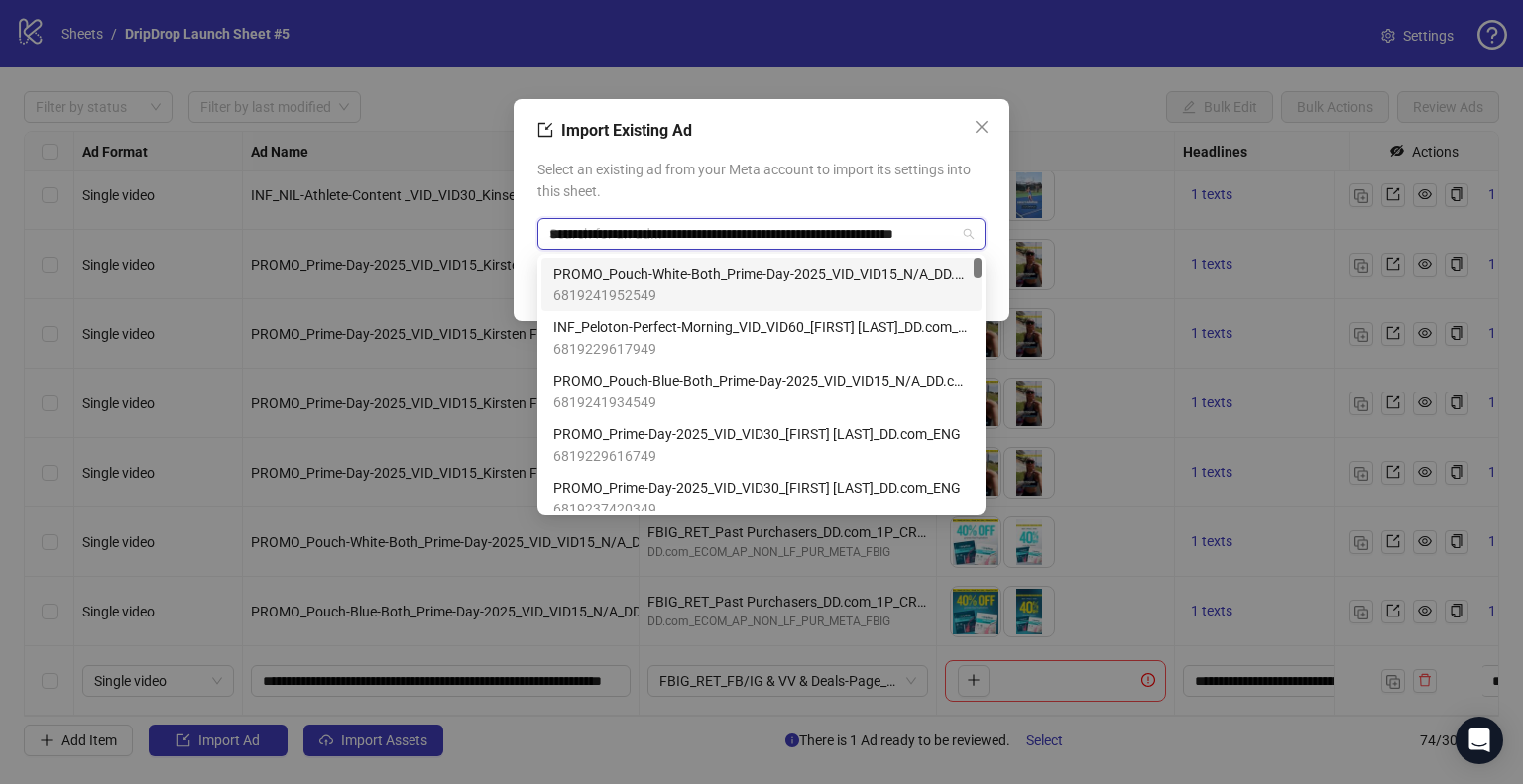 scroll, scrollTop: 0, scrollLeft: 95, axis: horizontal 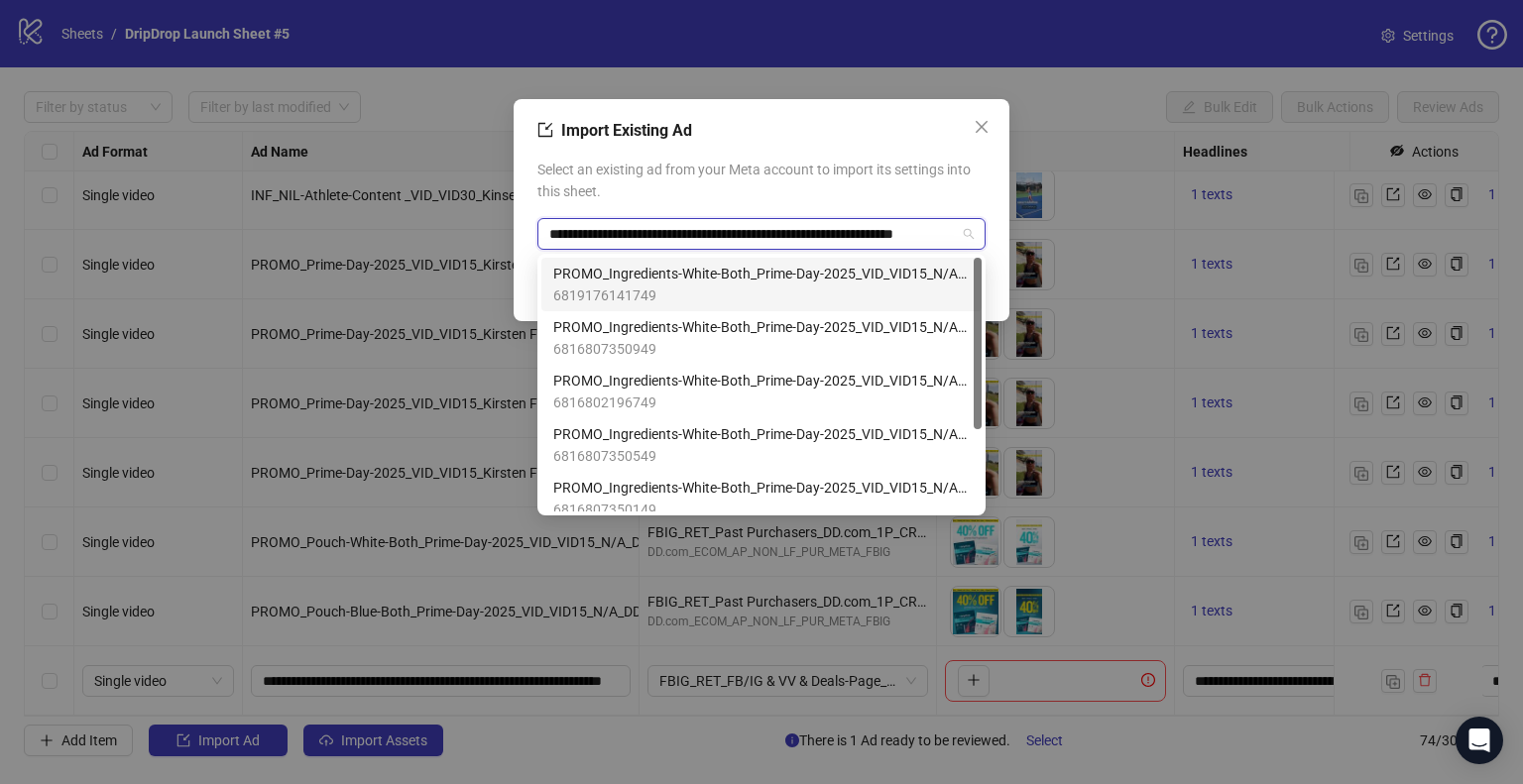 click on "PROMO_Ingredients-White-Both_Prime-Day-2025_VID_VID15_N/A_AMZ.com_ENG" at bounding box center [762, 274] 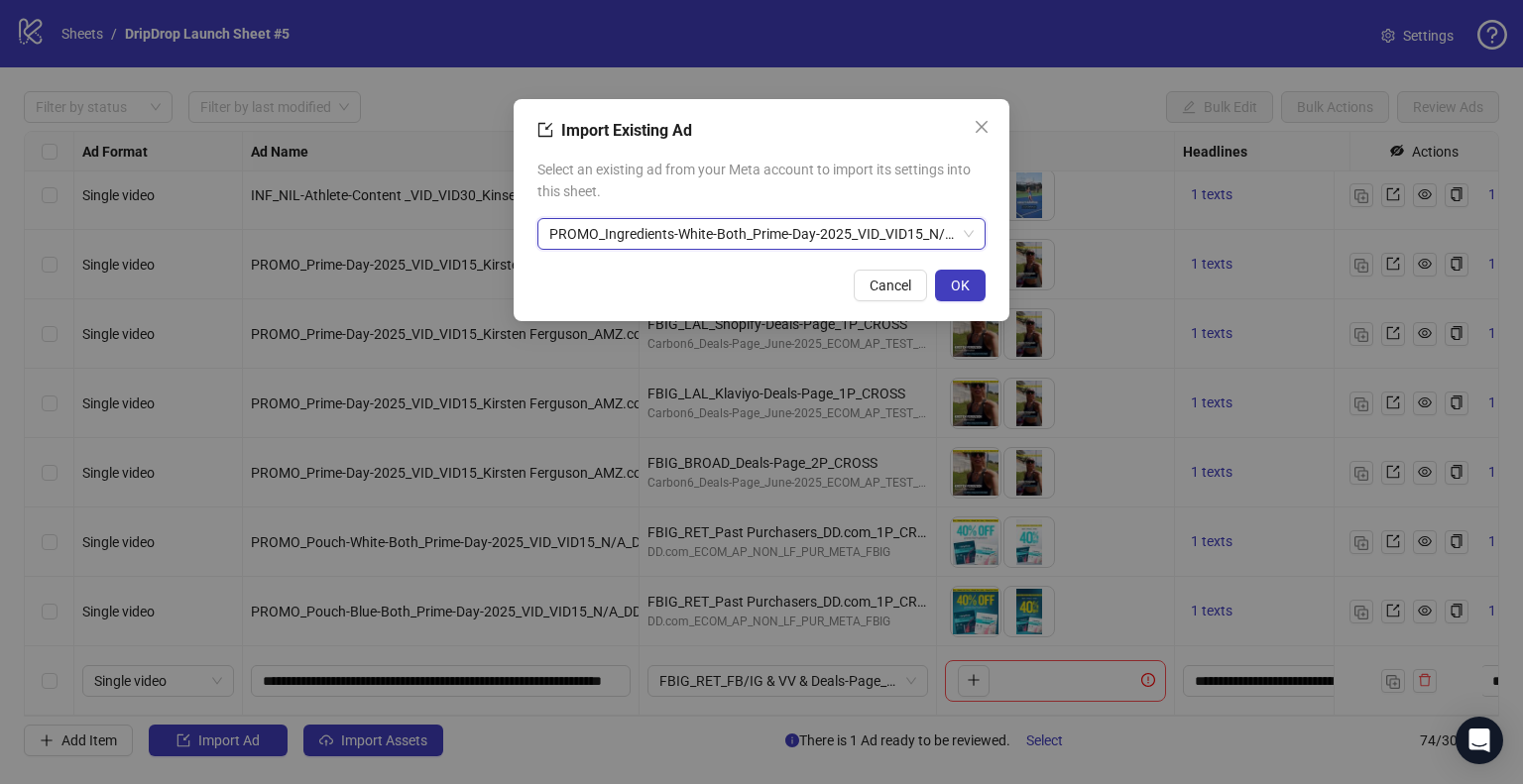 scroll, scrollTop: 0, scrollLeft: 0, axis: both 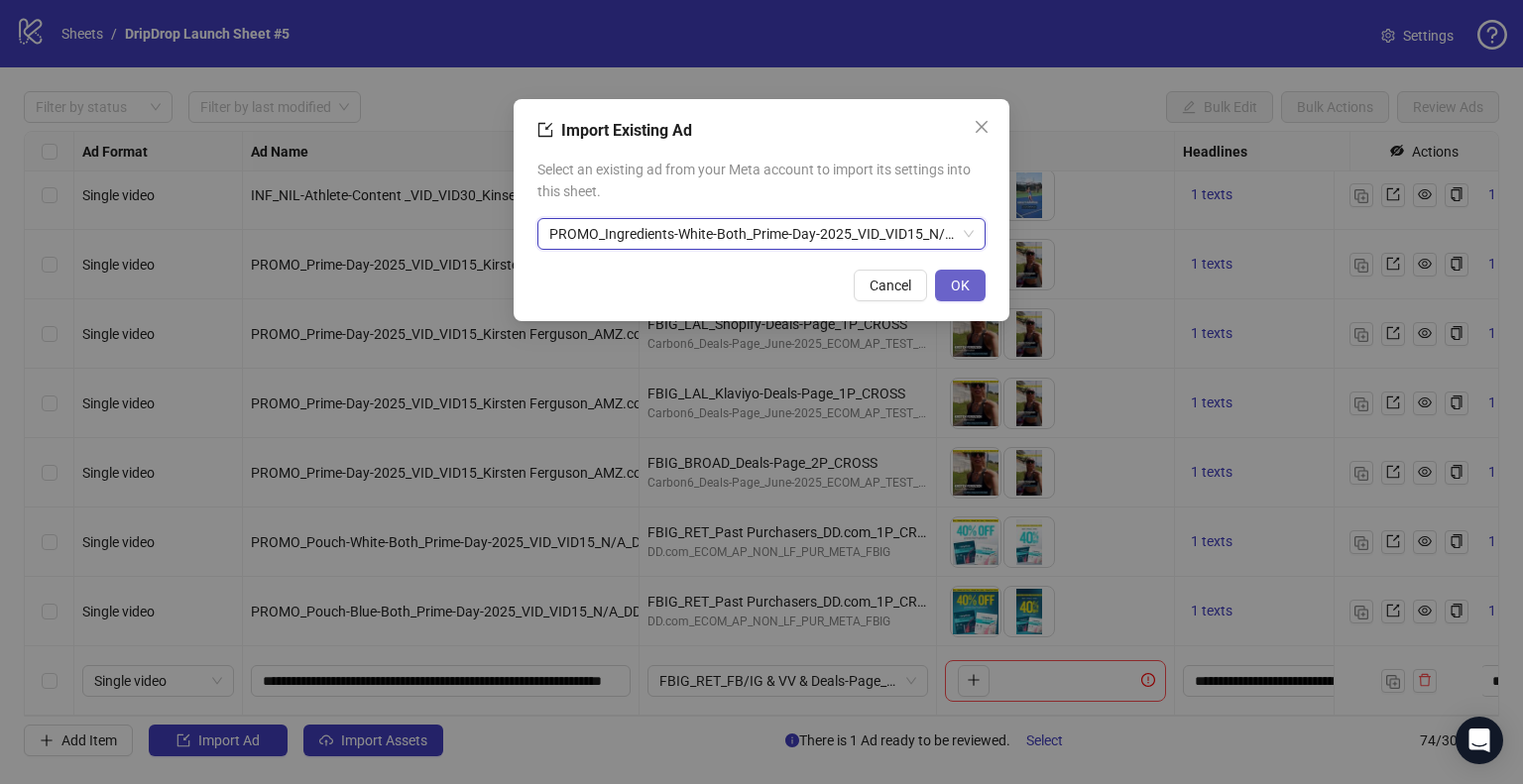click on "OK" at bounding box center (960, 285) 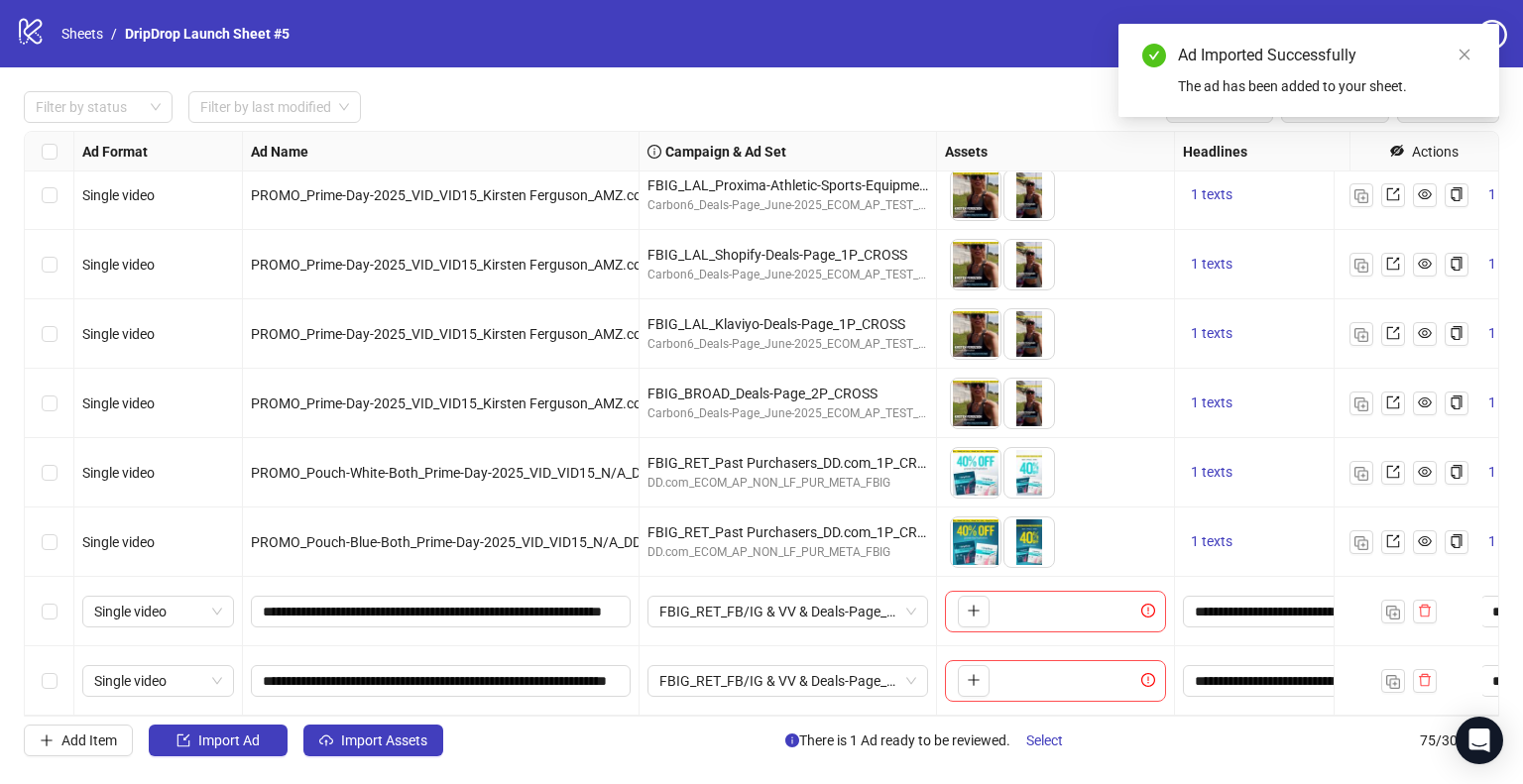 scroll, scrollTop: 4675, scrollLeft: 0, axis: vertical 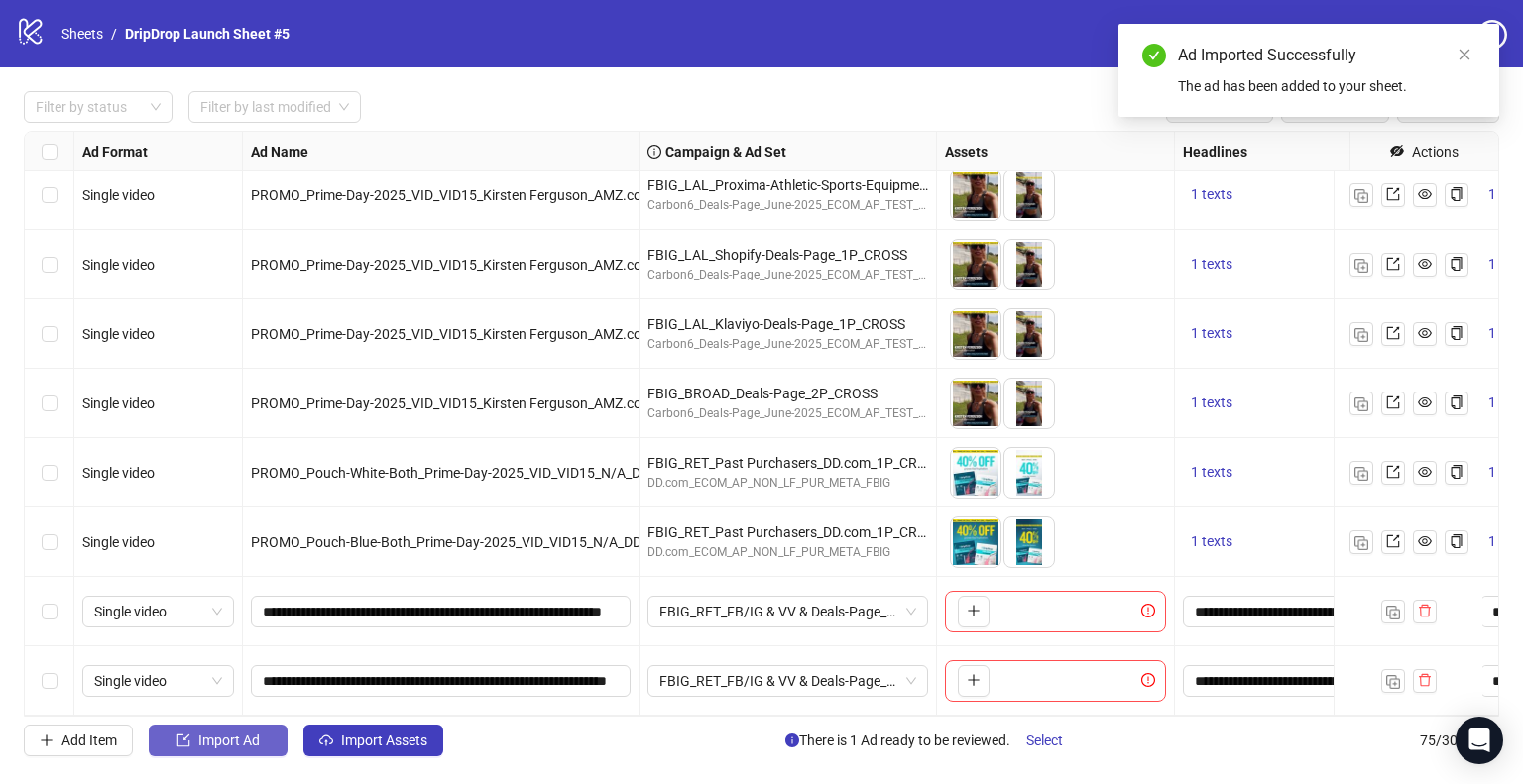 click on "Import Ad" at bounding box center [218, 740] 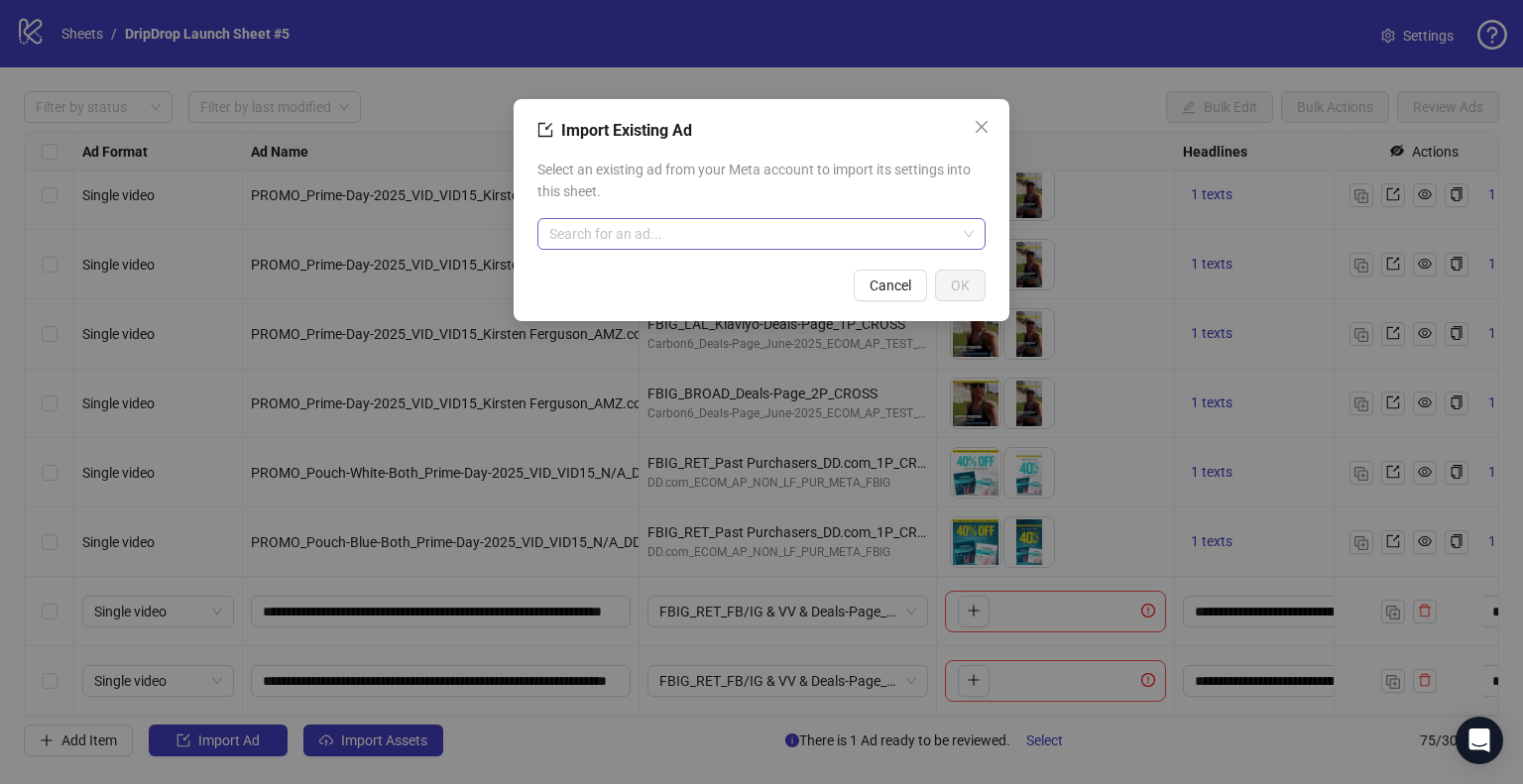 click at bounding box center (753, 234) 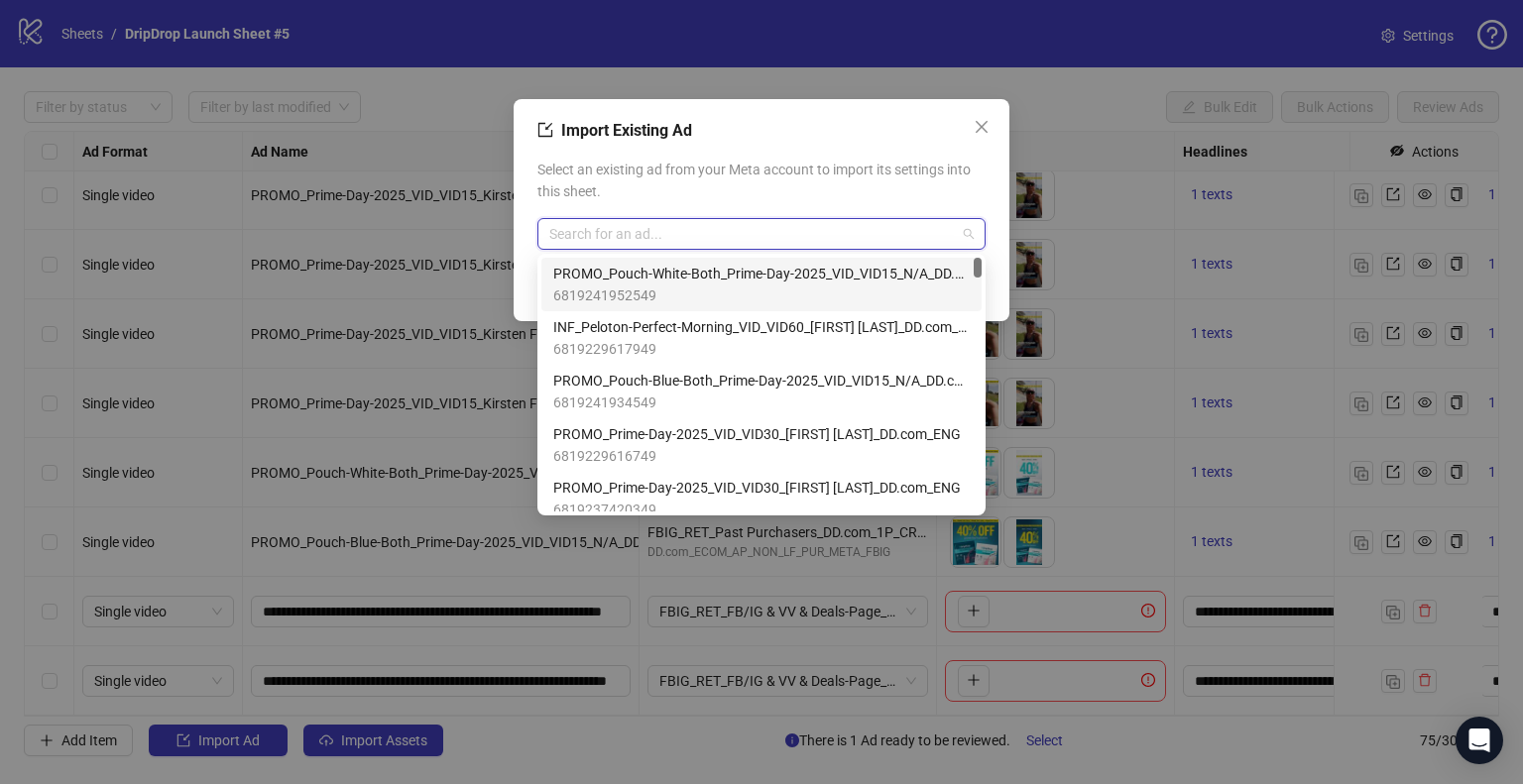 paste on "**********" 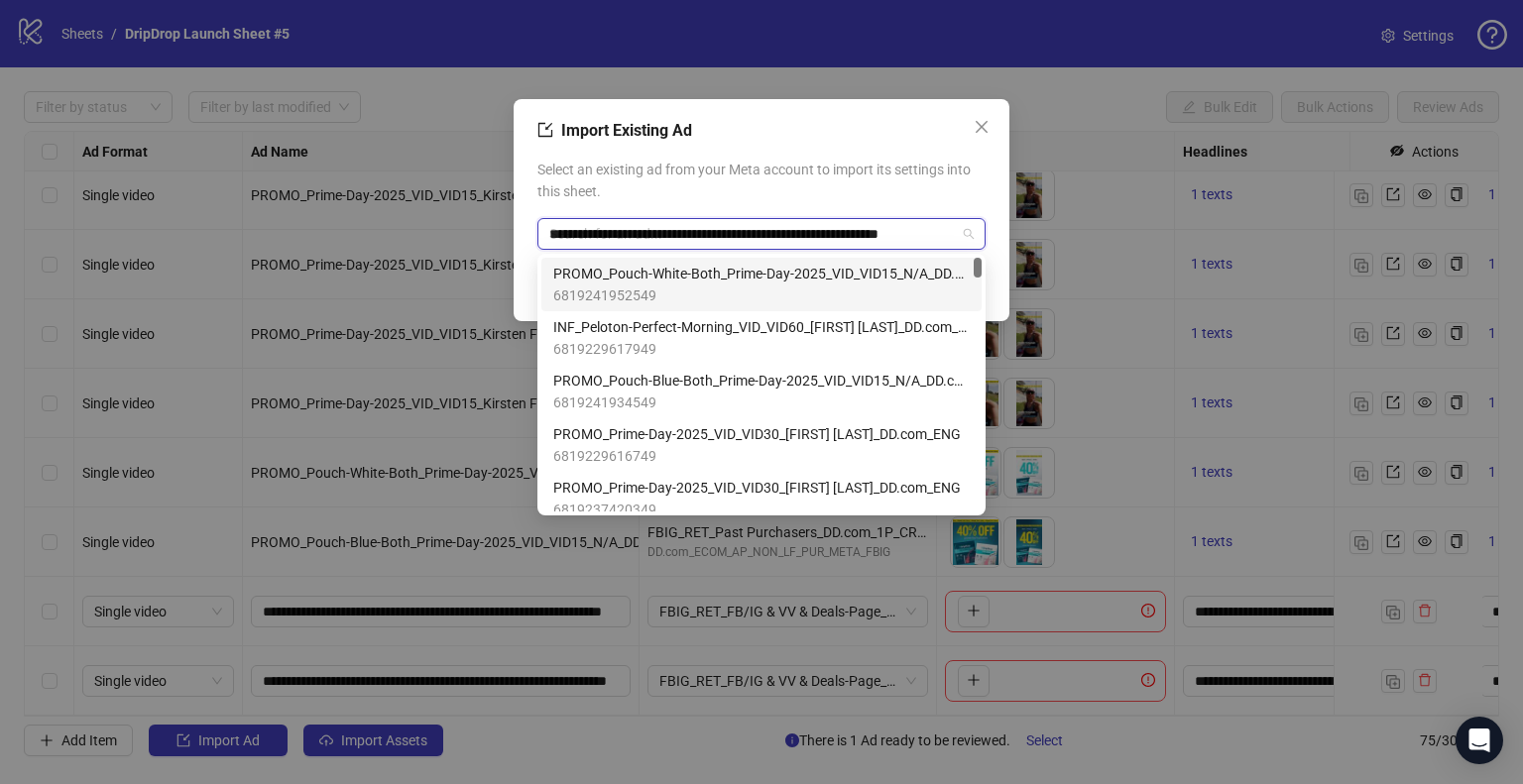 scroll, scrollTop: 0, scrollLeft: 77, axis: horizontal 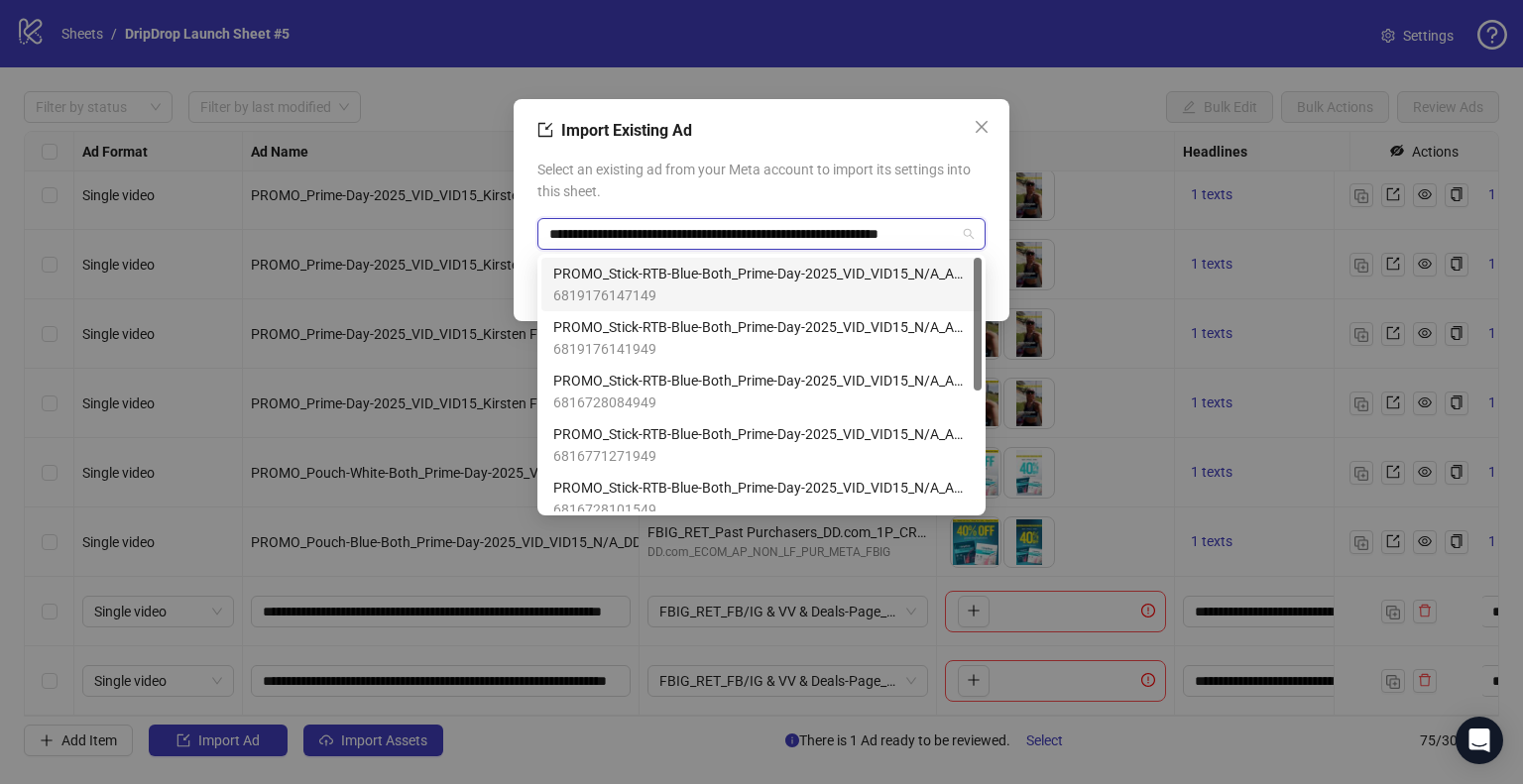 click on "PROMO_Stick-RTB-Blue-Both_Prime-Day-2025_VID_VID15_N/A_AMZ.com_ENG" at bounding box center (762, 274) 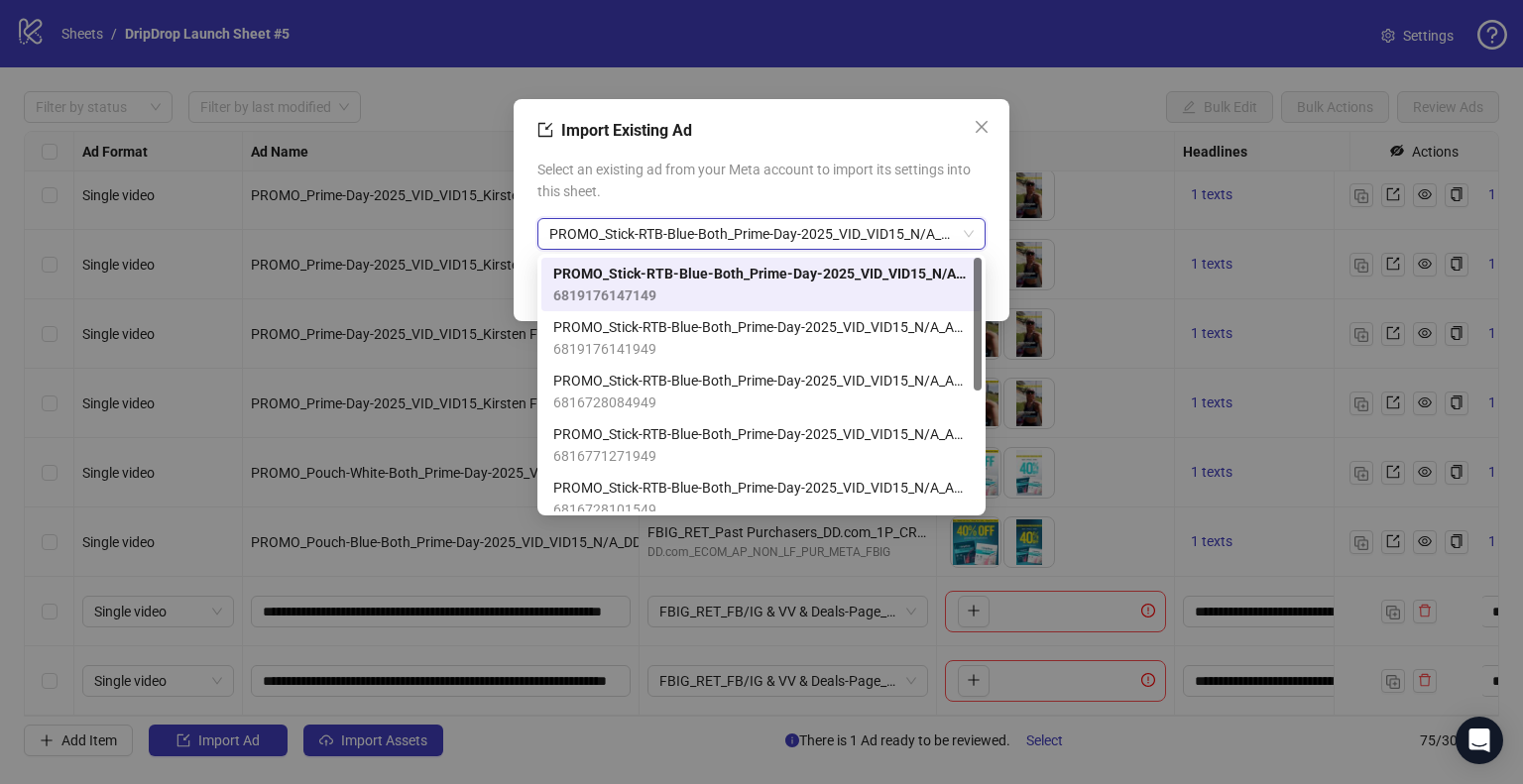 scroll, scrollTop: 0, scrollLeft: 0, axis: both 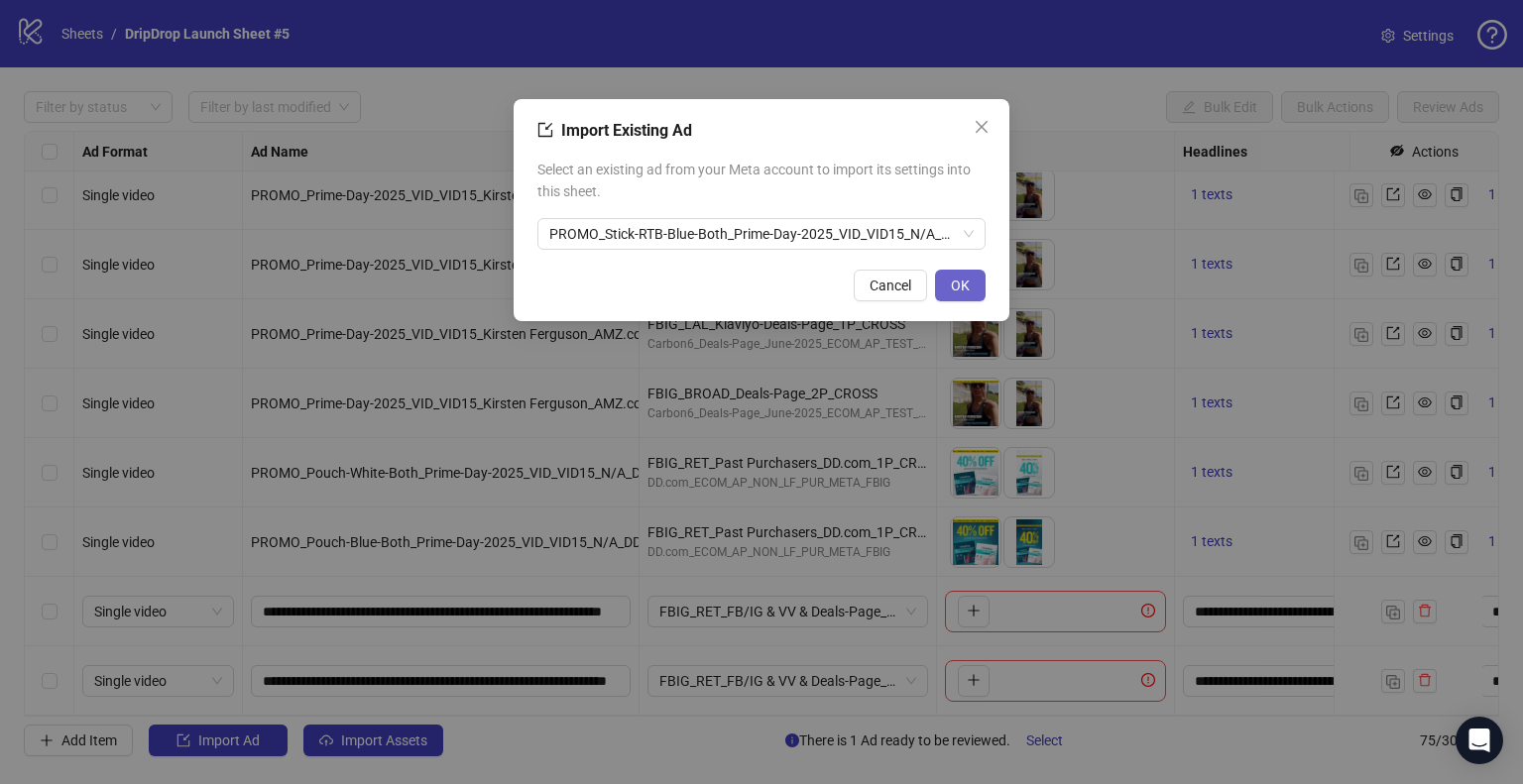 click on "OK" at bounding box center [960, 285] 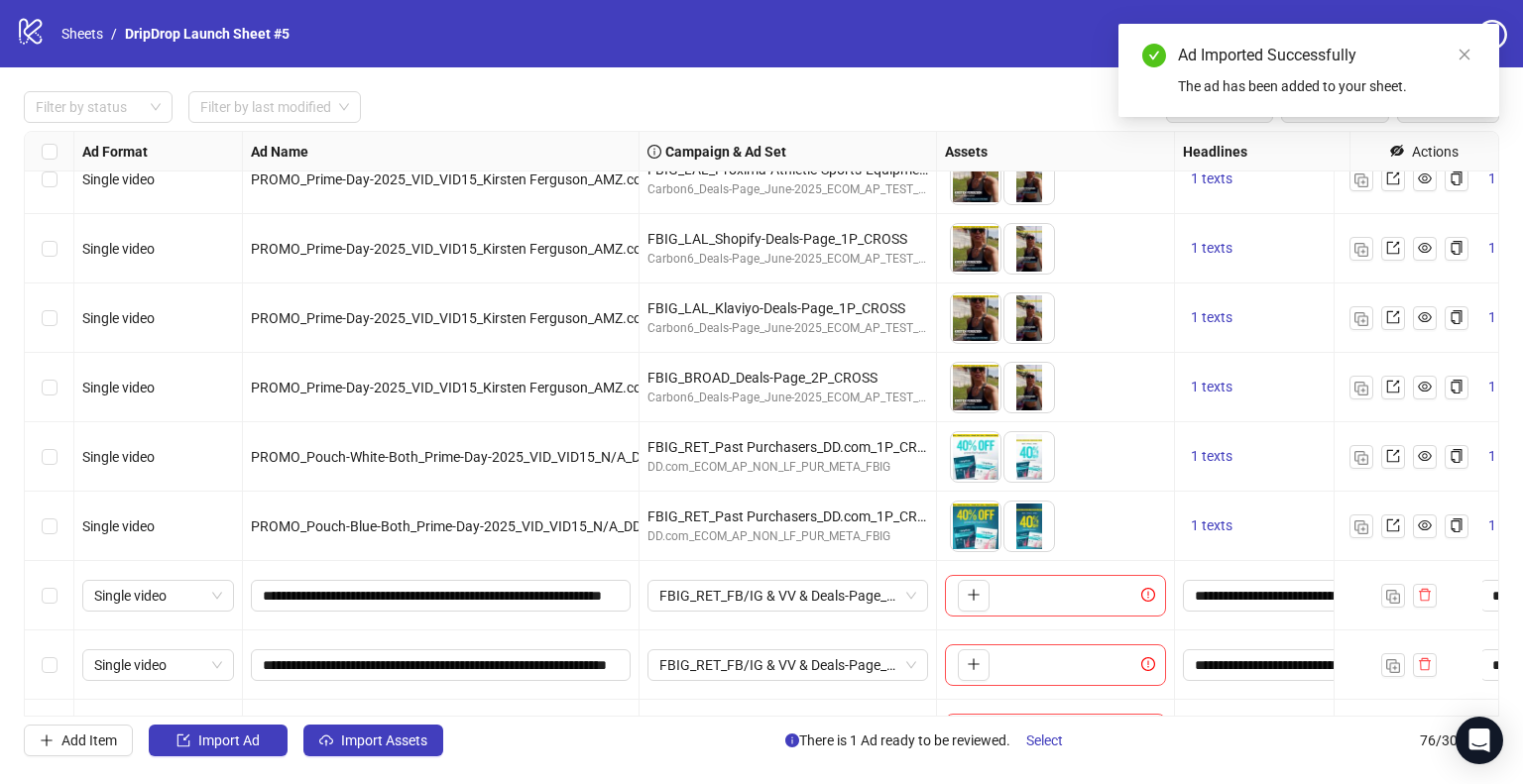 scroll, scrollTop: 4745, scrollLeft: 0, axis: vertical 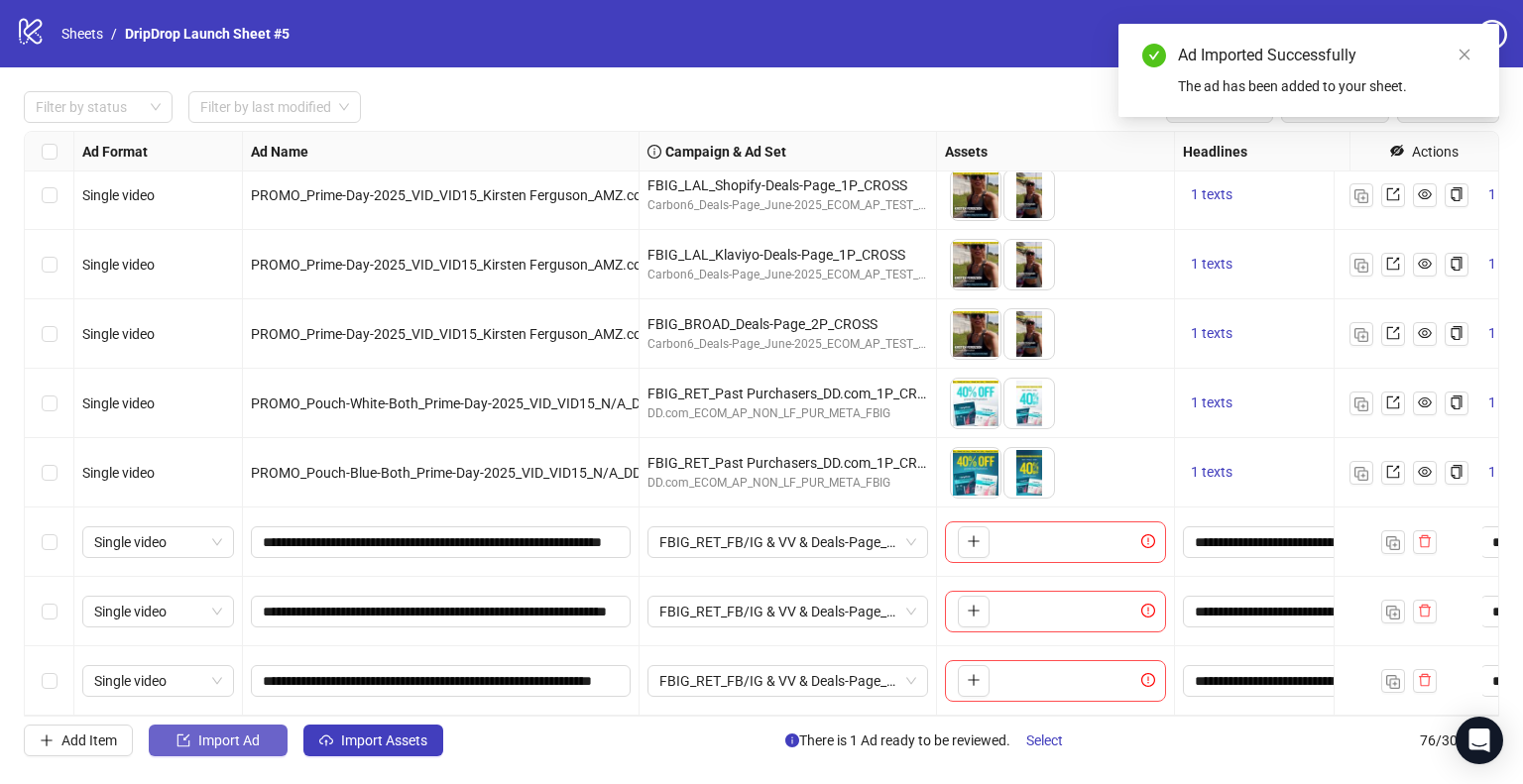 click on "Import Ad" at bounding box center [229, 740] 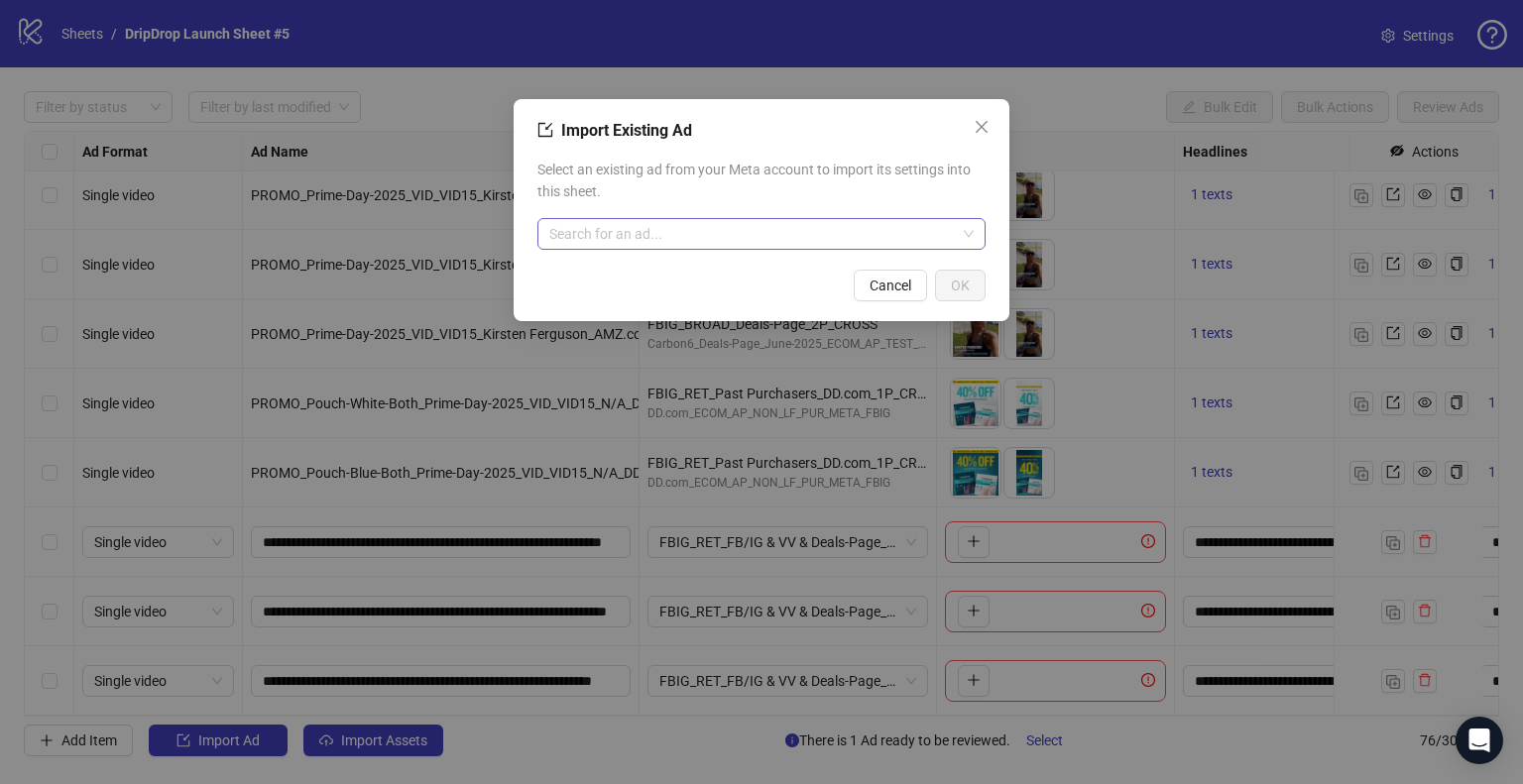 click at bounding box center (753, 234) 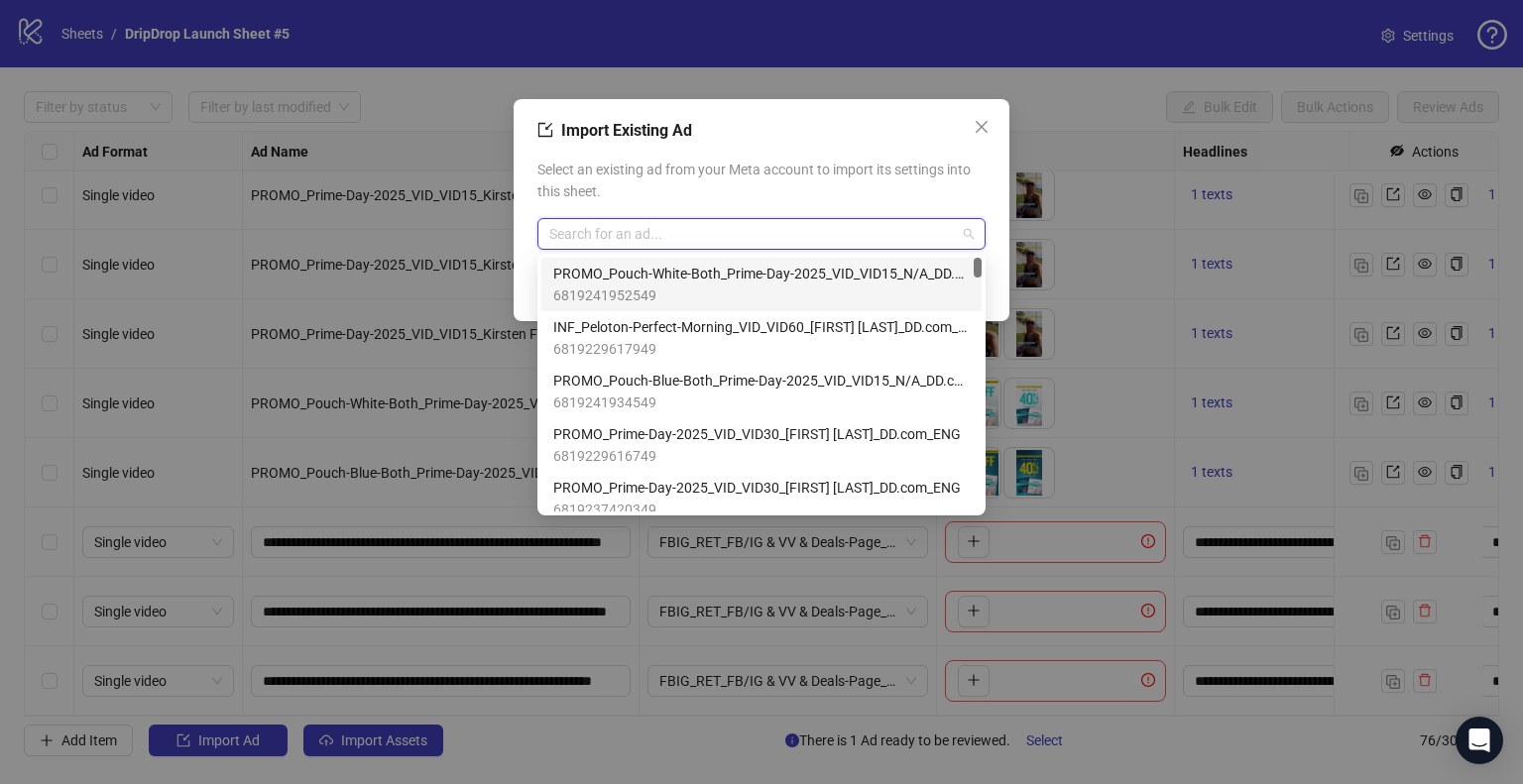 paste on "**********" 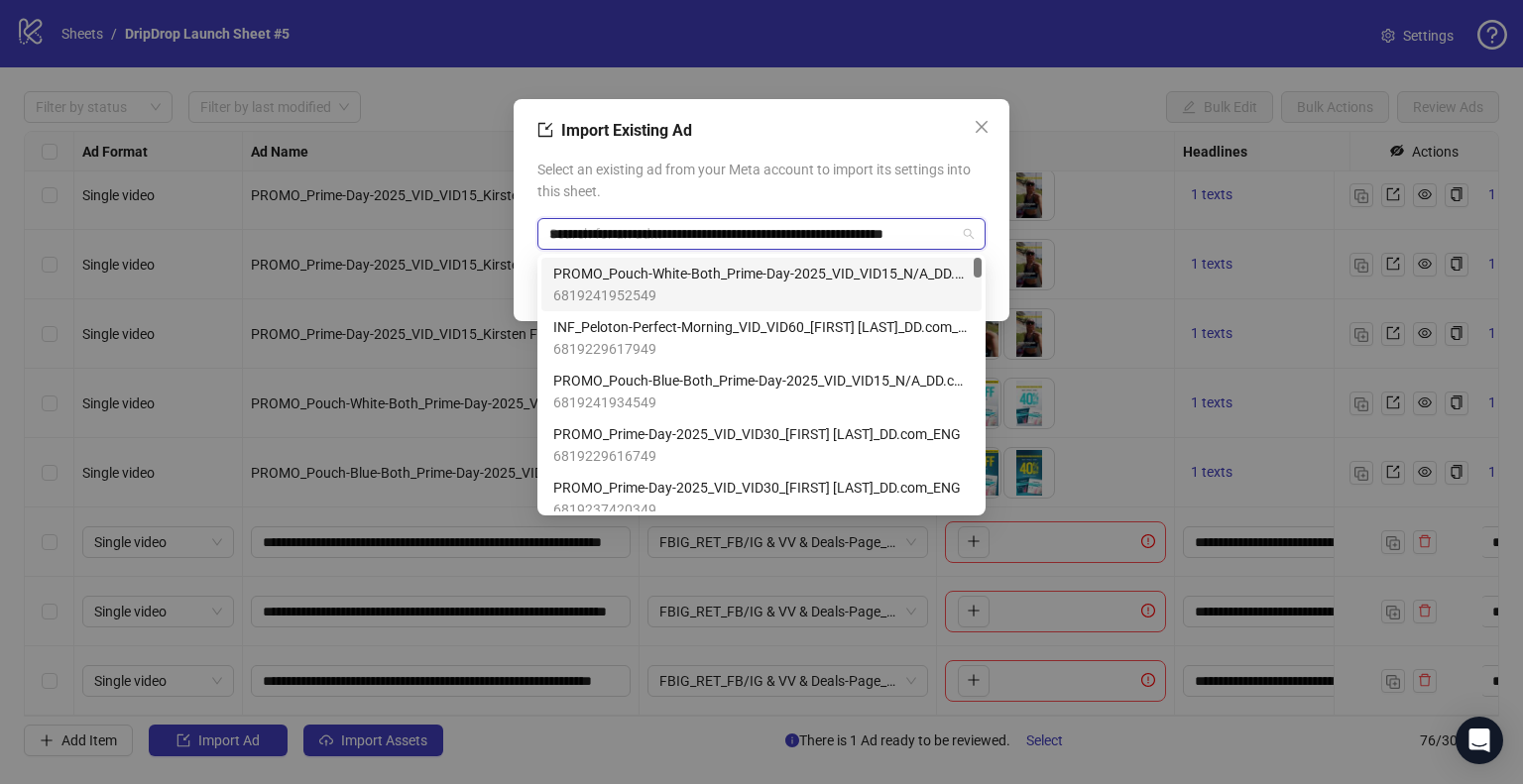 scroll, scrollTop: 0, scrollLeft: 86, axis: horizontal 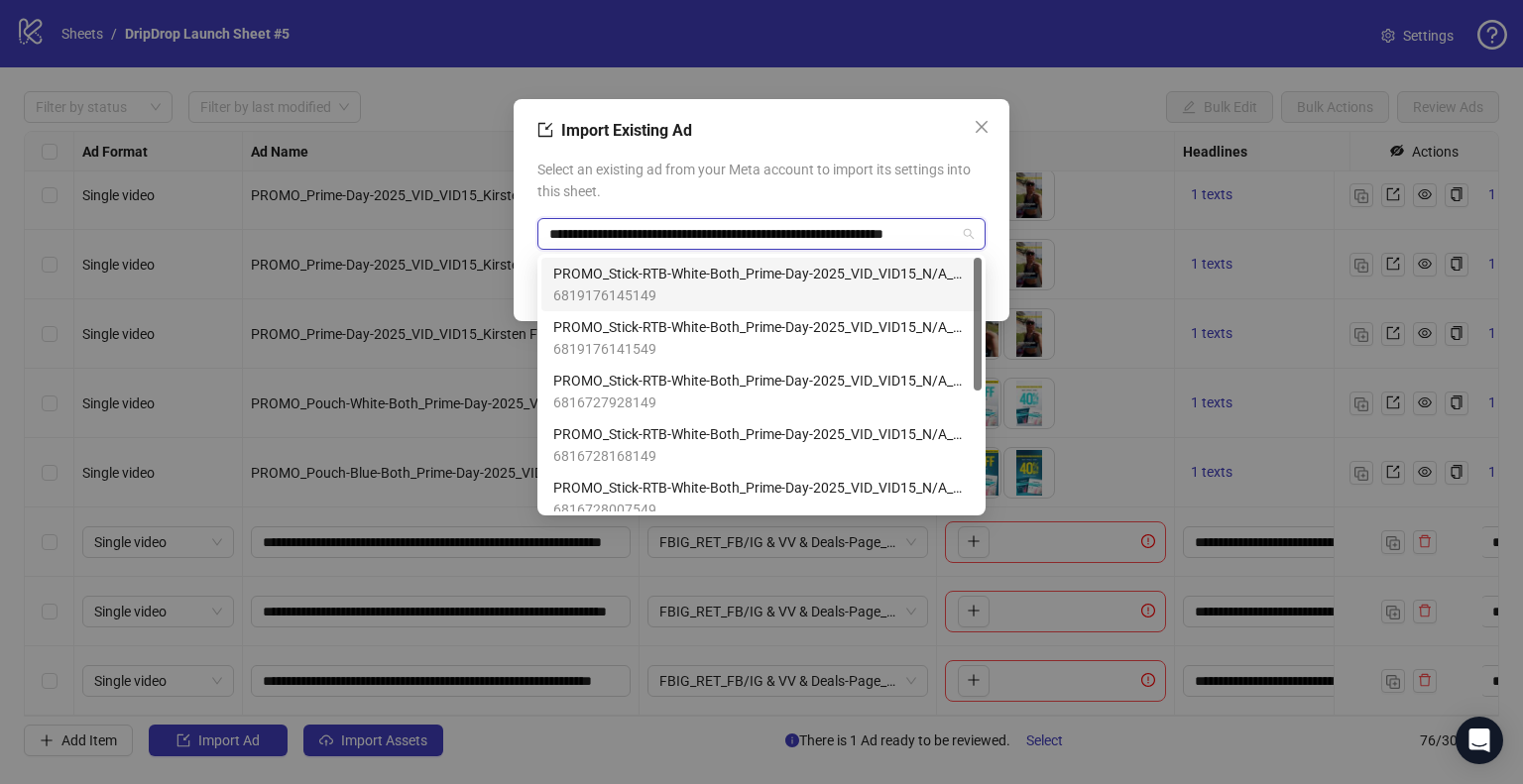 click on "PROMO_Stick-RTB-White-Both_Prime-Day-2025_VID_VID15_N/A_AMZ.com_ENG" at bounding box center [762, 274] 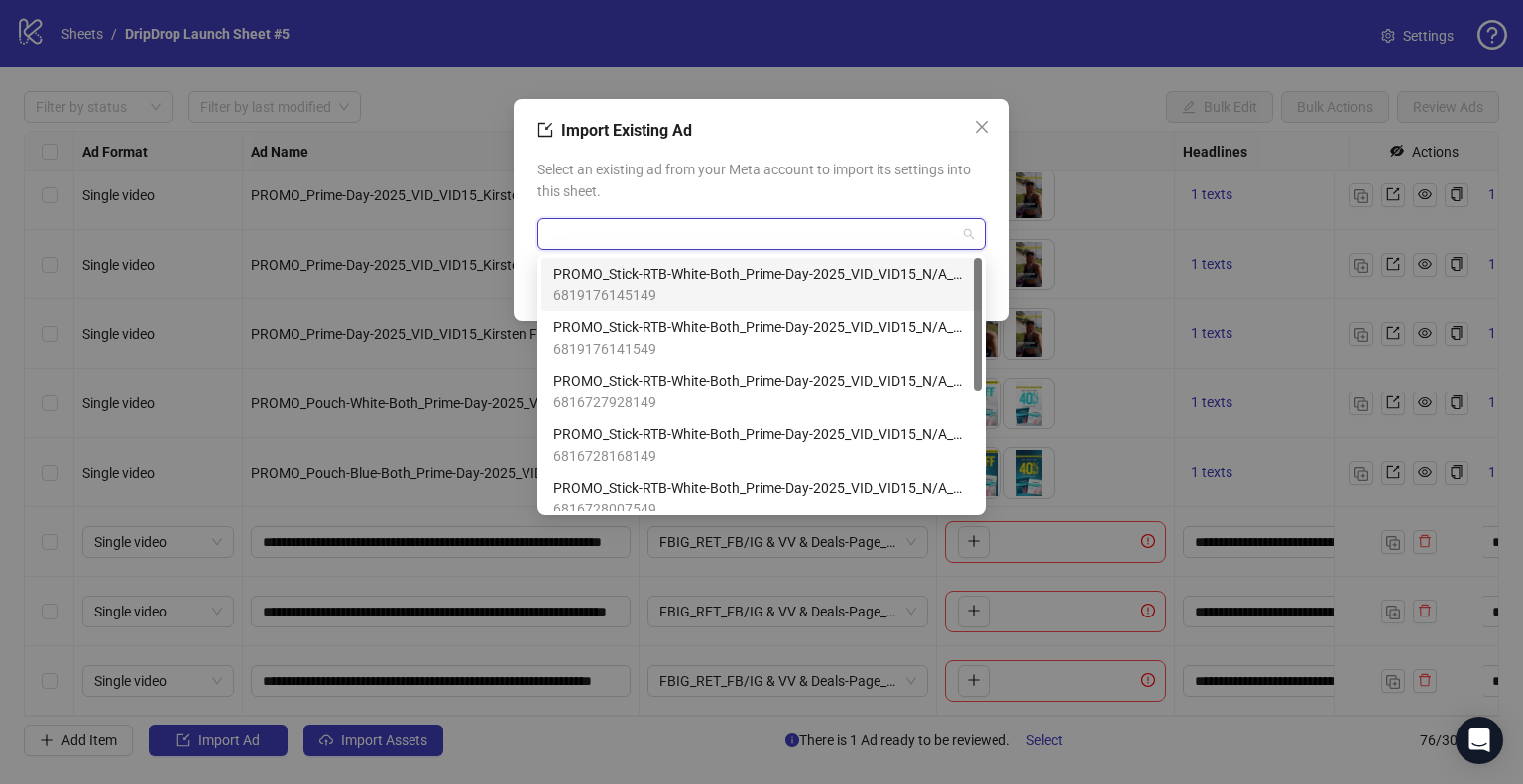scroll, scrollTop: 0, scrollLeft: 0, axis: both 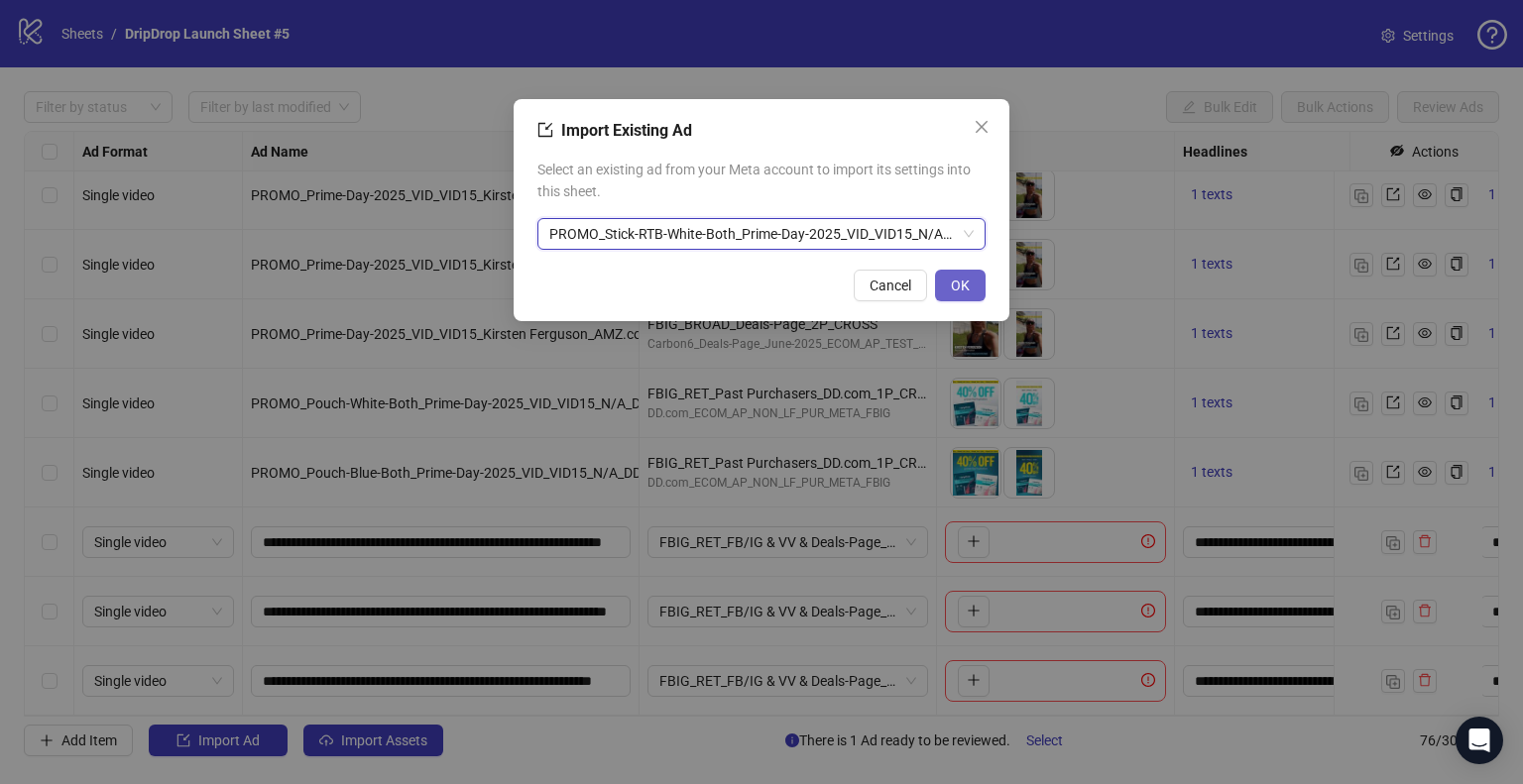 click on "OK" at bounding box center [960, 285] 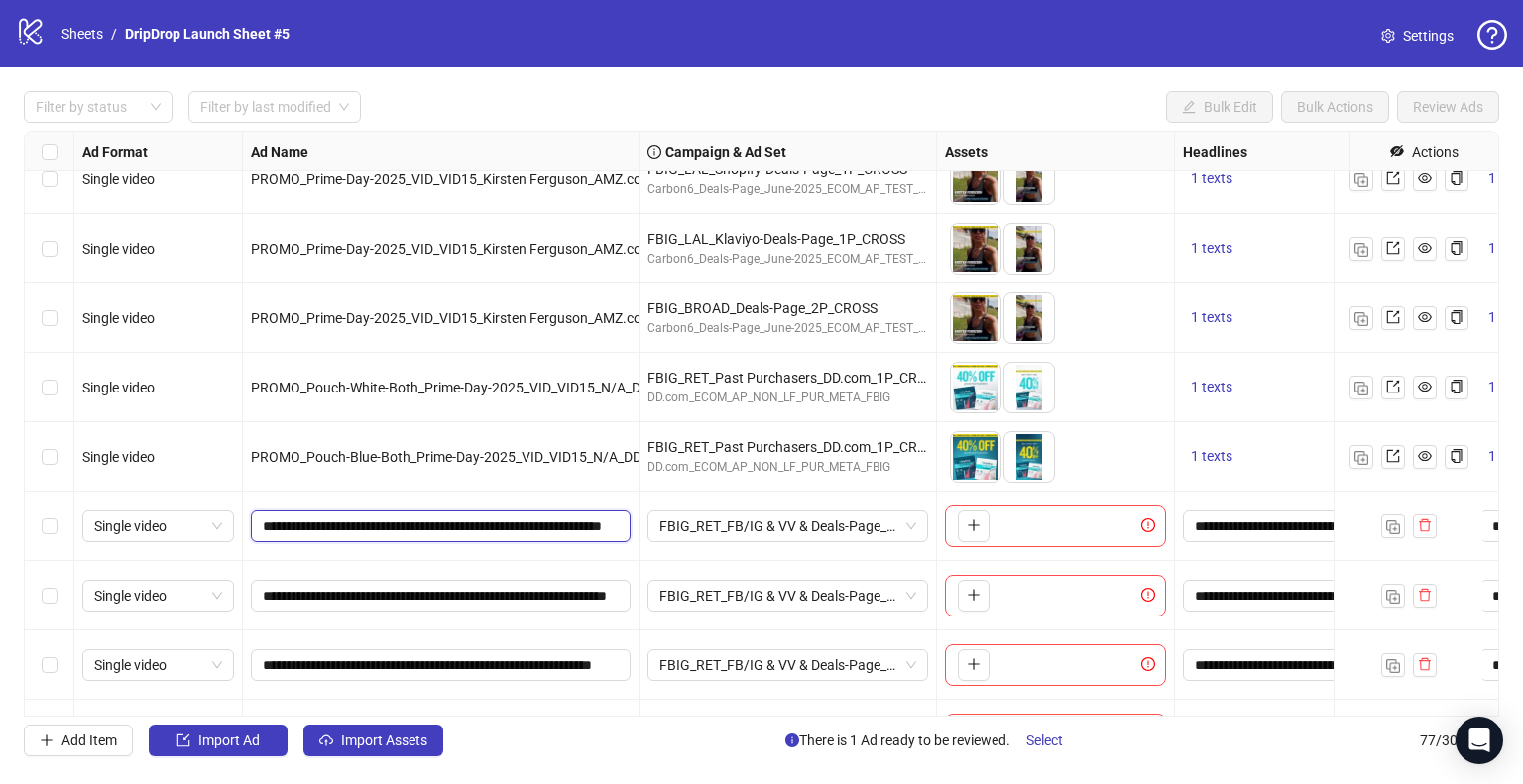 click on "**********" at bounding box center (438, 526) 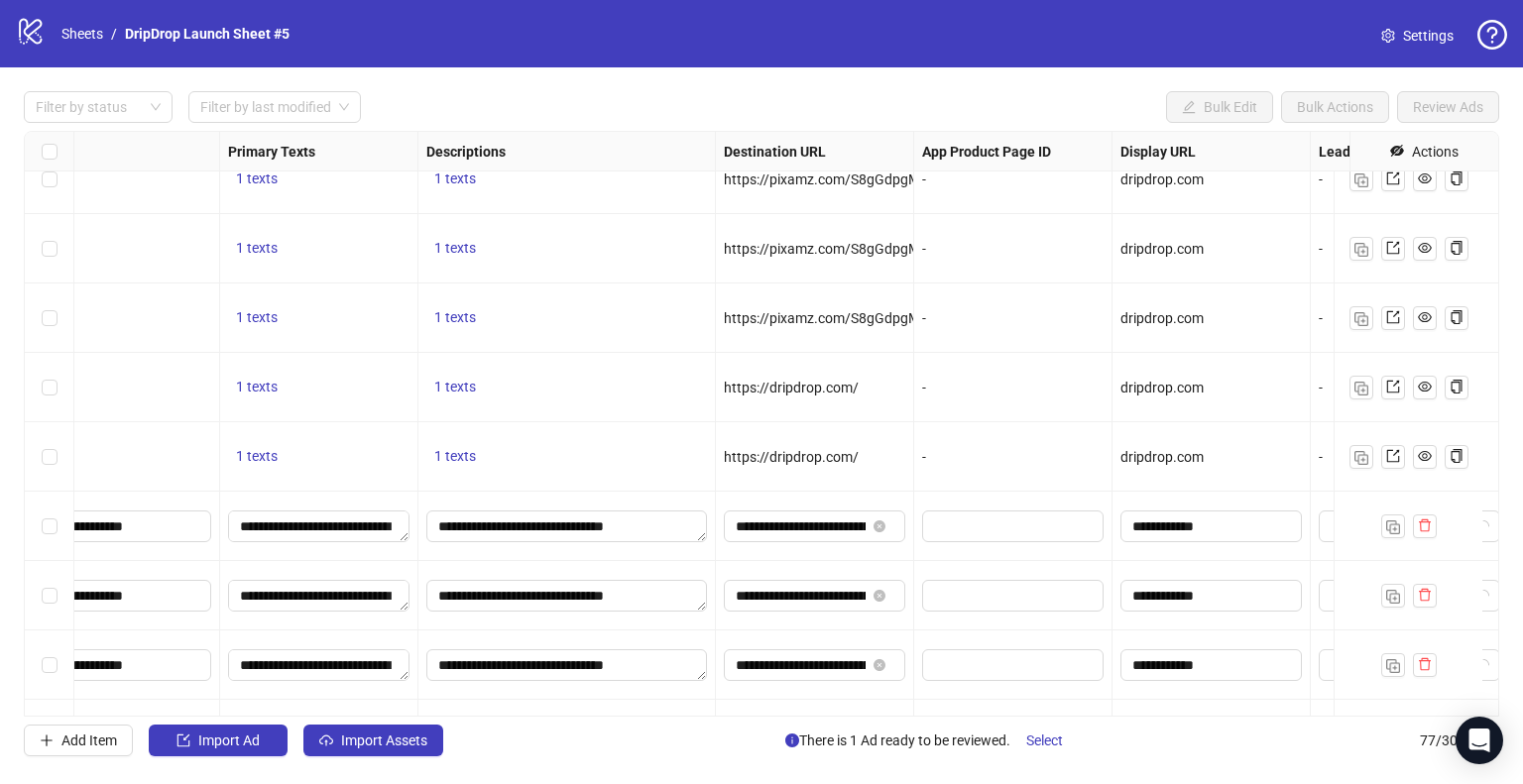 scroll, scrollTop: 4745, scrollLeft: 1481, axis: both 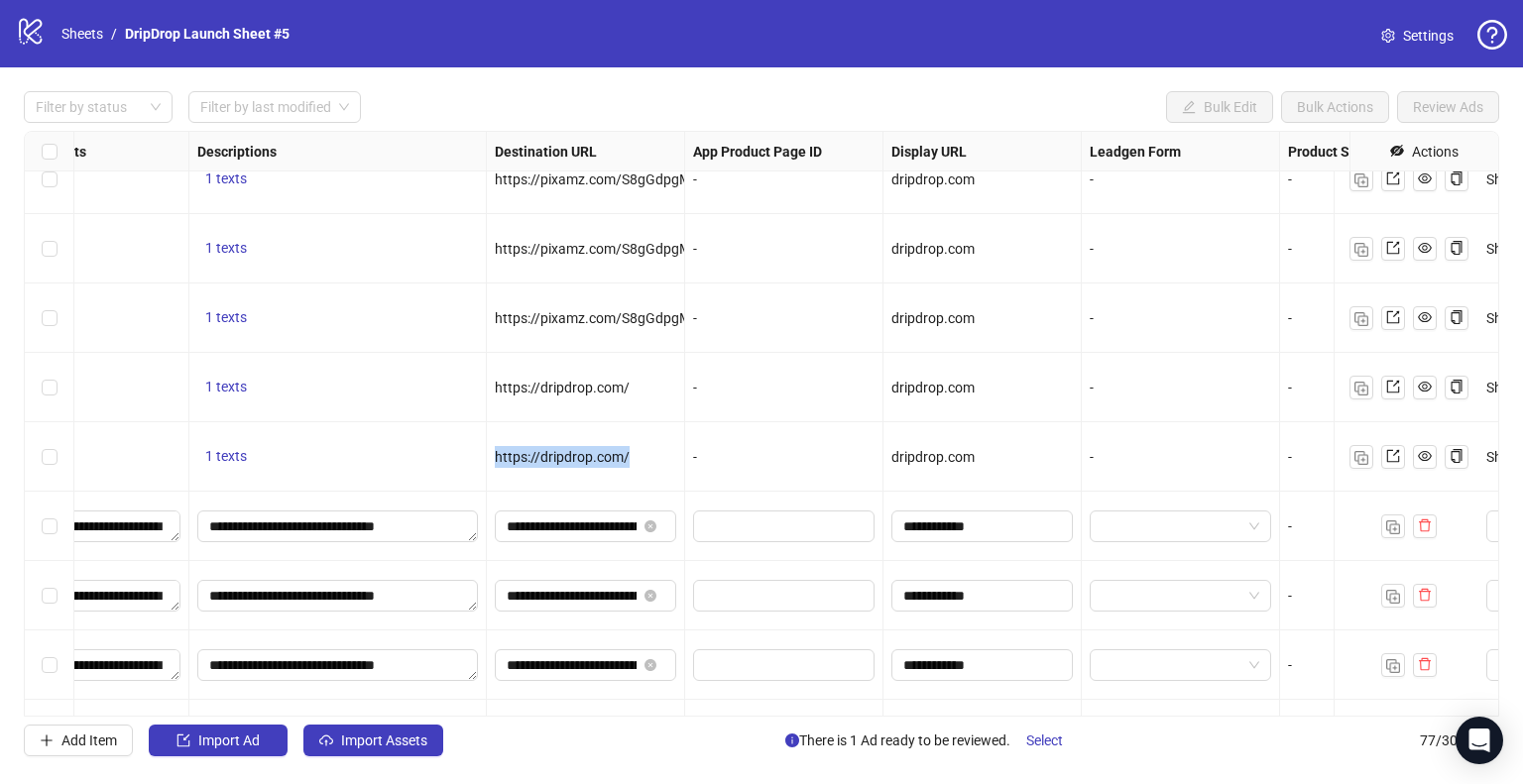 drag, startPoint x: 646, startPoint y: 456, endPoint x: 494, endPoint y: 470, distance: 152.64338 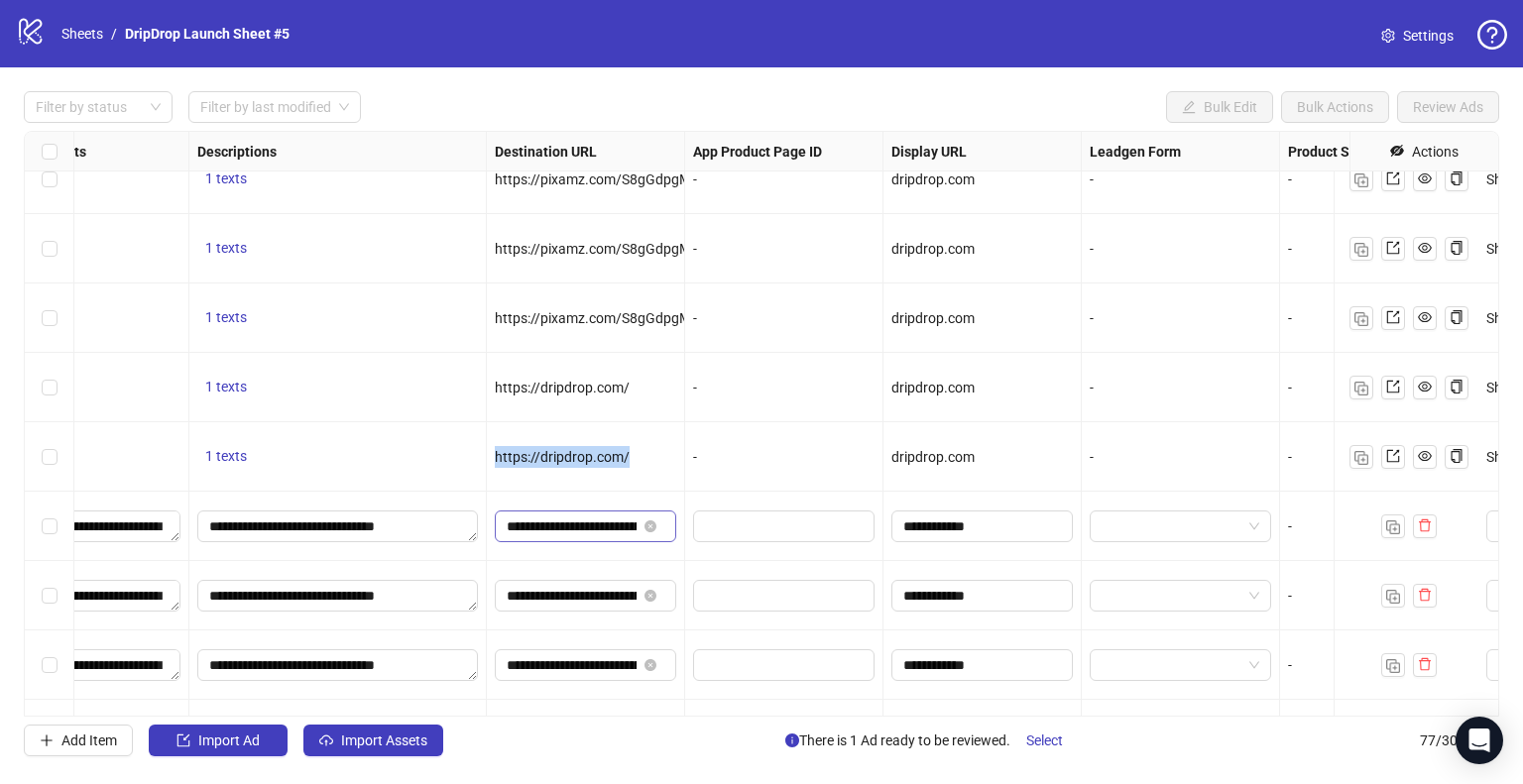 copy on "https://dripdrop.com/" 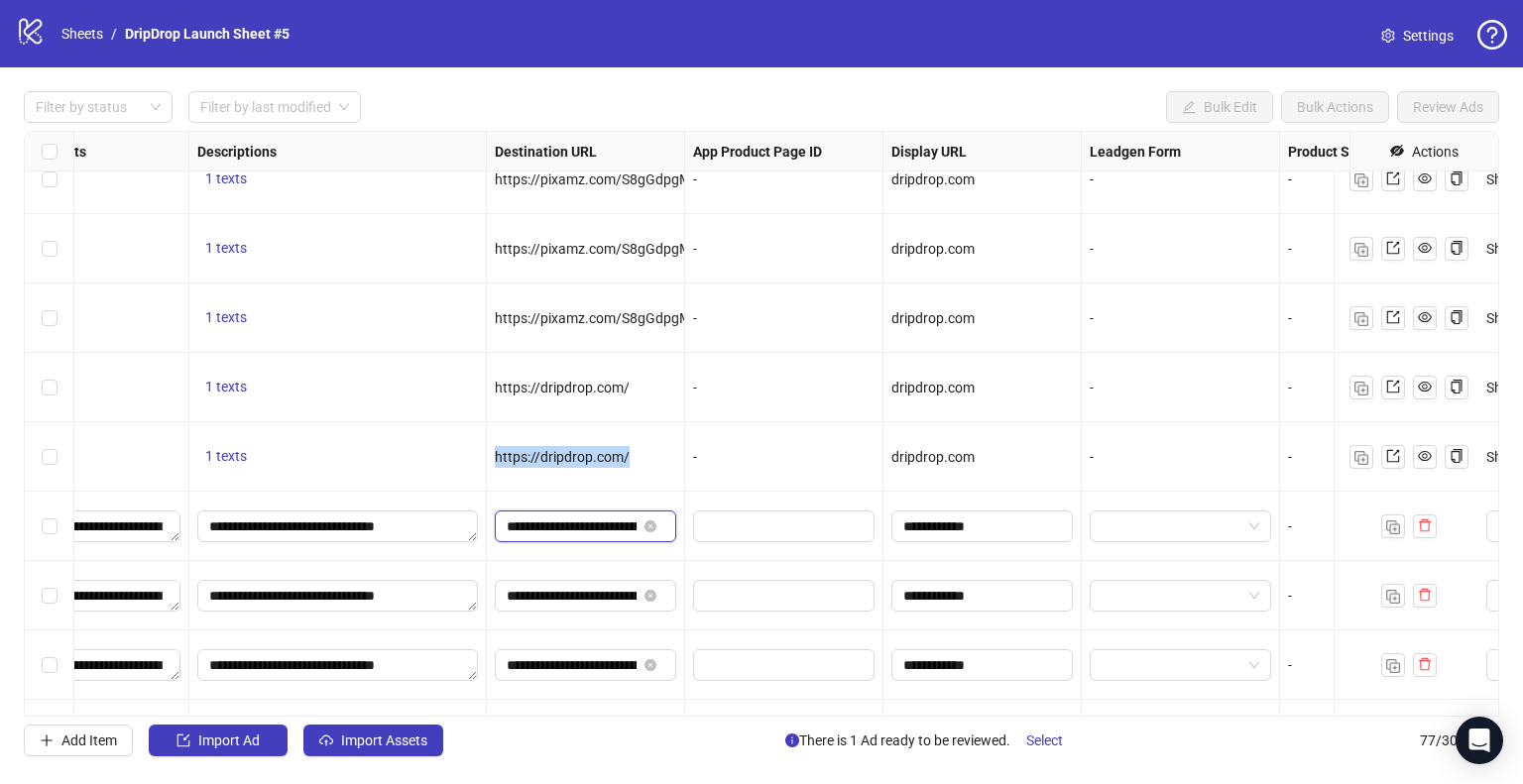 click on "**********" at bounding box center [571, 526] 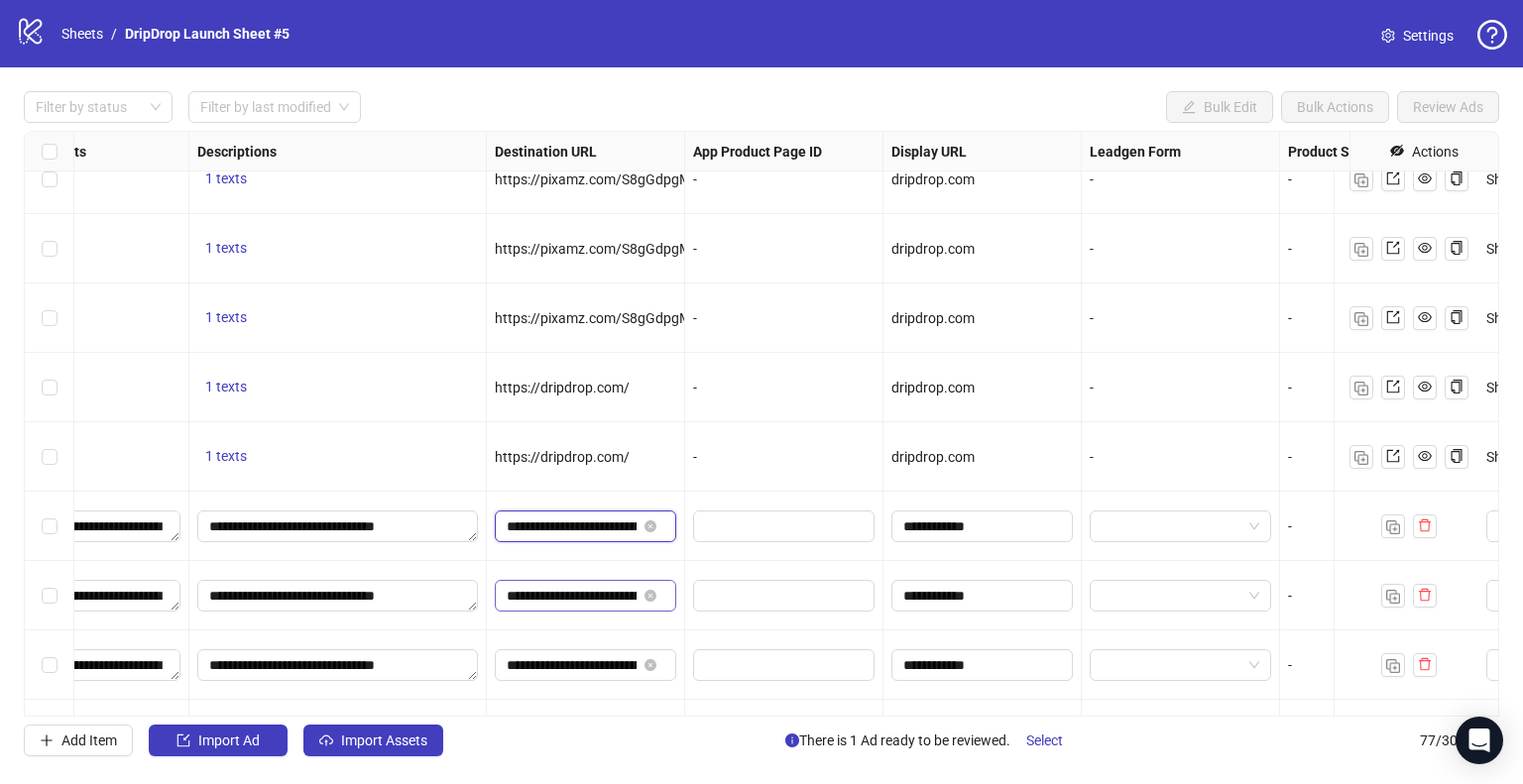 paste 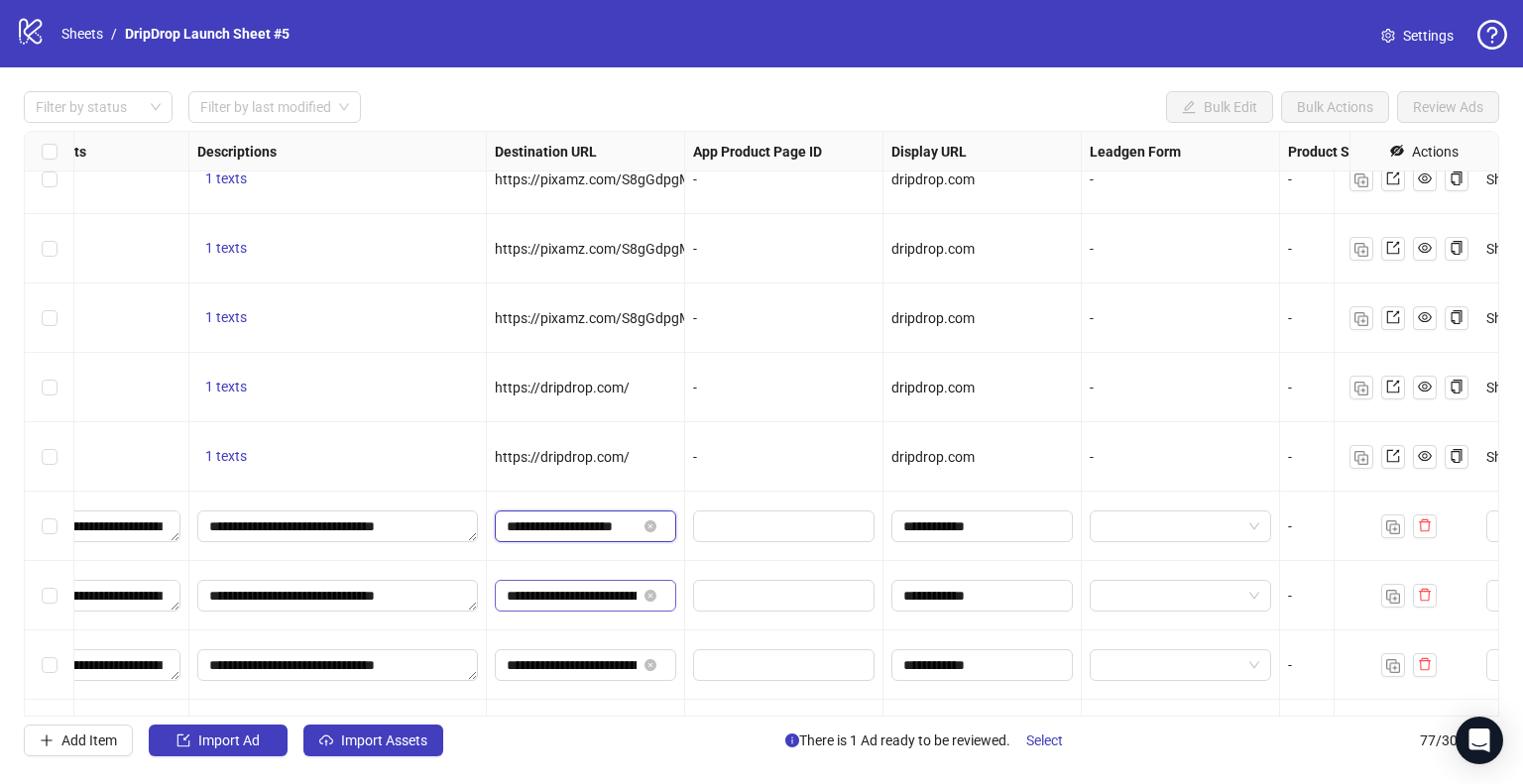 scroll, scrollTop: 0, scrollLeft: 2, axis: horizontal 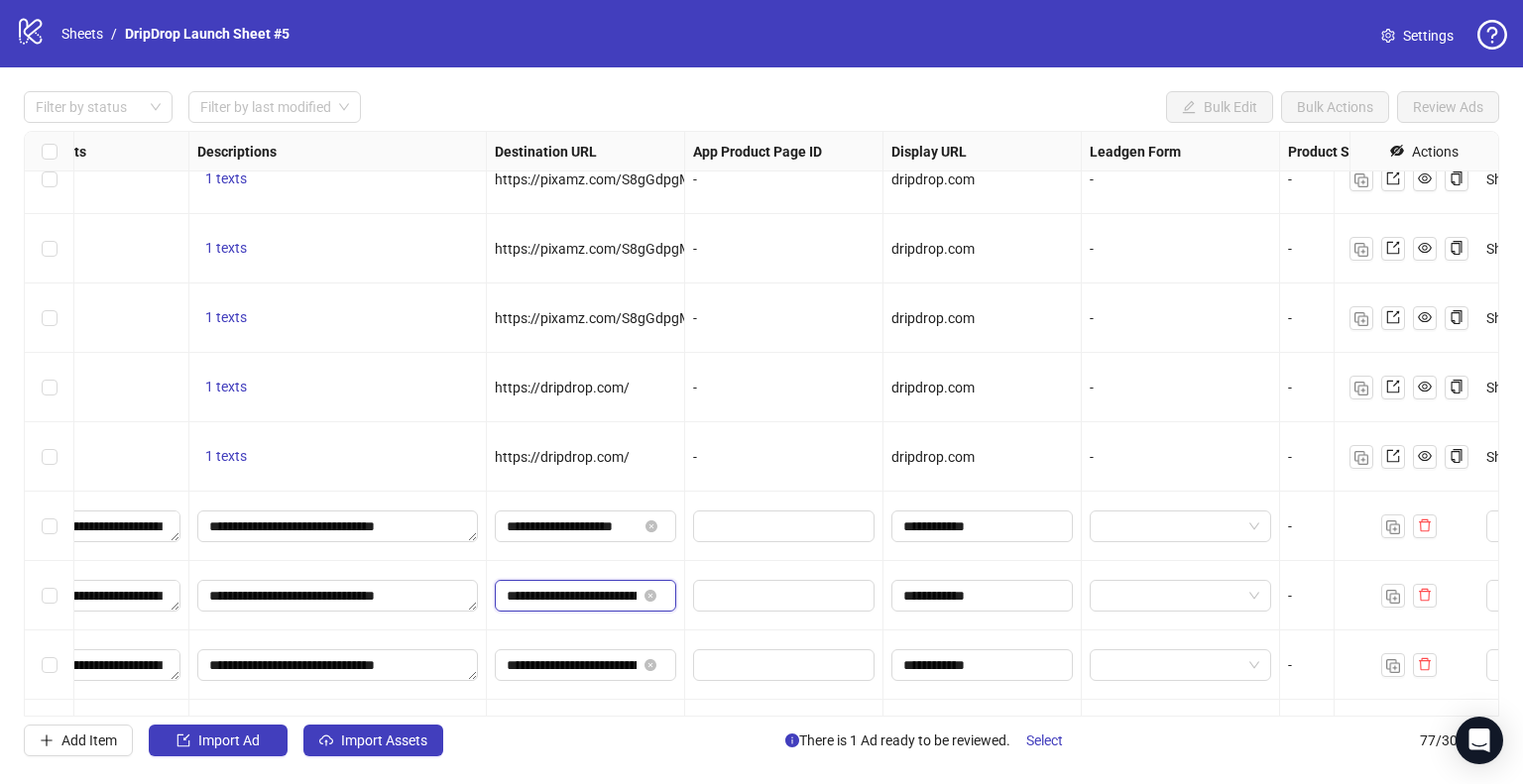 click on "**********" at bounding box center [571, 596] 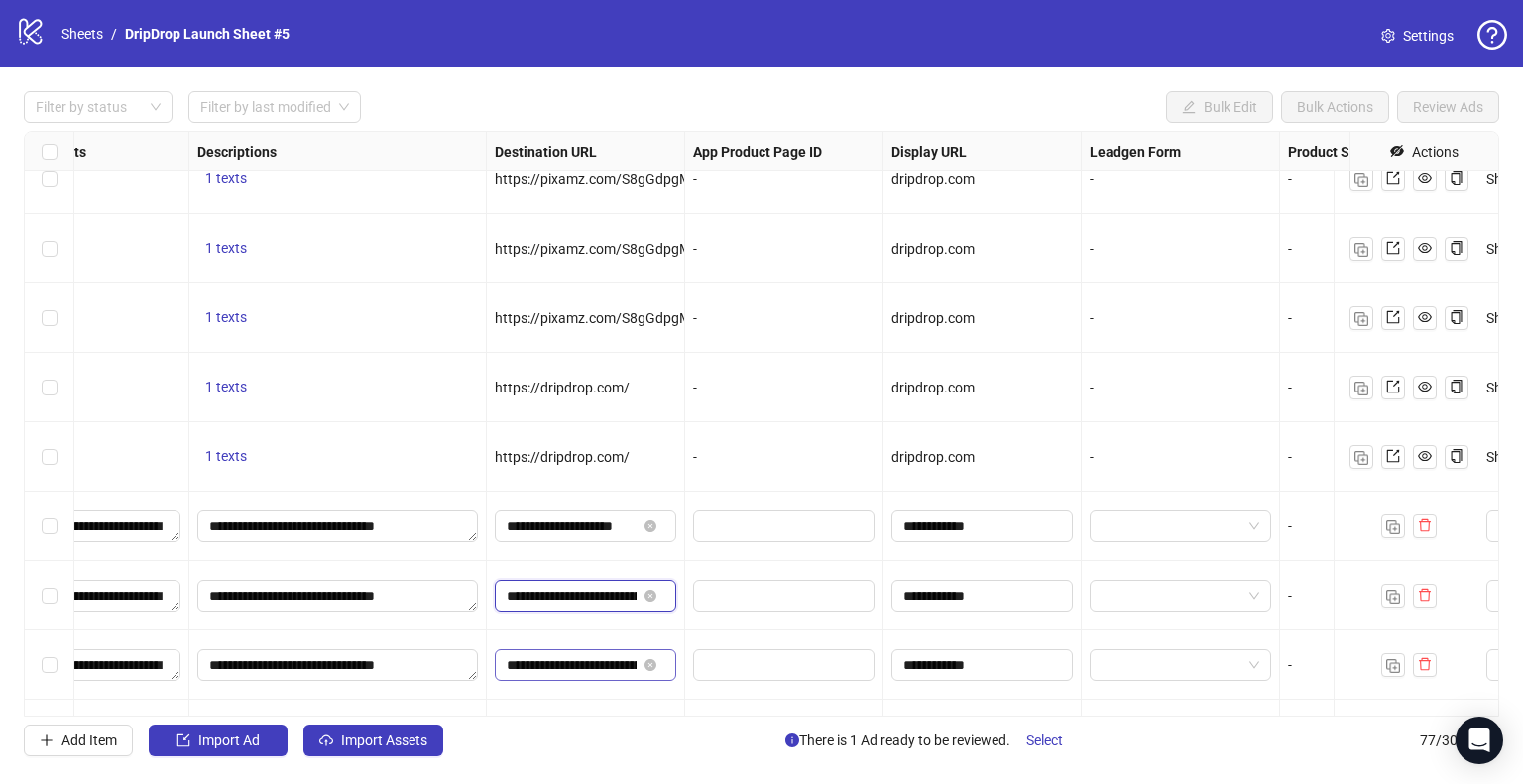 paste 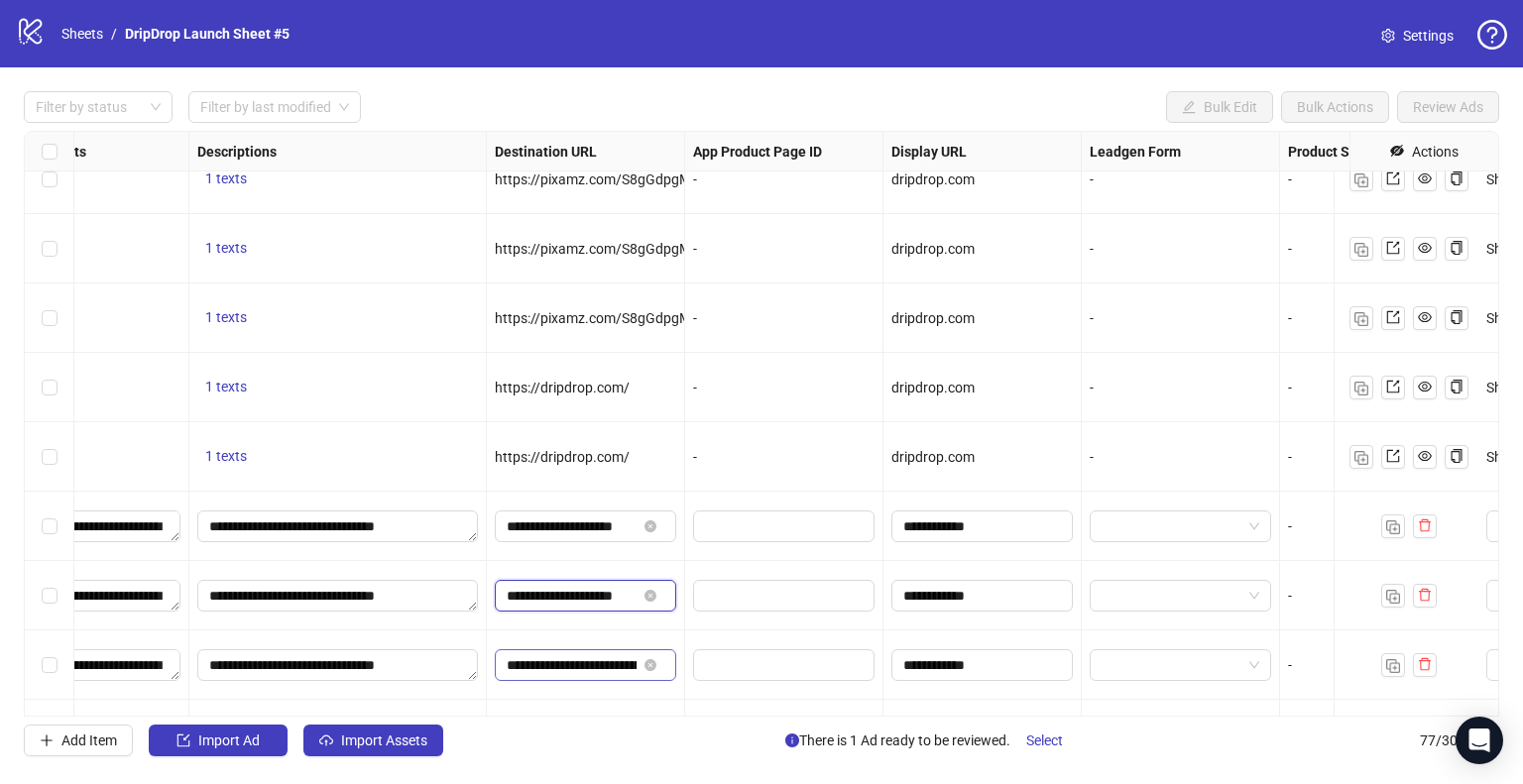 scroll, scrollTop: 0, scrollLeft: 2, axis: horizontal 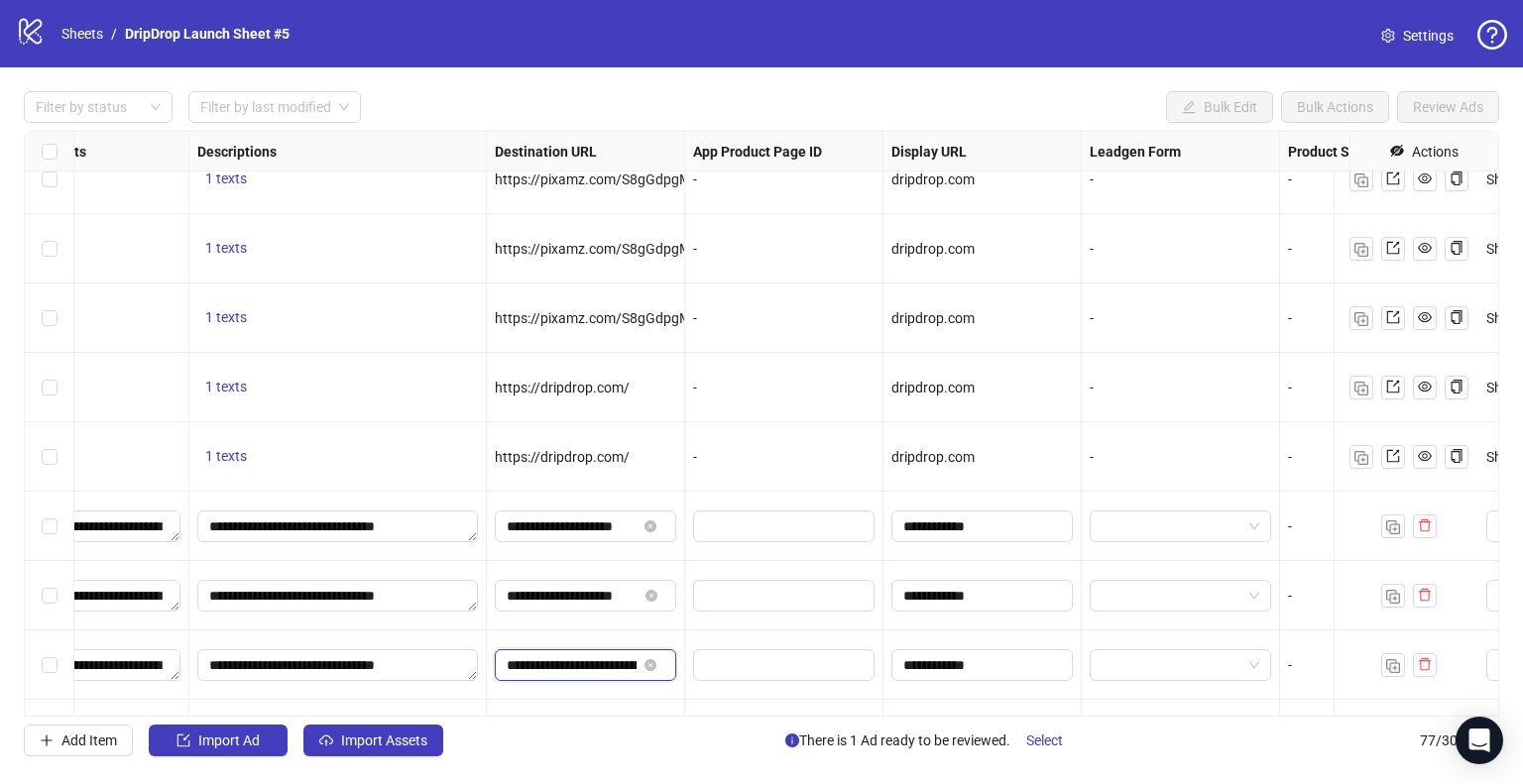 click on "**********" at bounding box center (571, 665) 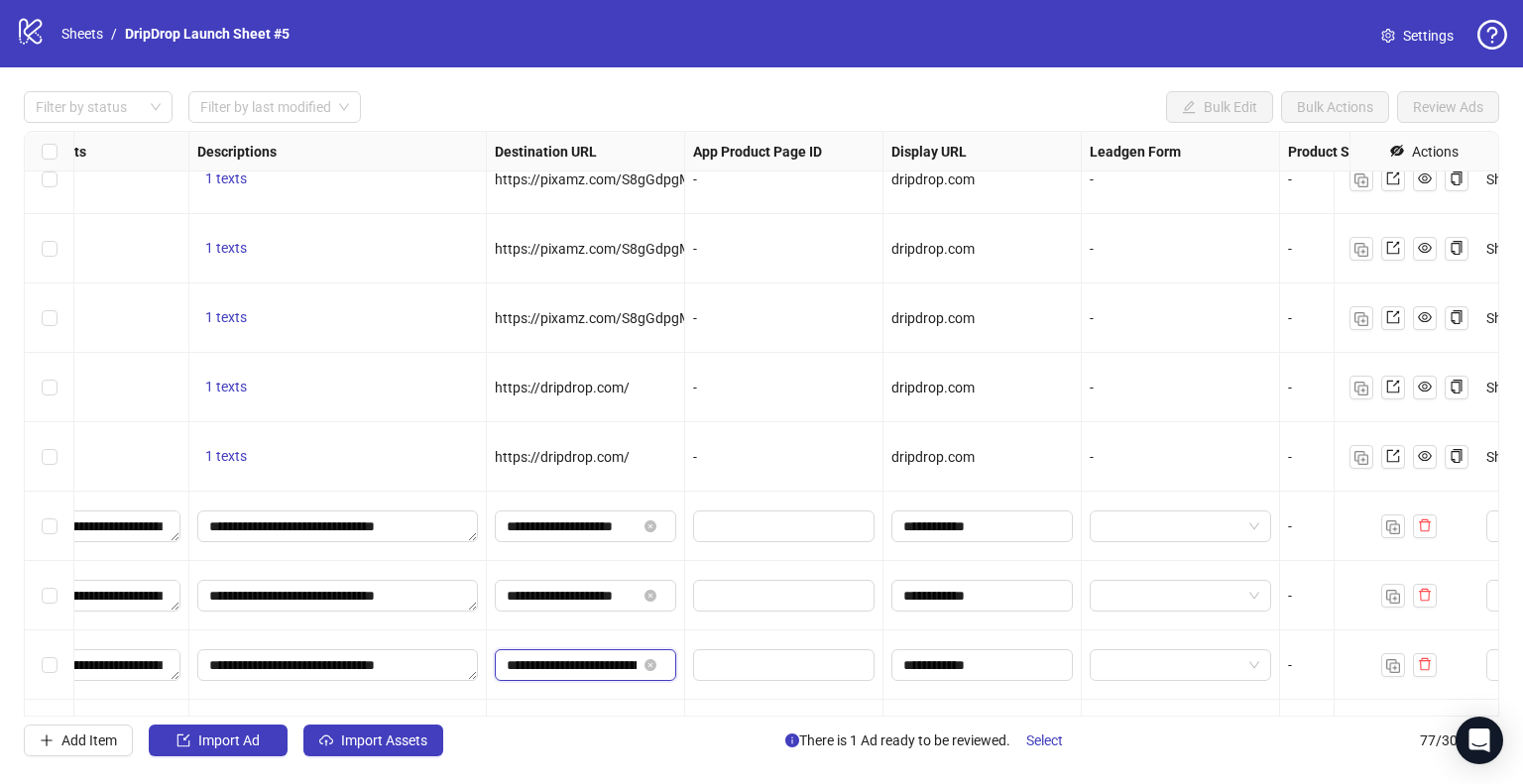 paste 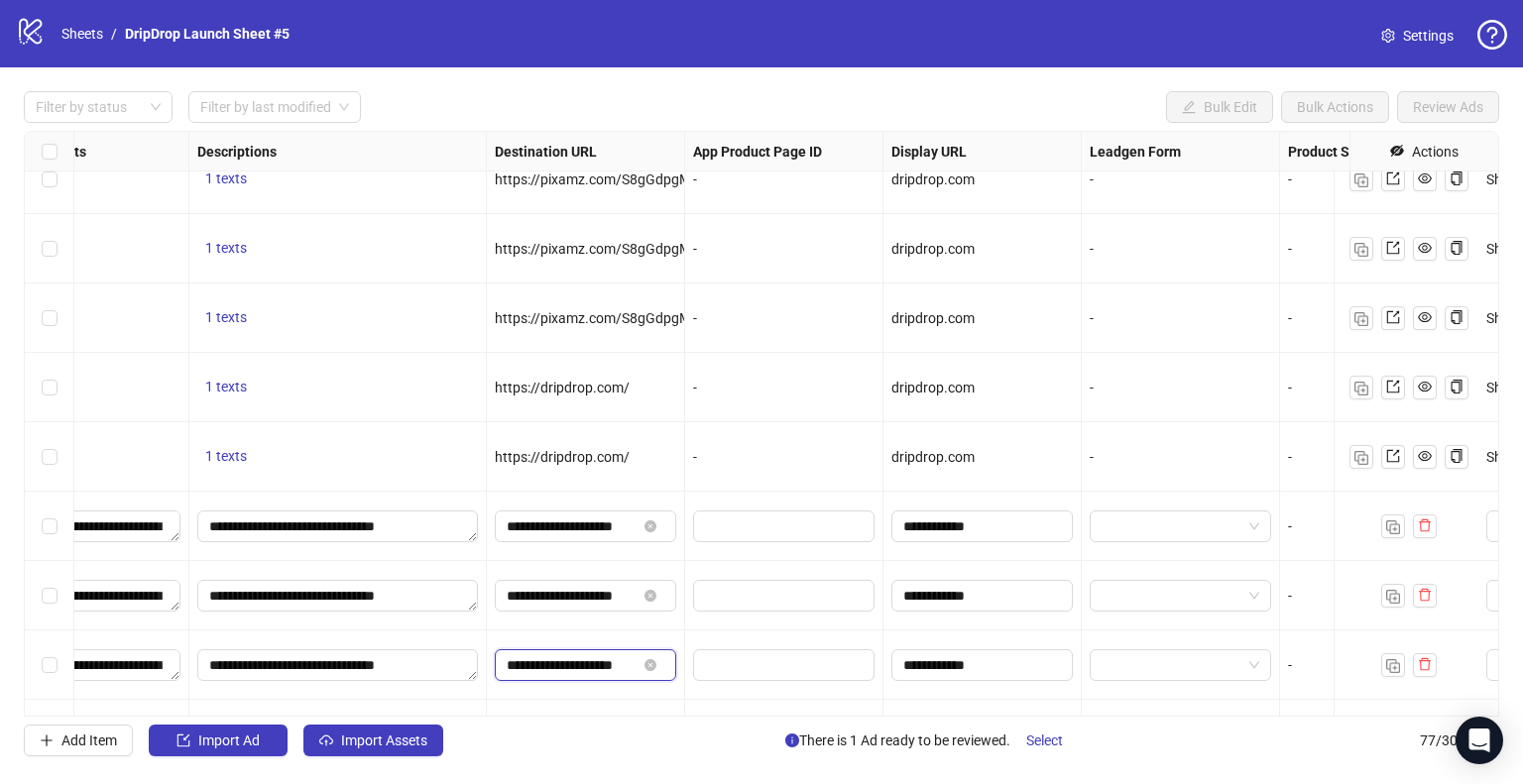 scroll, scrollTop: 0, scrollLeft: 2, axis: horizontal 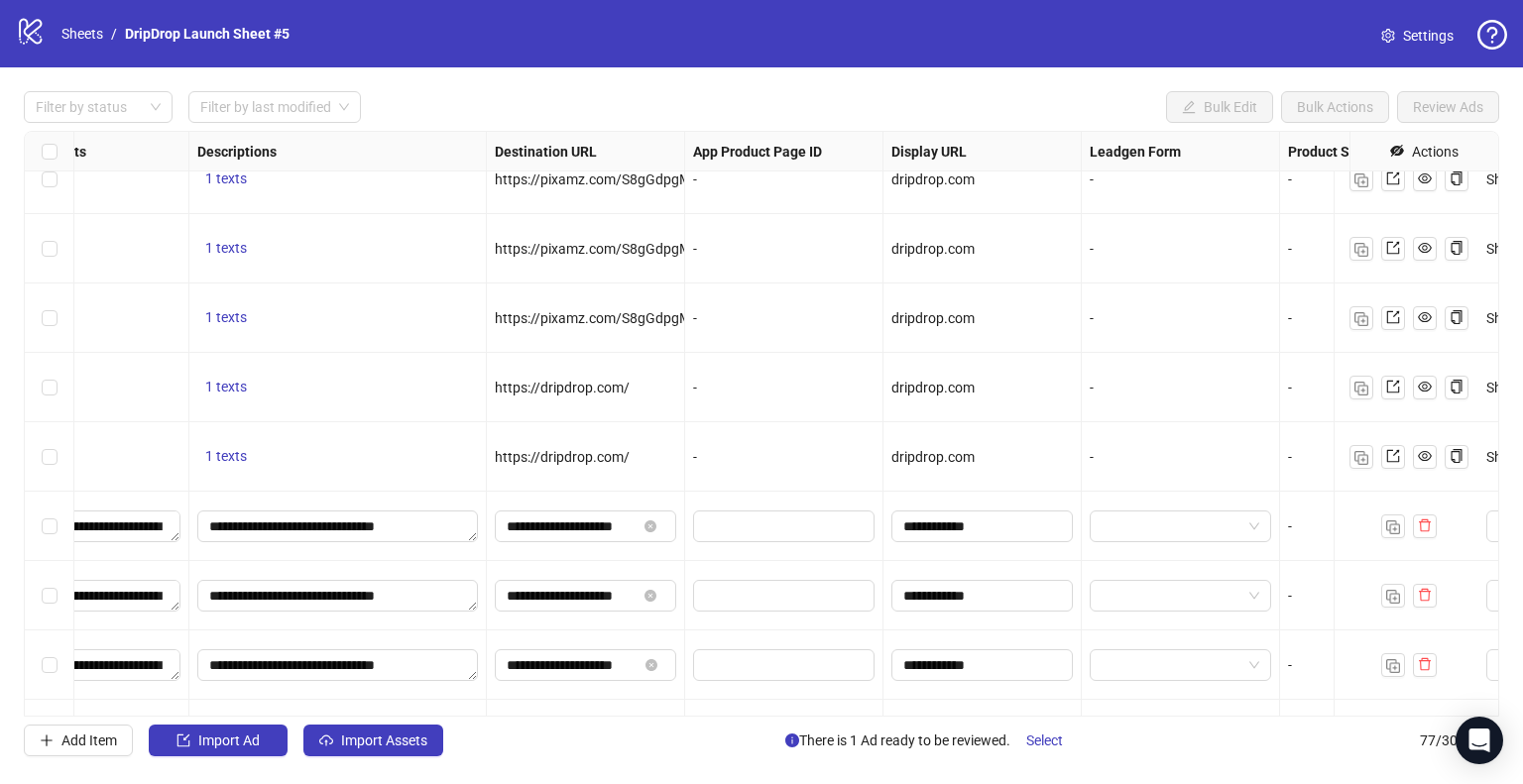 click on "-" at bounding box center [784, 457] 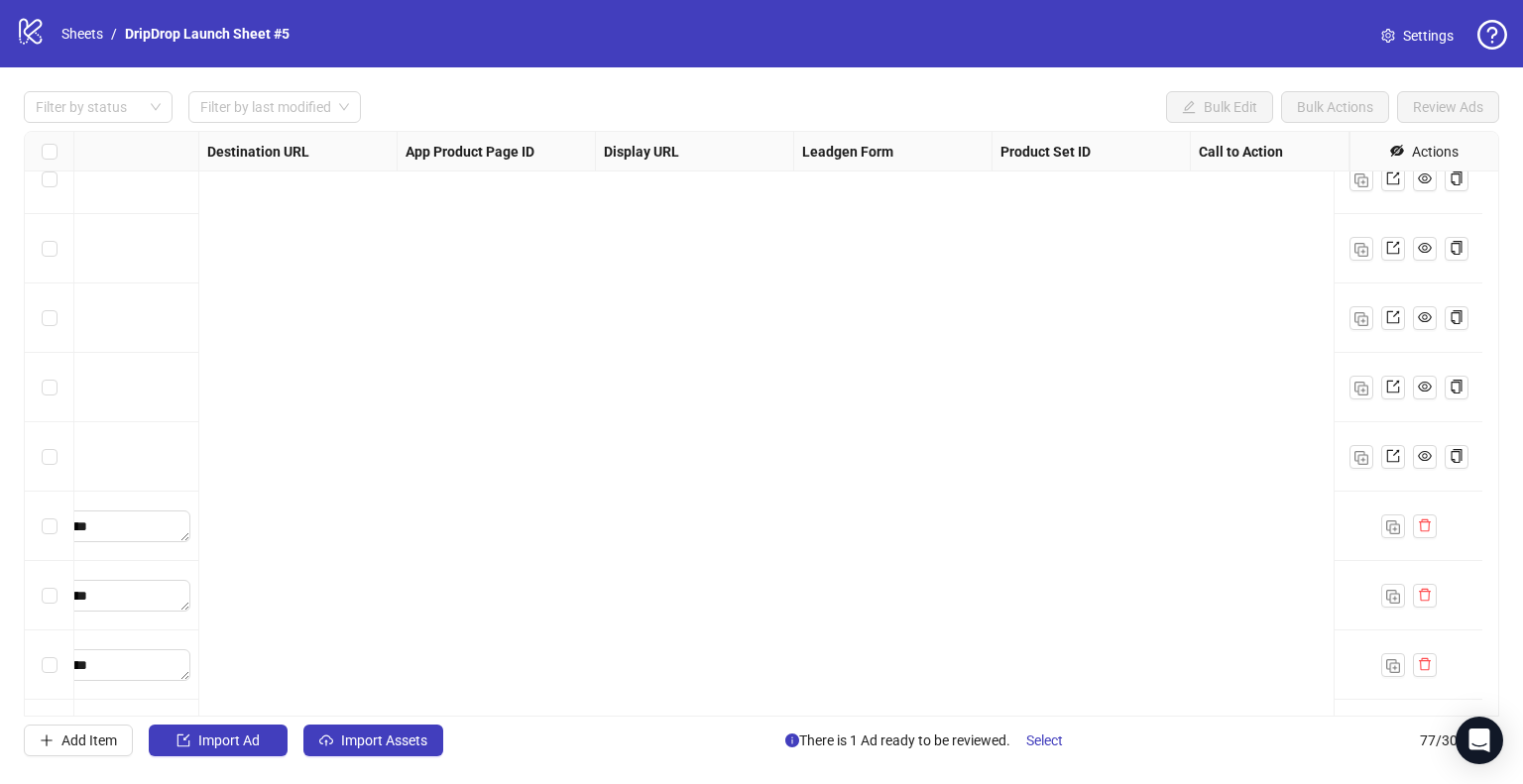 scroll, scrollTop: 4745, scrollLeft: 0, axis: vertical 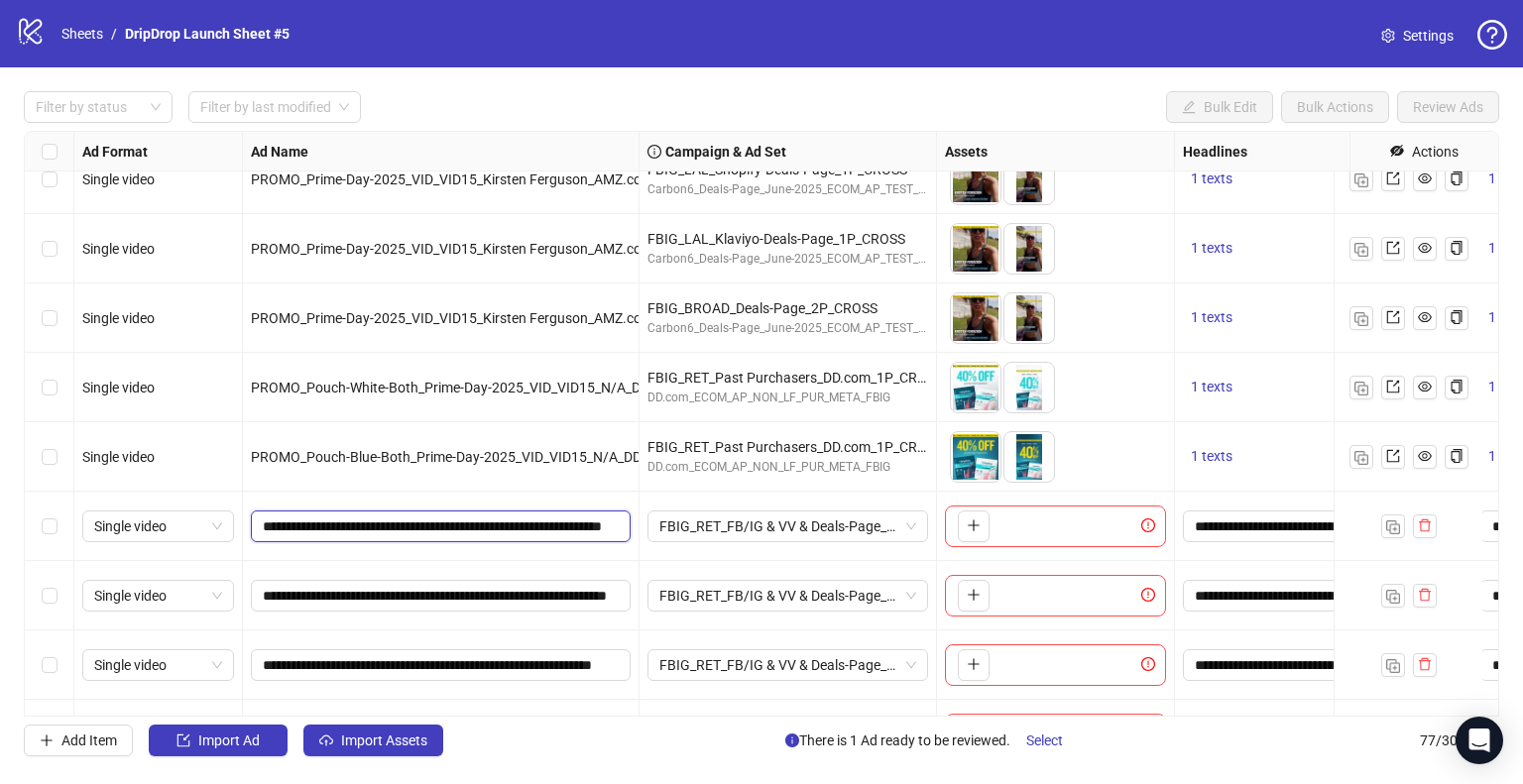 click on "**********" at bounding box center (438, 526) 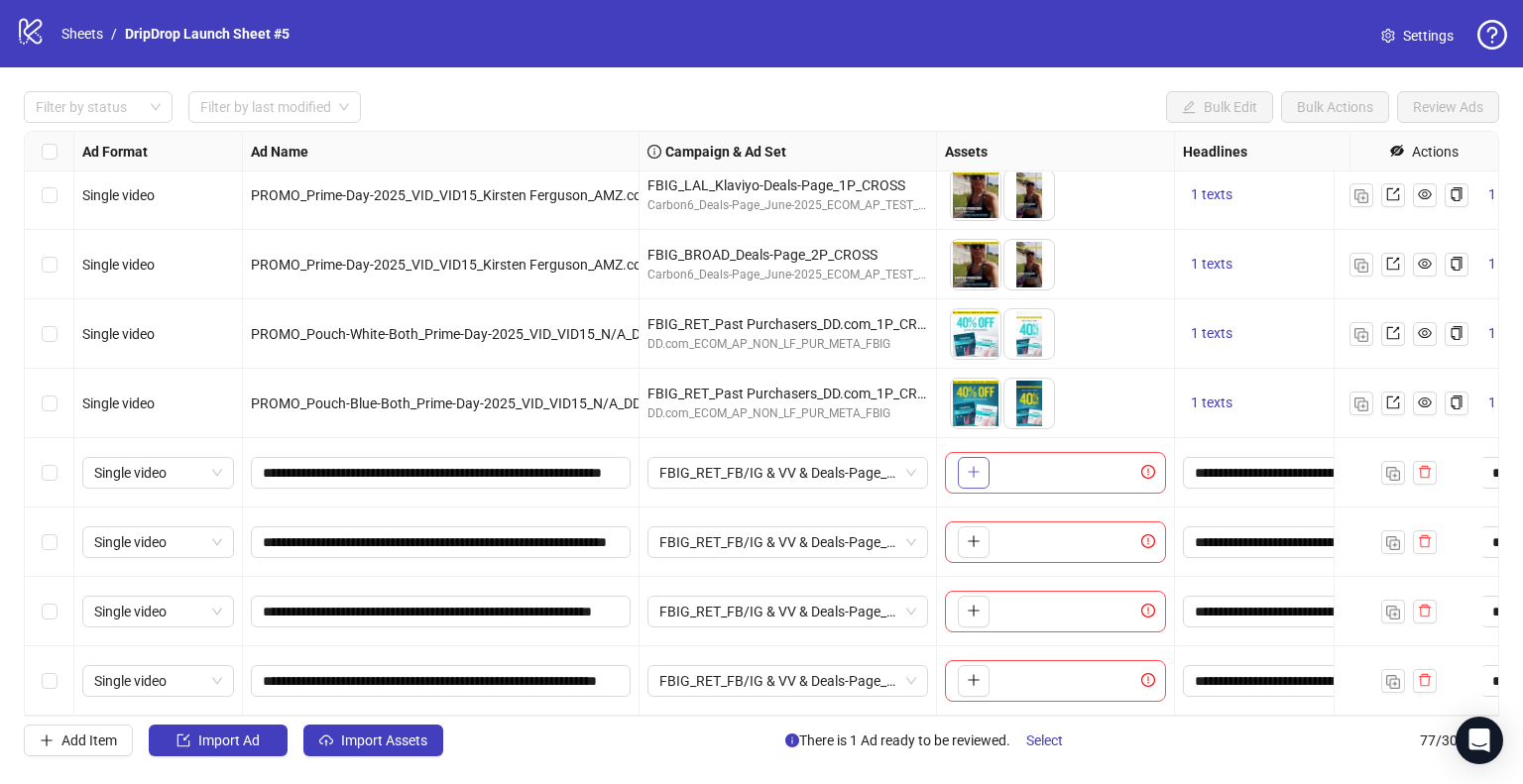 click at bounding box center [973, 472] 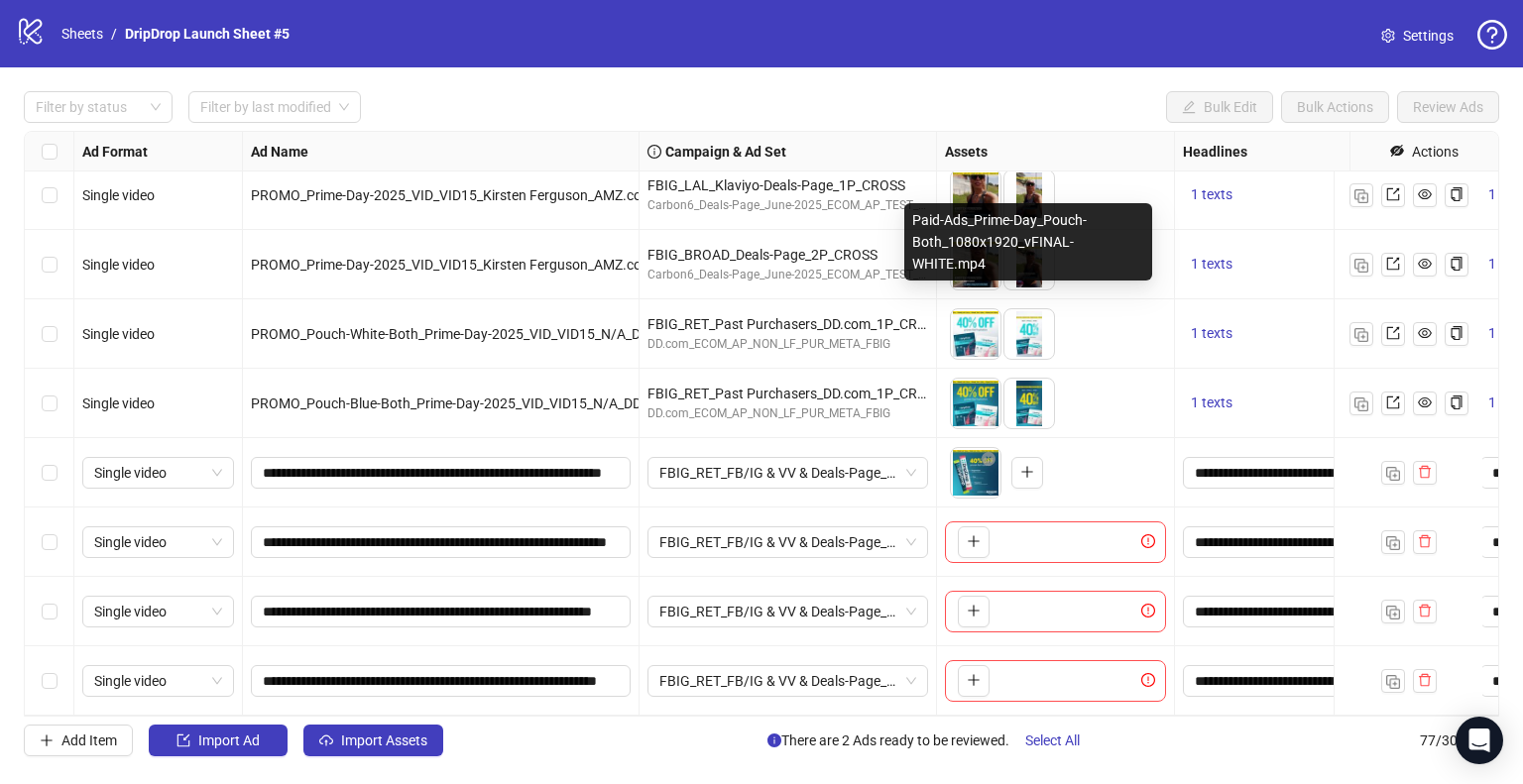 type 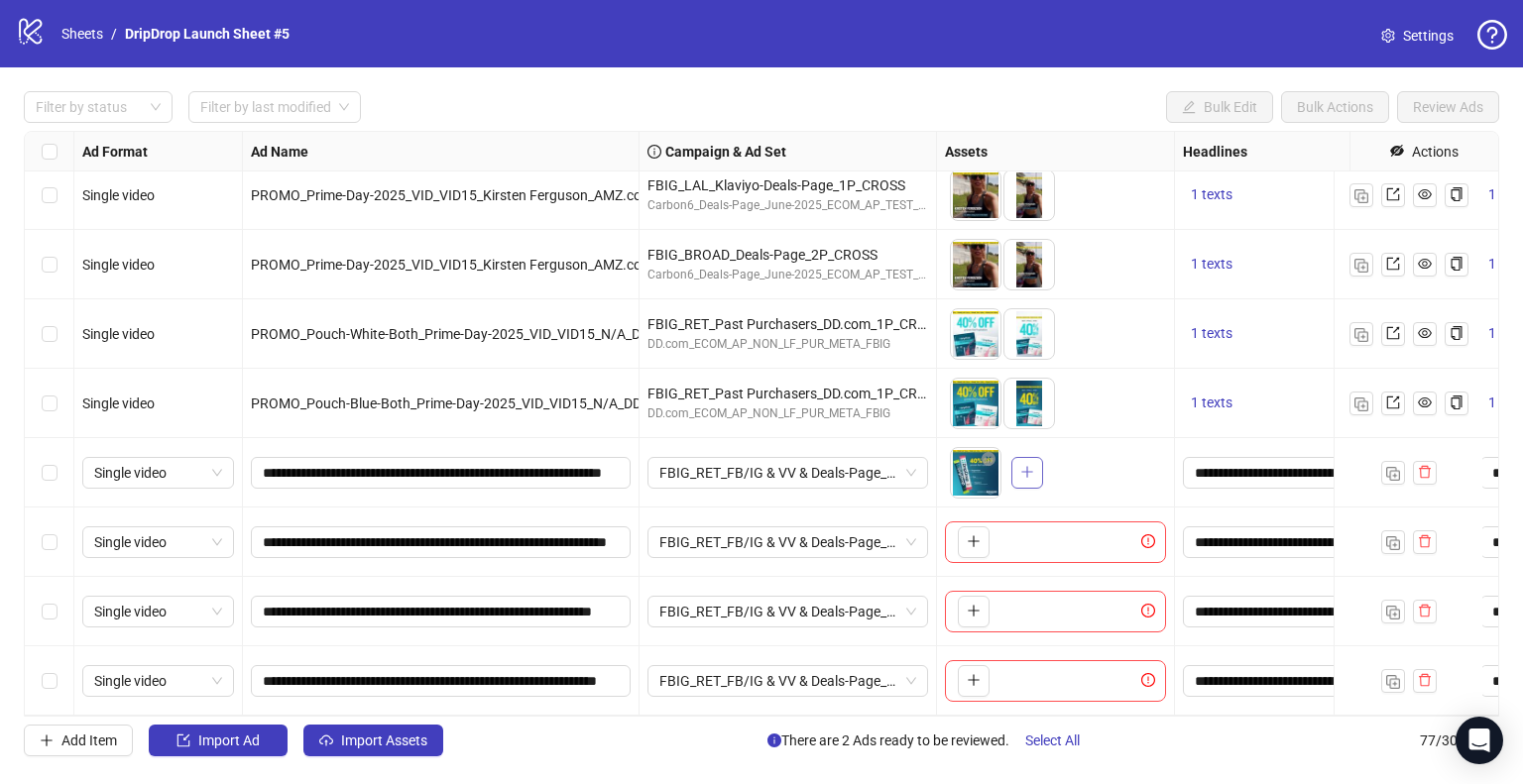 click at bounding box center [1027, 472] 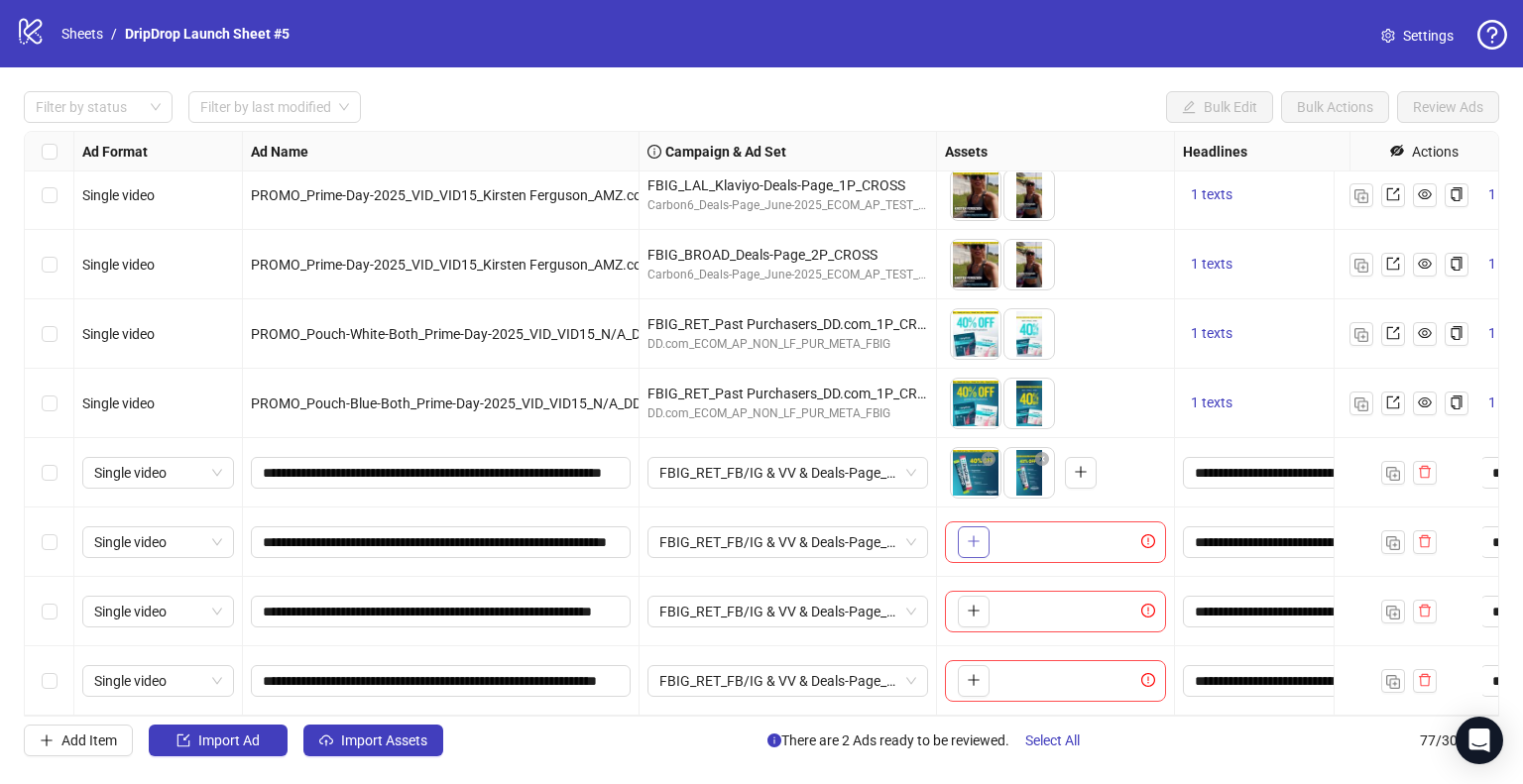 click at bounding box center [974, 541] 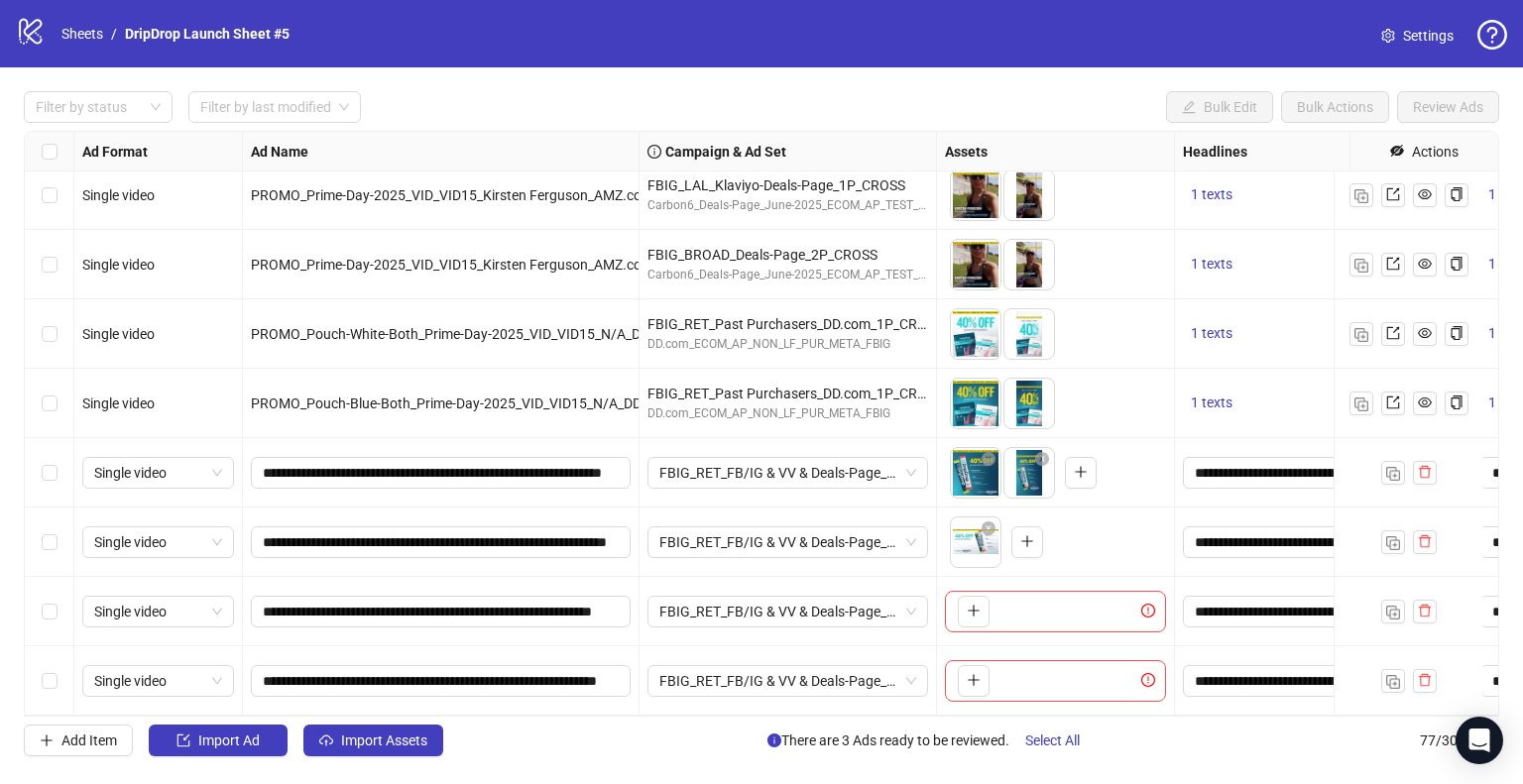 type 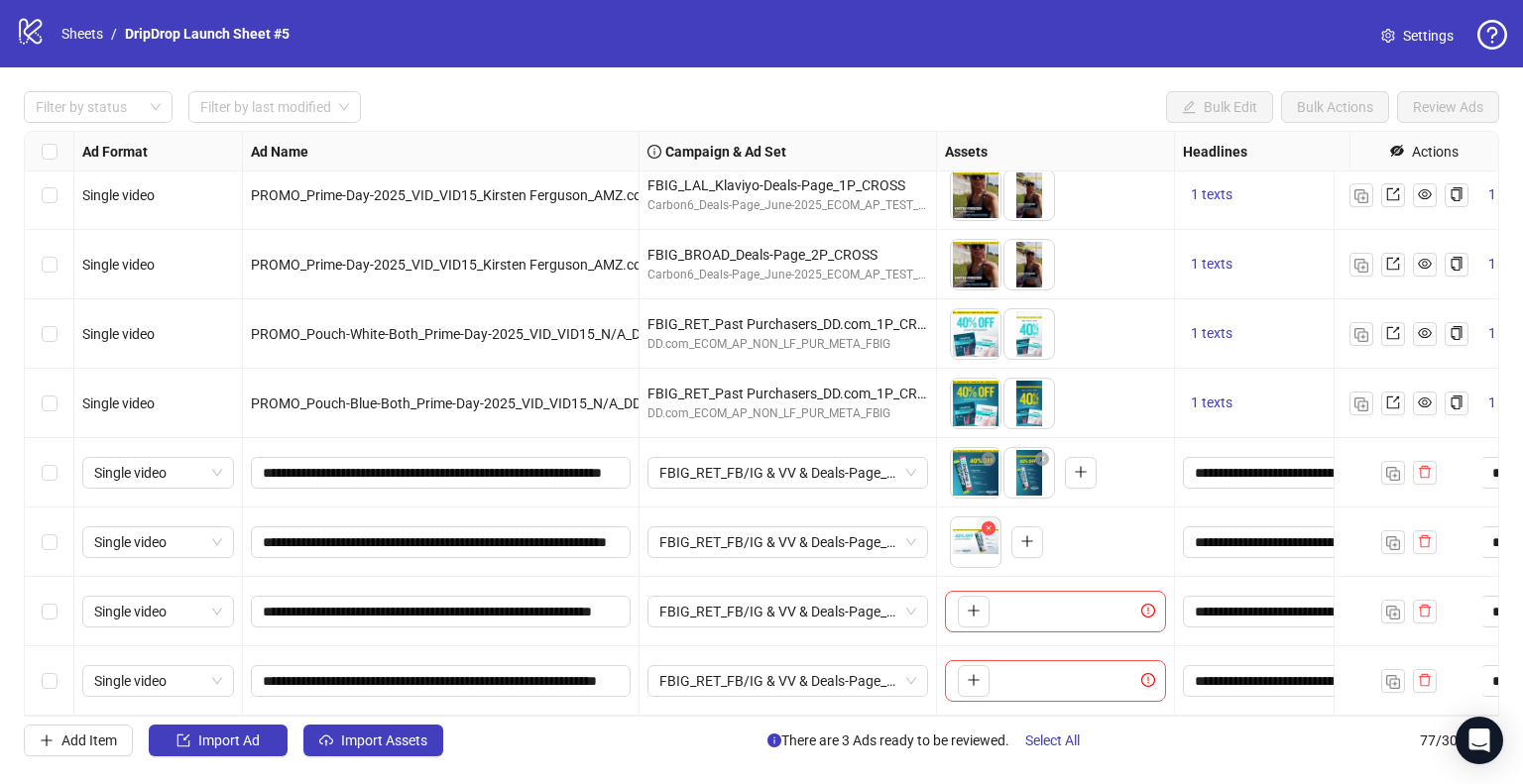 click at bounding box center [989, 528] 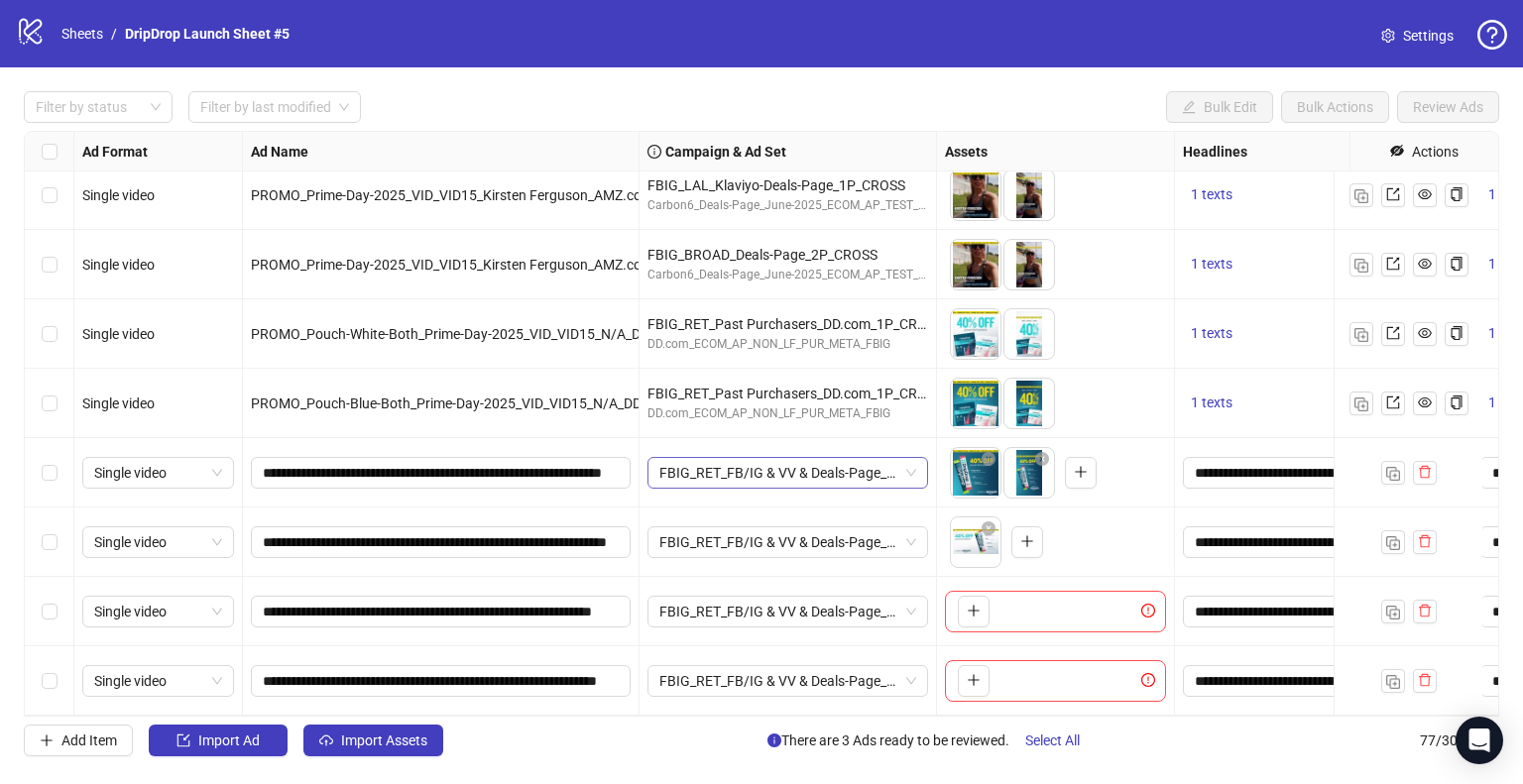 type 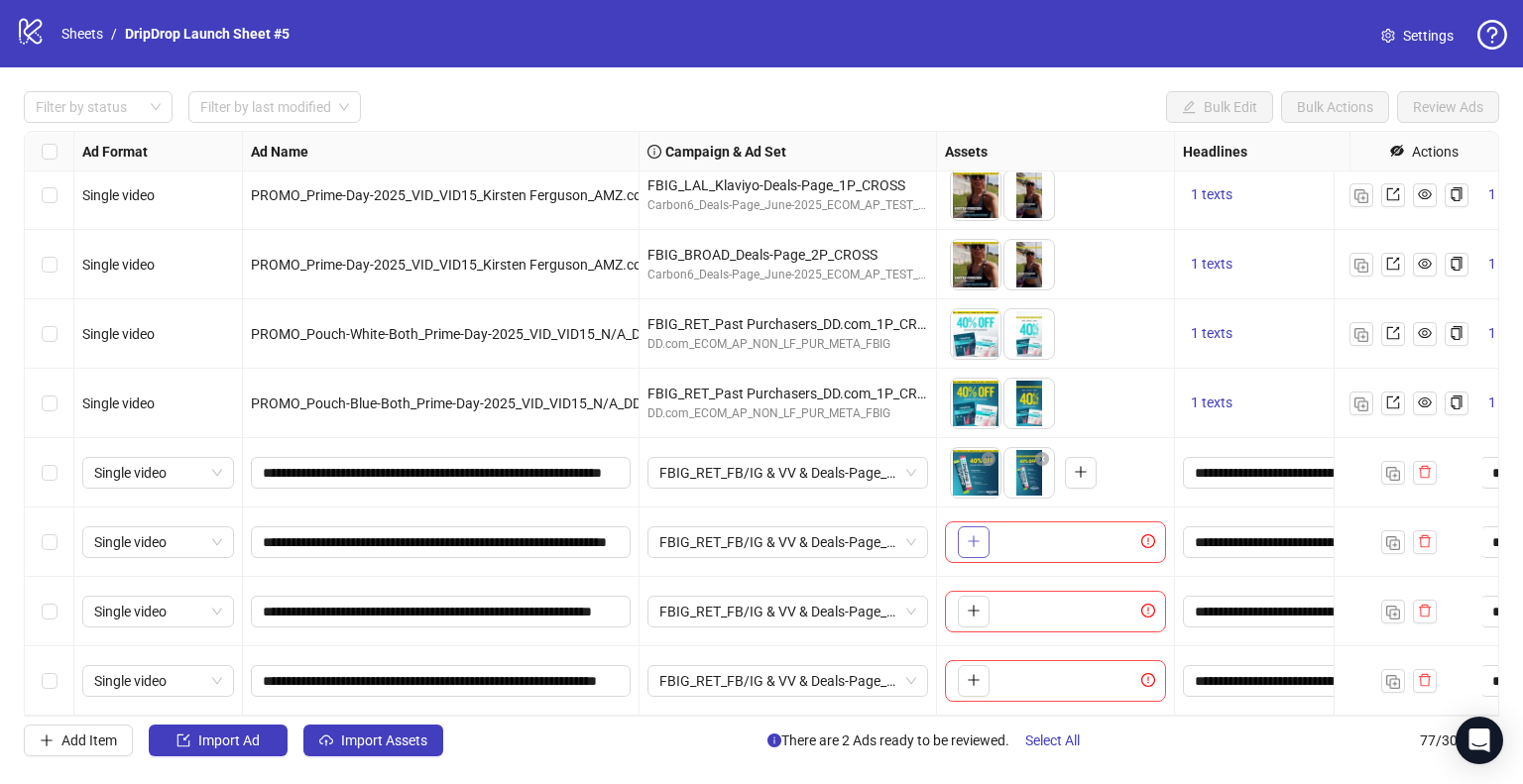 click at bounding box center (974, 542) 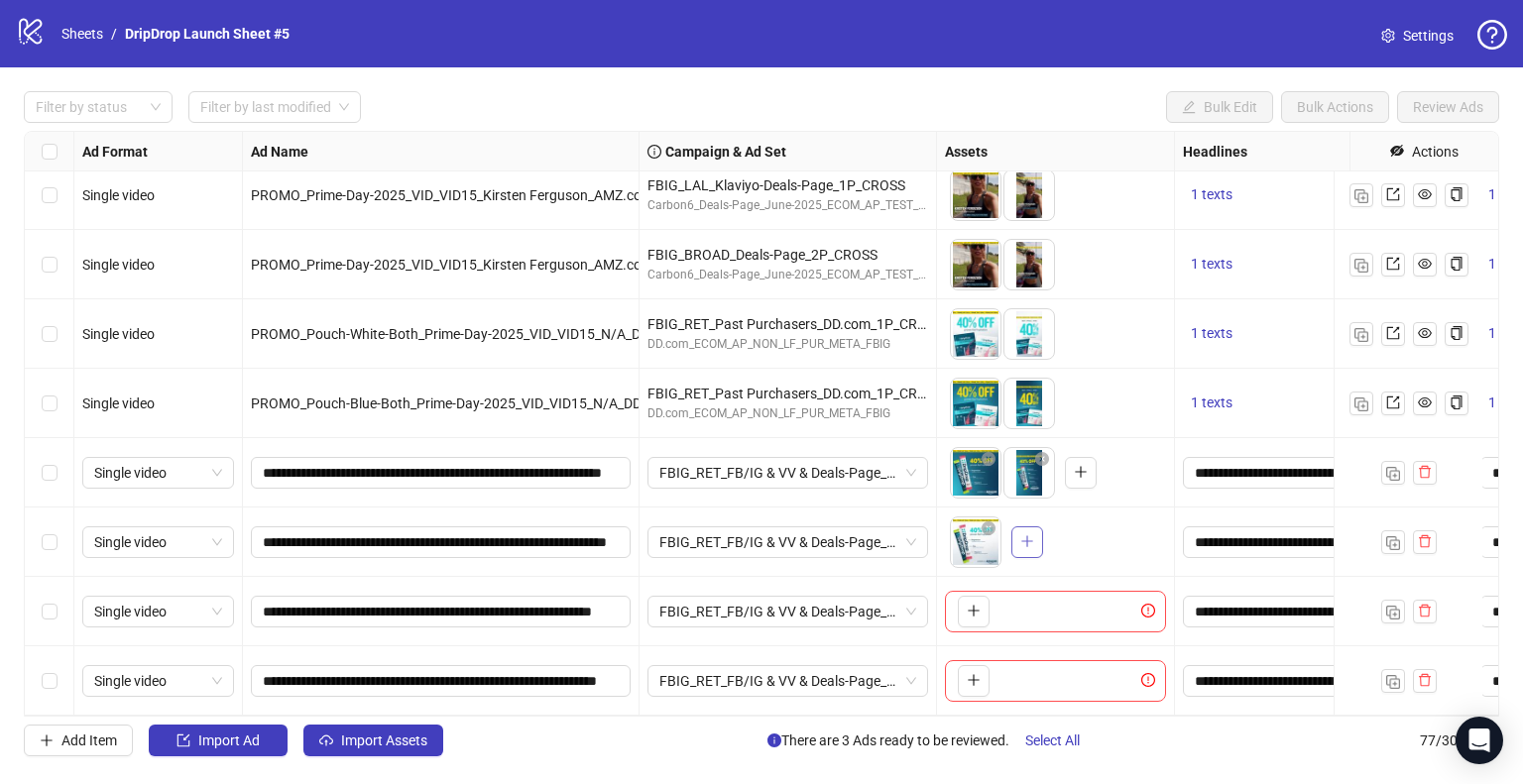 click at bounding box center (1027, 541) 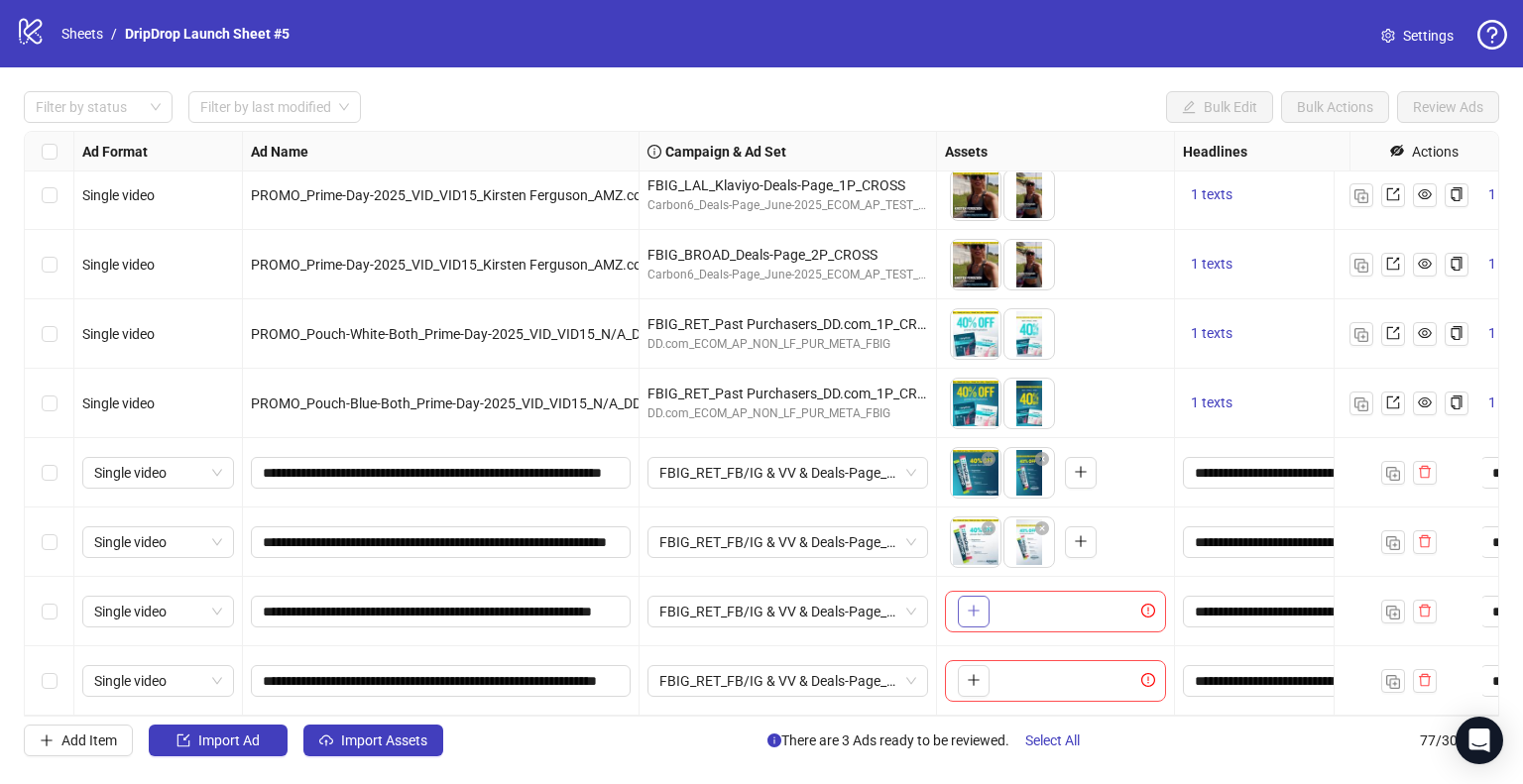 click at bounding box center (974, 611) 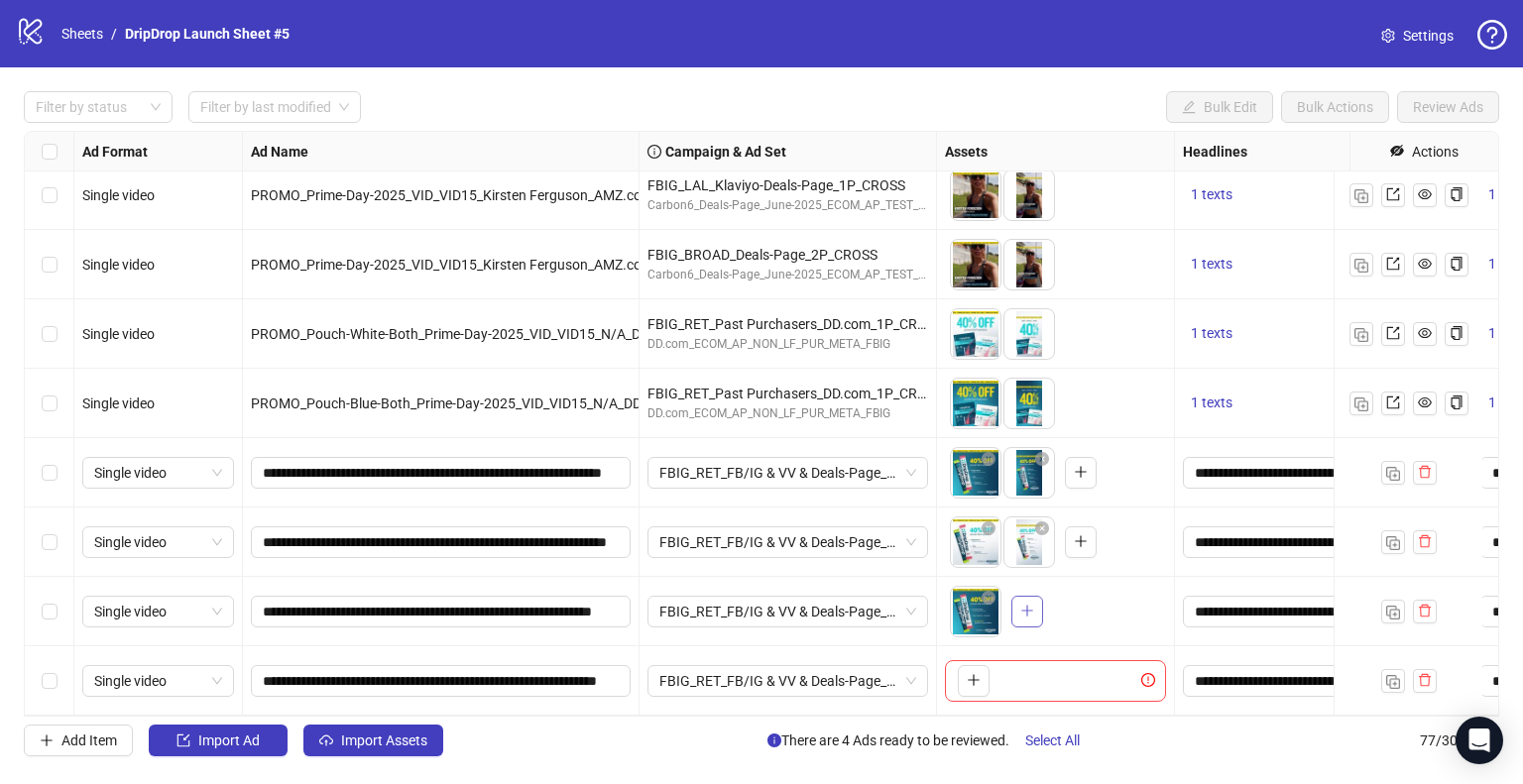 click at bounding box center (1027, 612) 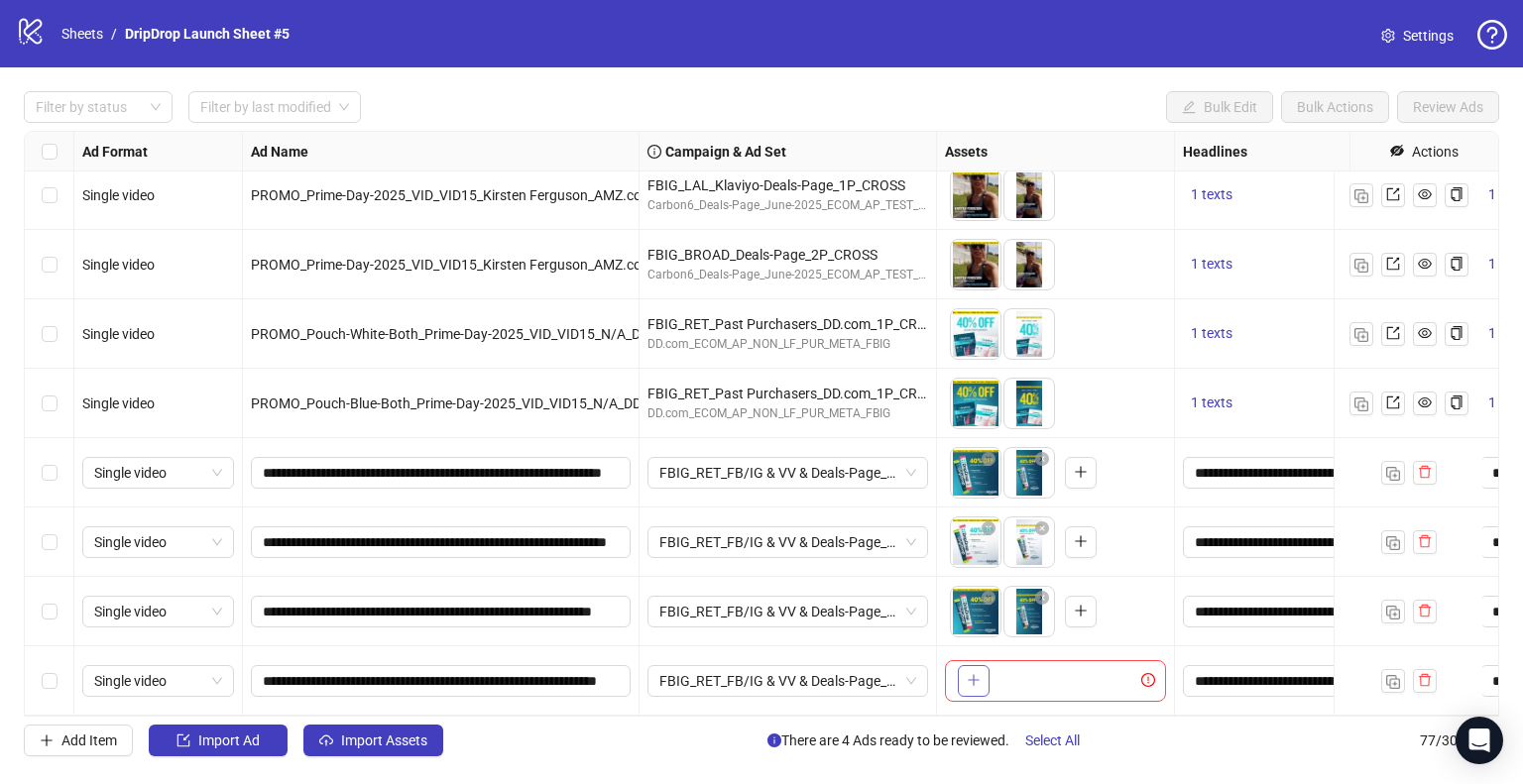 click at bounding box center [974, 681] 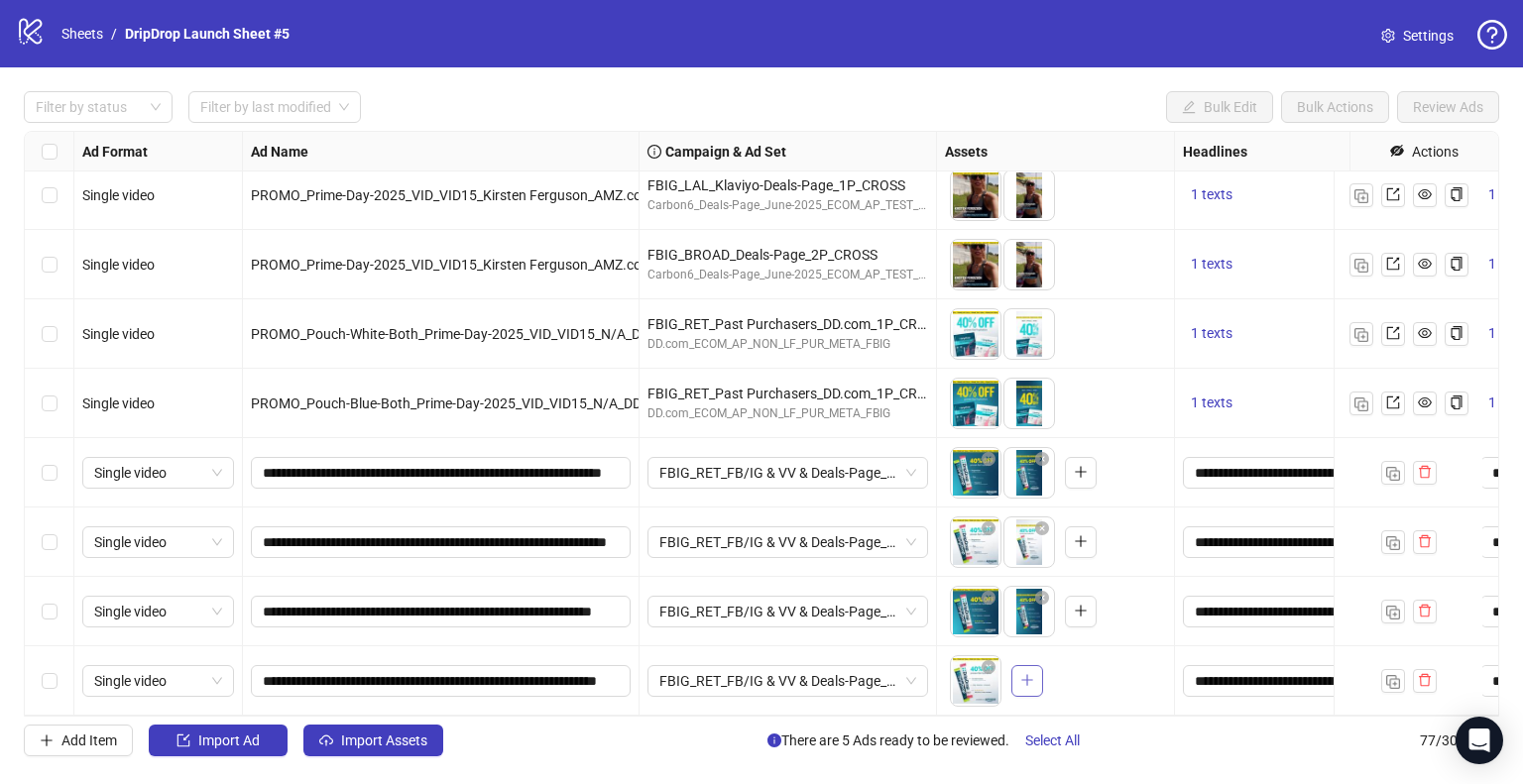 click at bounding box center [1027, 680] 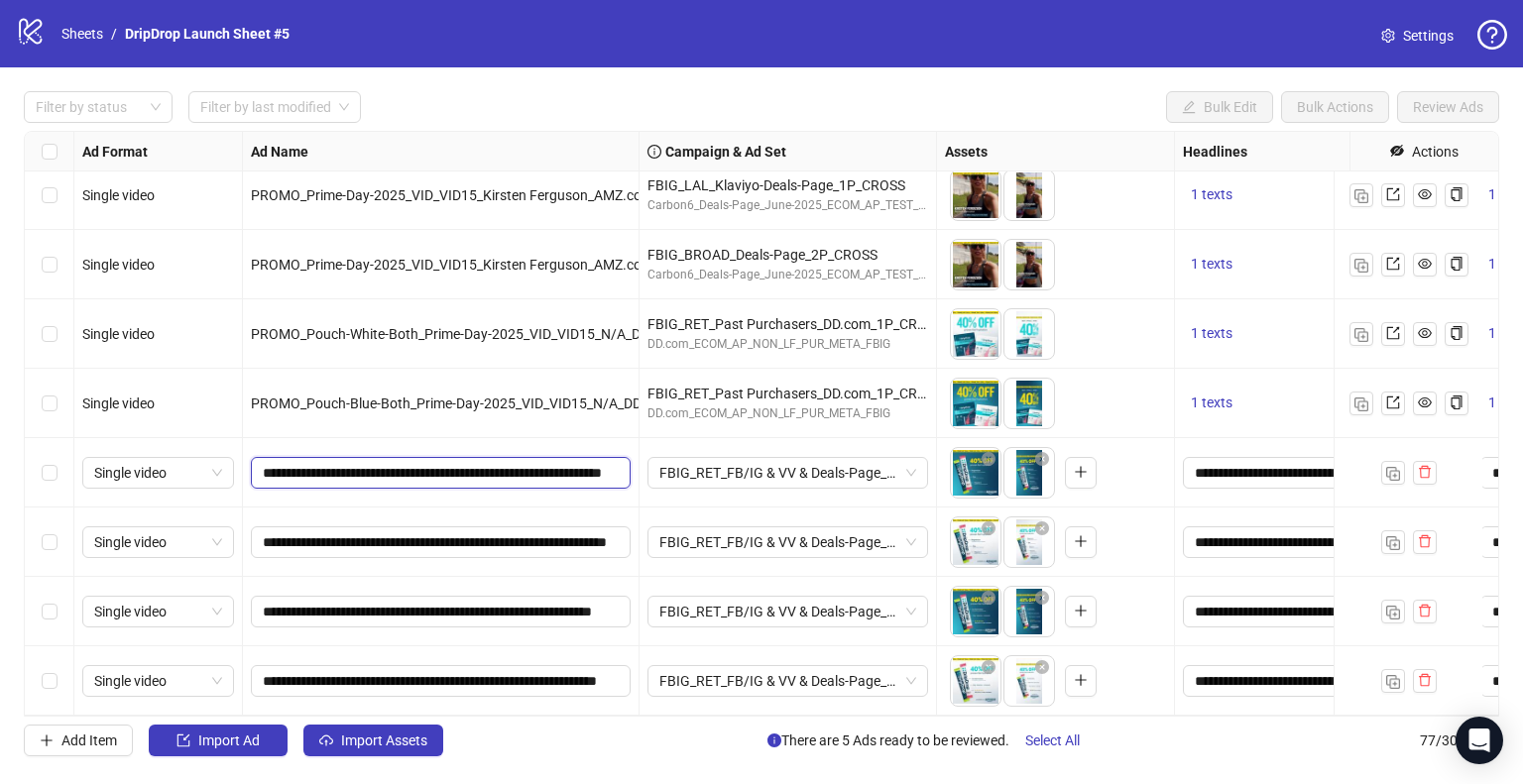click on "**********" at bounding box center [438, 473] 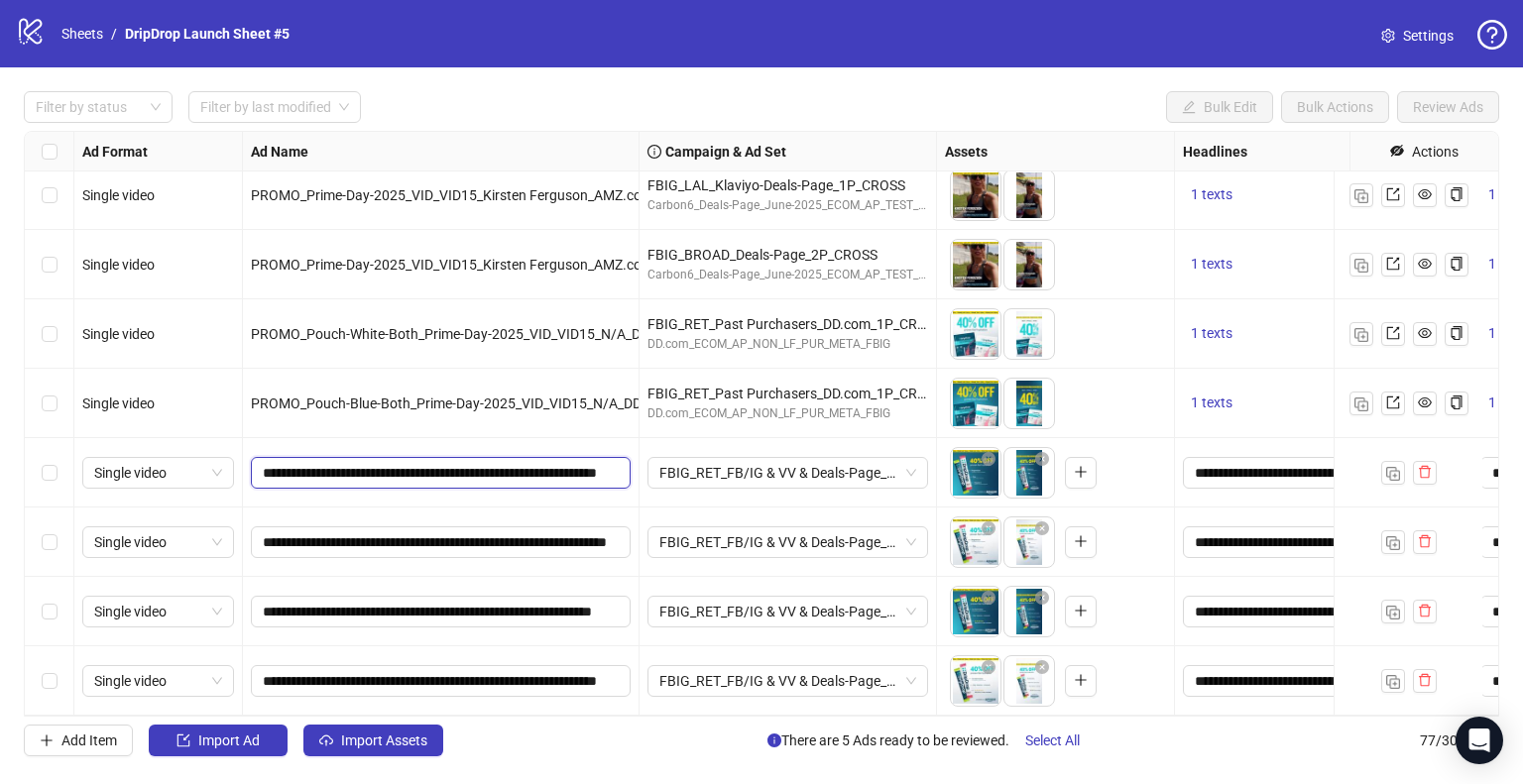 scroll, scrollTop: 0, scrollLeft: 130, axis: horizontal 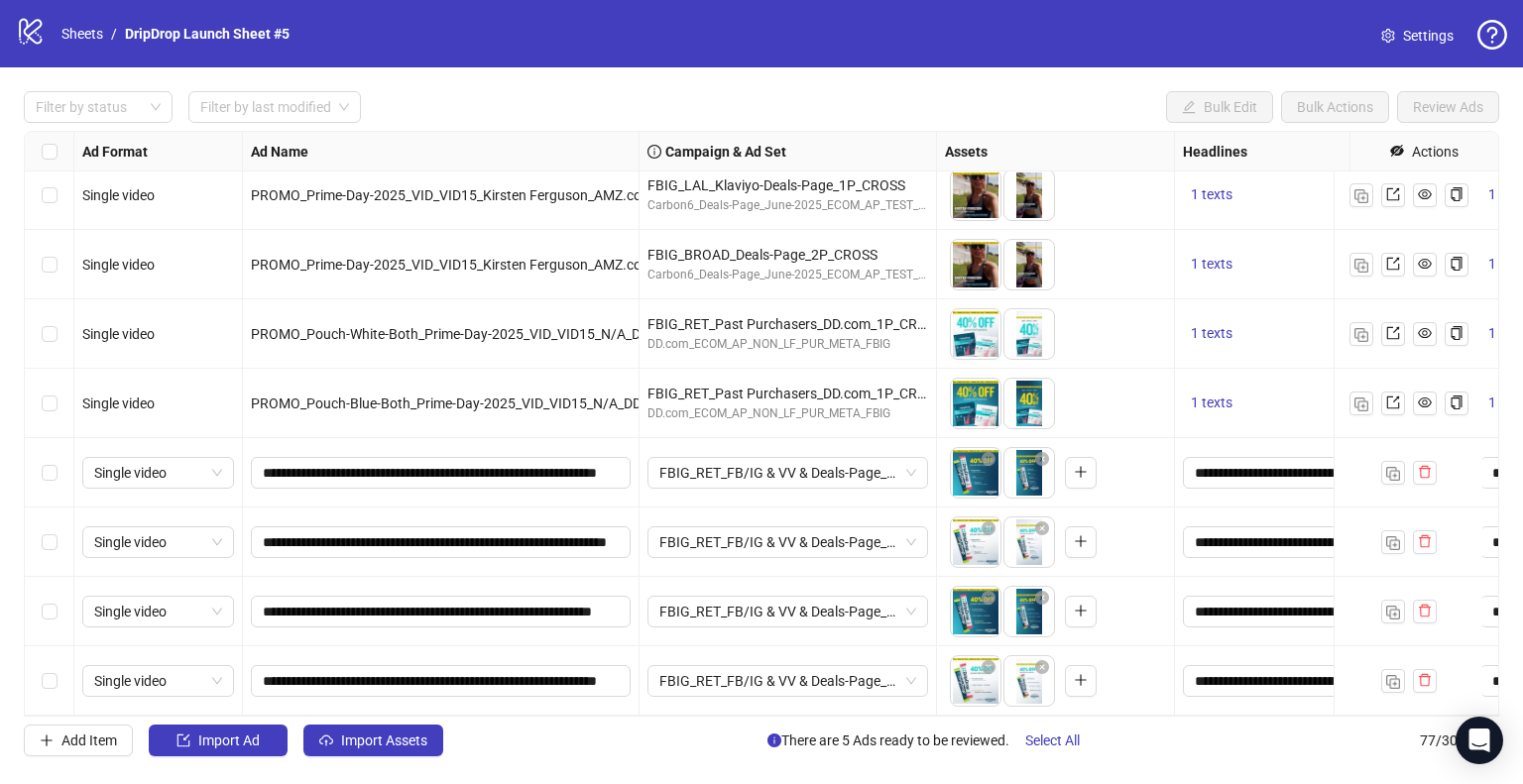 click on "**********" at bounding box center (441, 542) 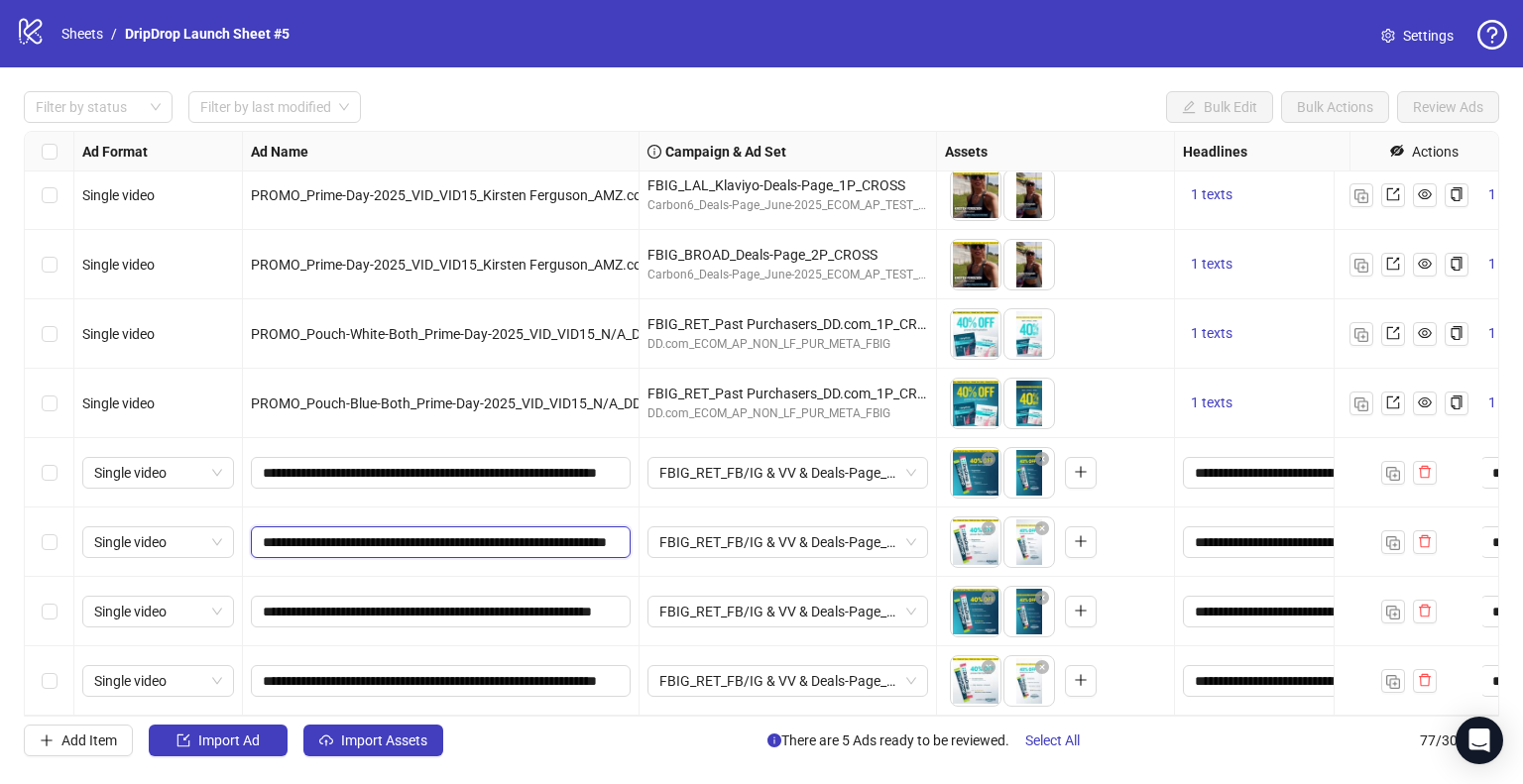 click on "**********" at bounding box center [438, 542] 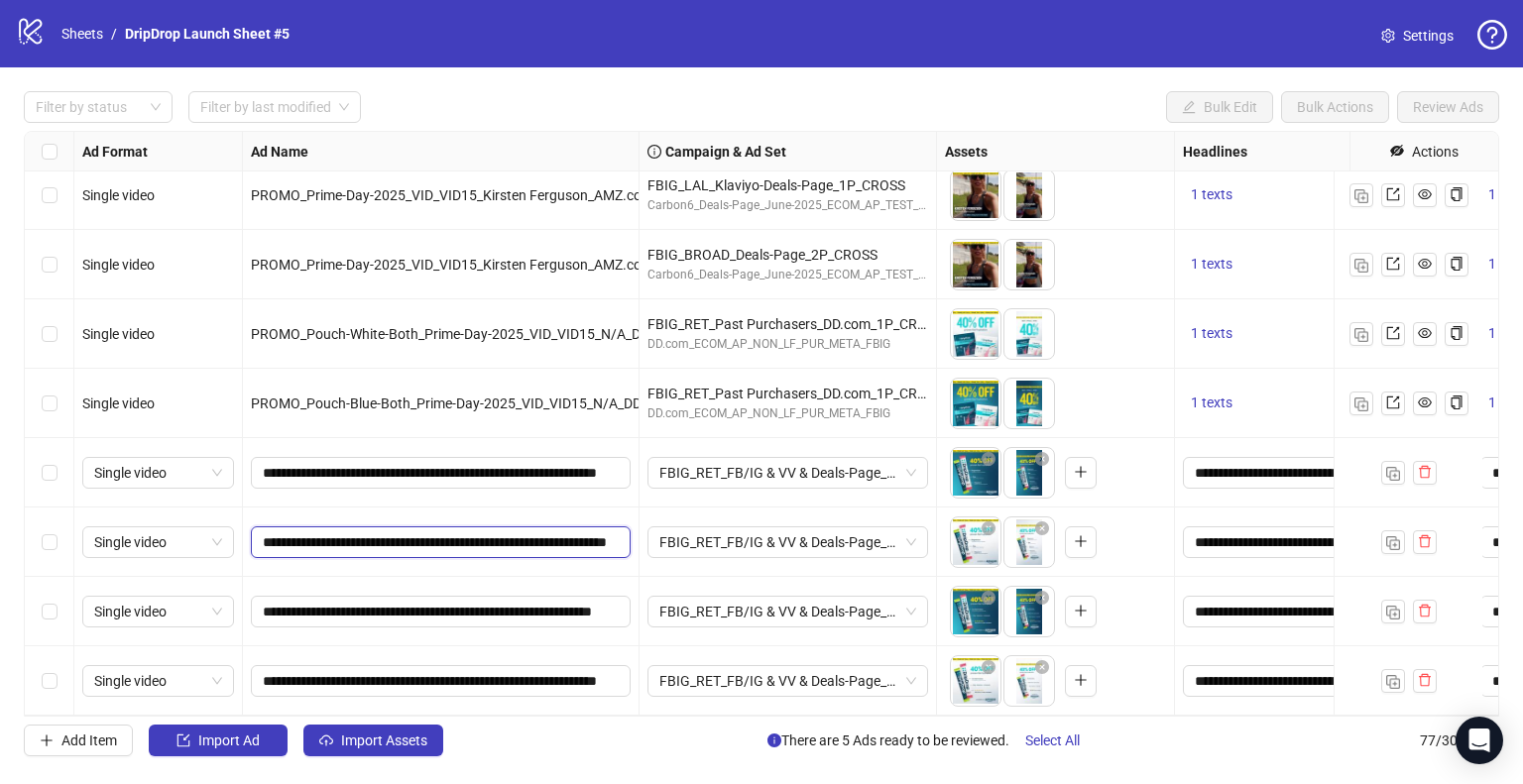 paste 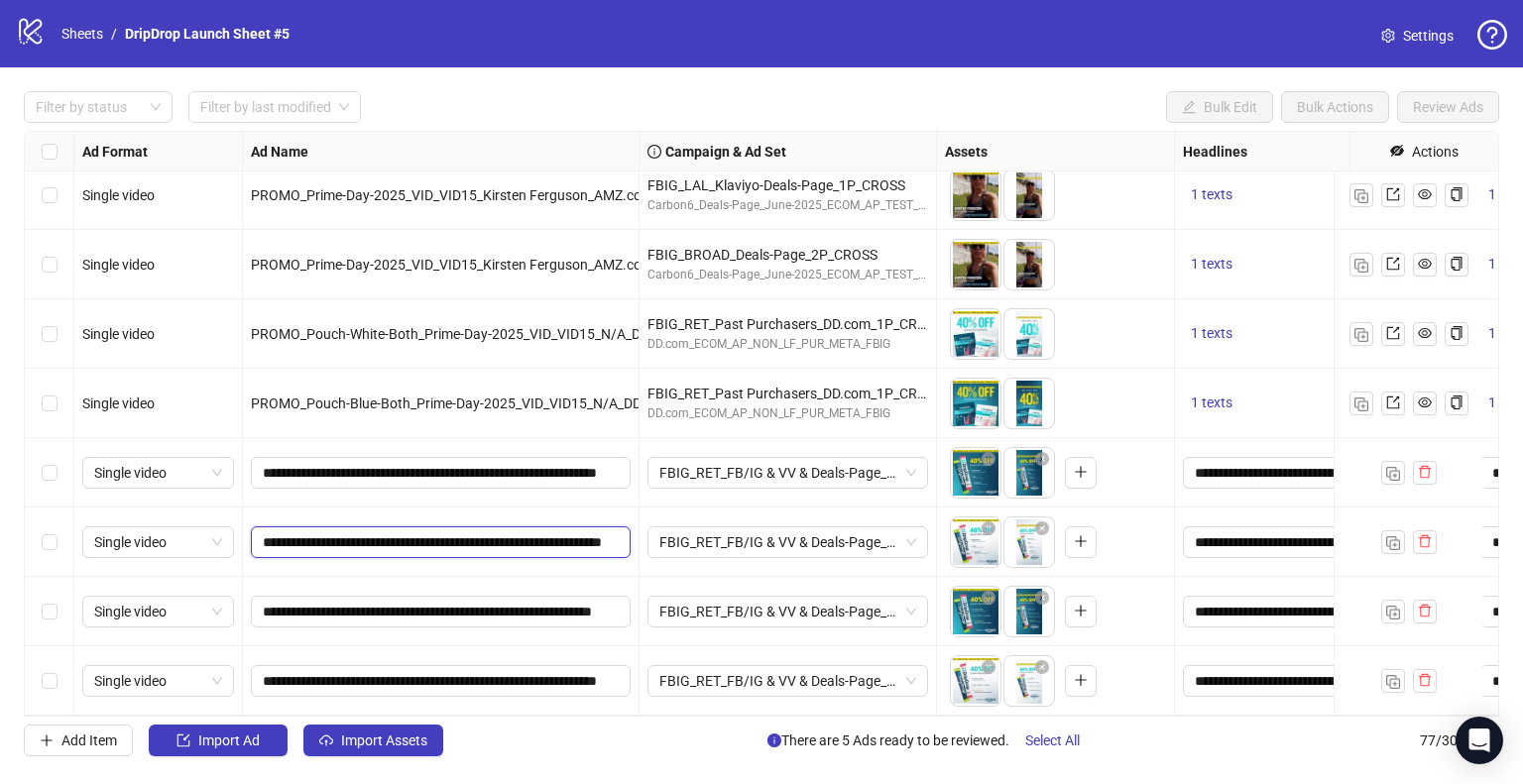 scroll, scrollTop: 0, scrollLeft: 138, axis: horizontal 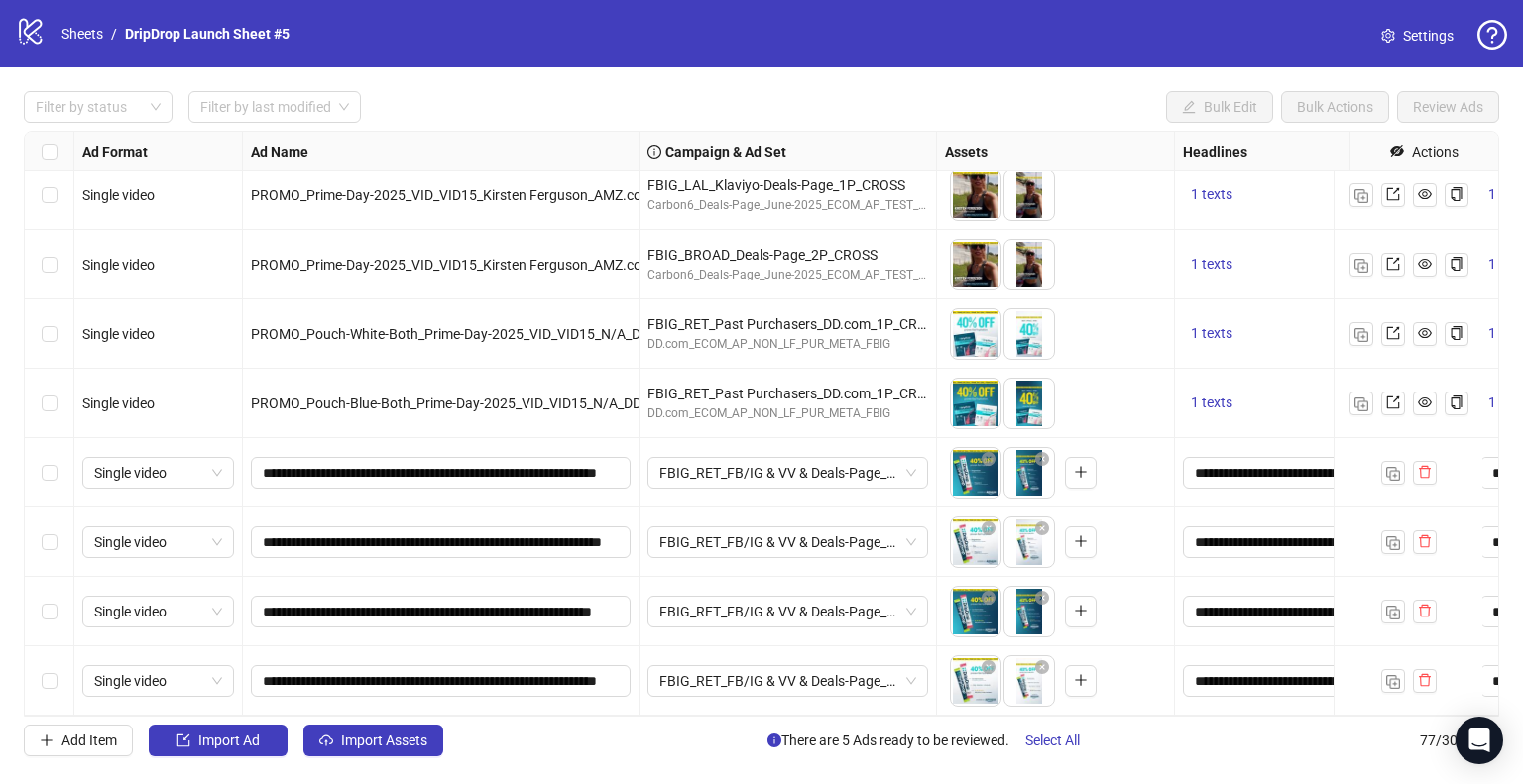 click on "**********" at bounding box center (441, 542) 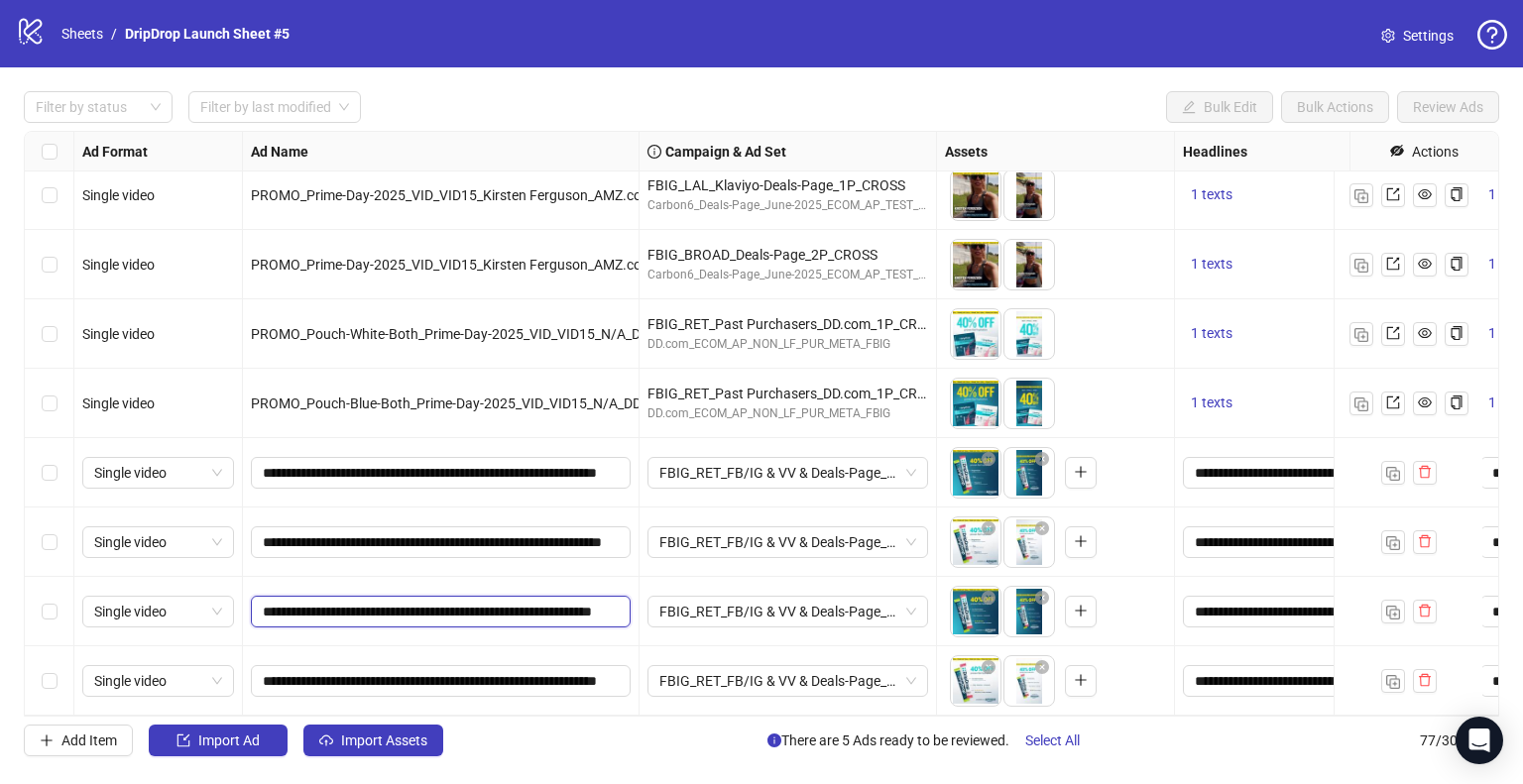 click on "**********" at bounding box center (438, 612) 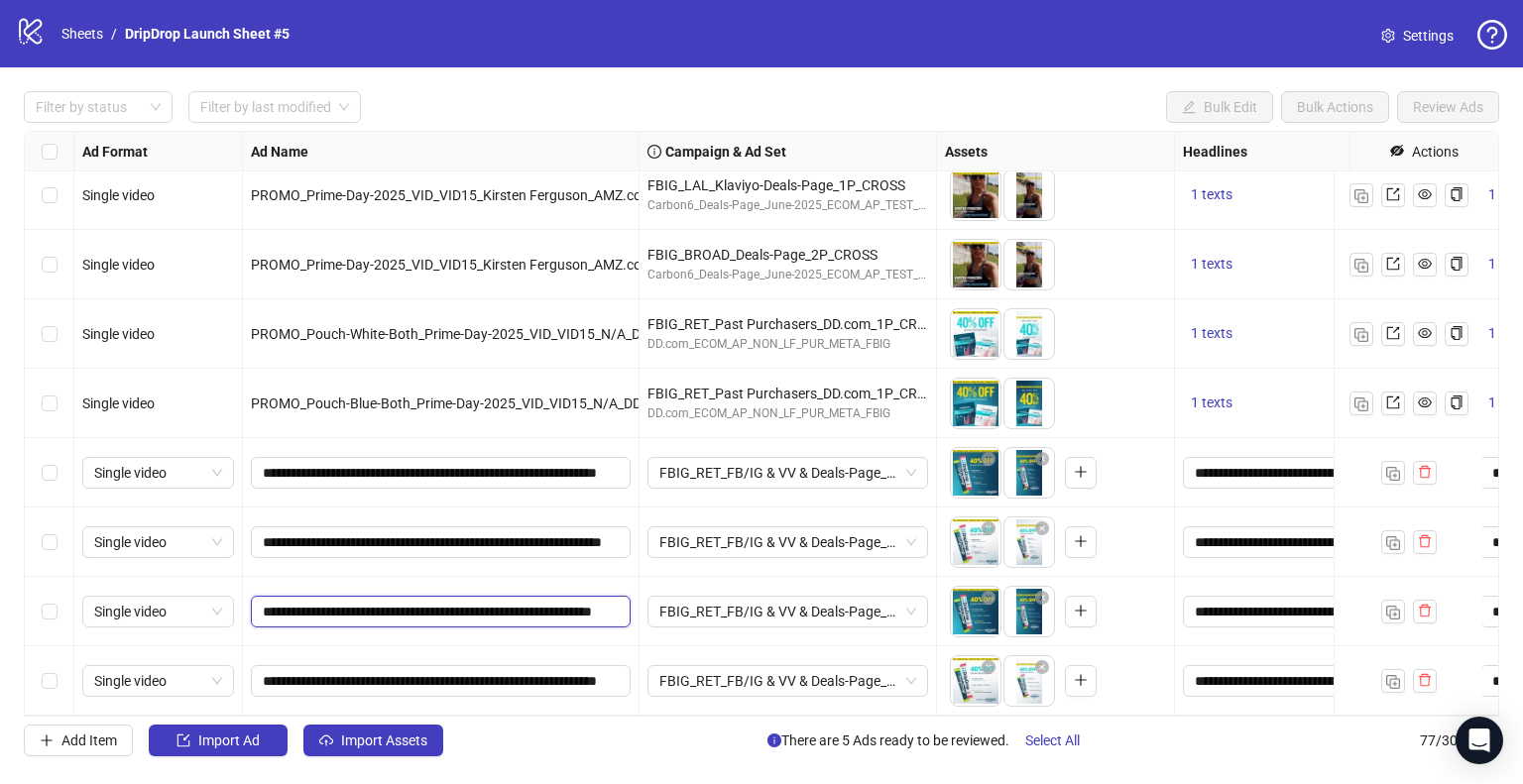 paste 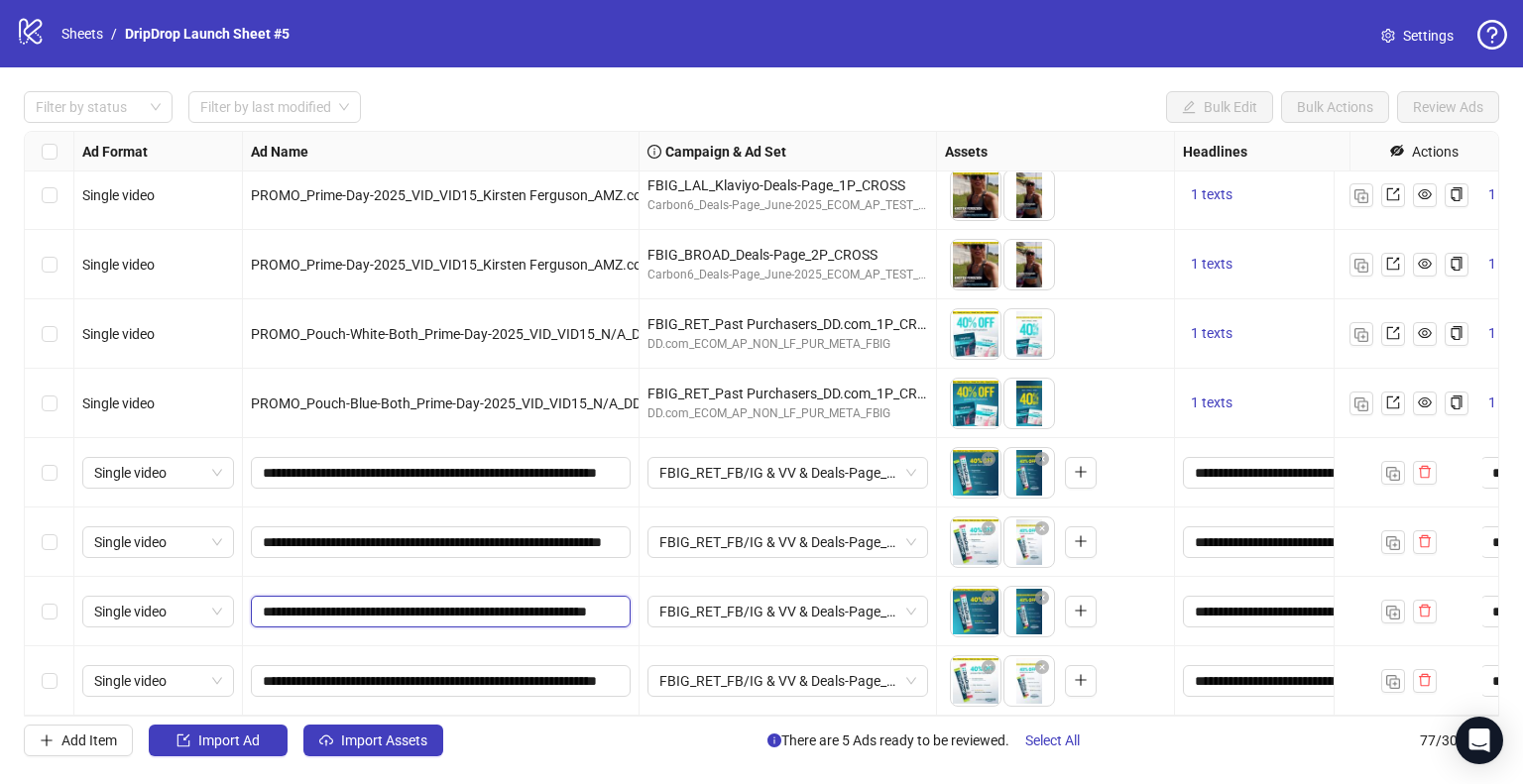 scroll, scrollTop: 0, scrollLeft: 119, axis: horizontal 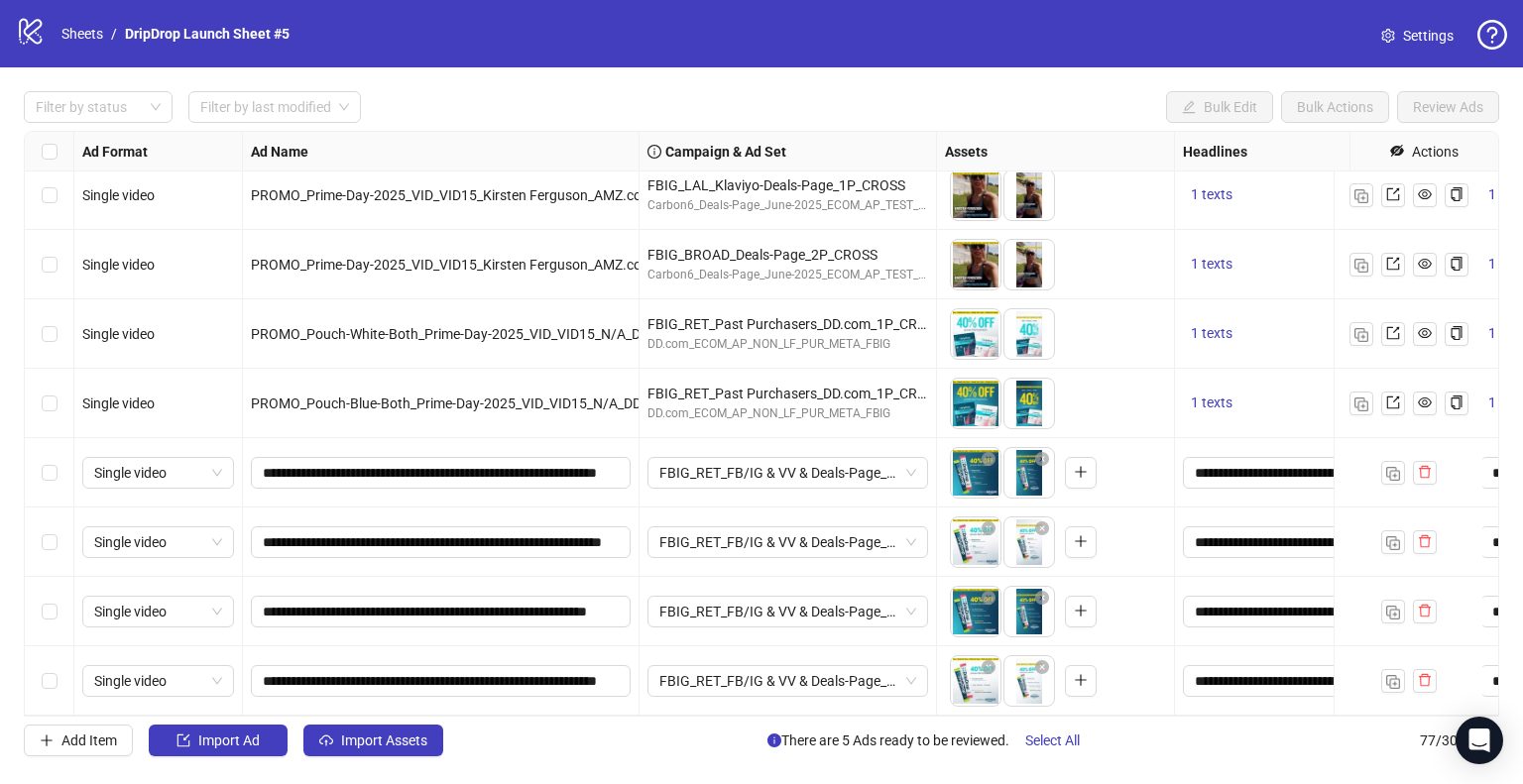 click on "**********" at bounding box center (441, 681) 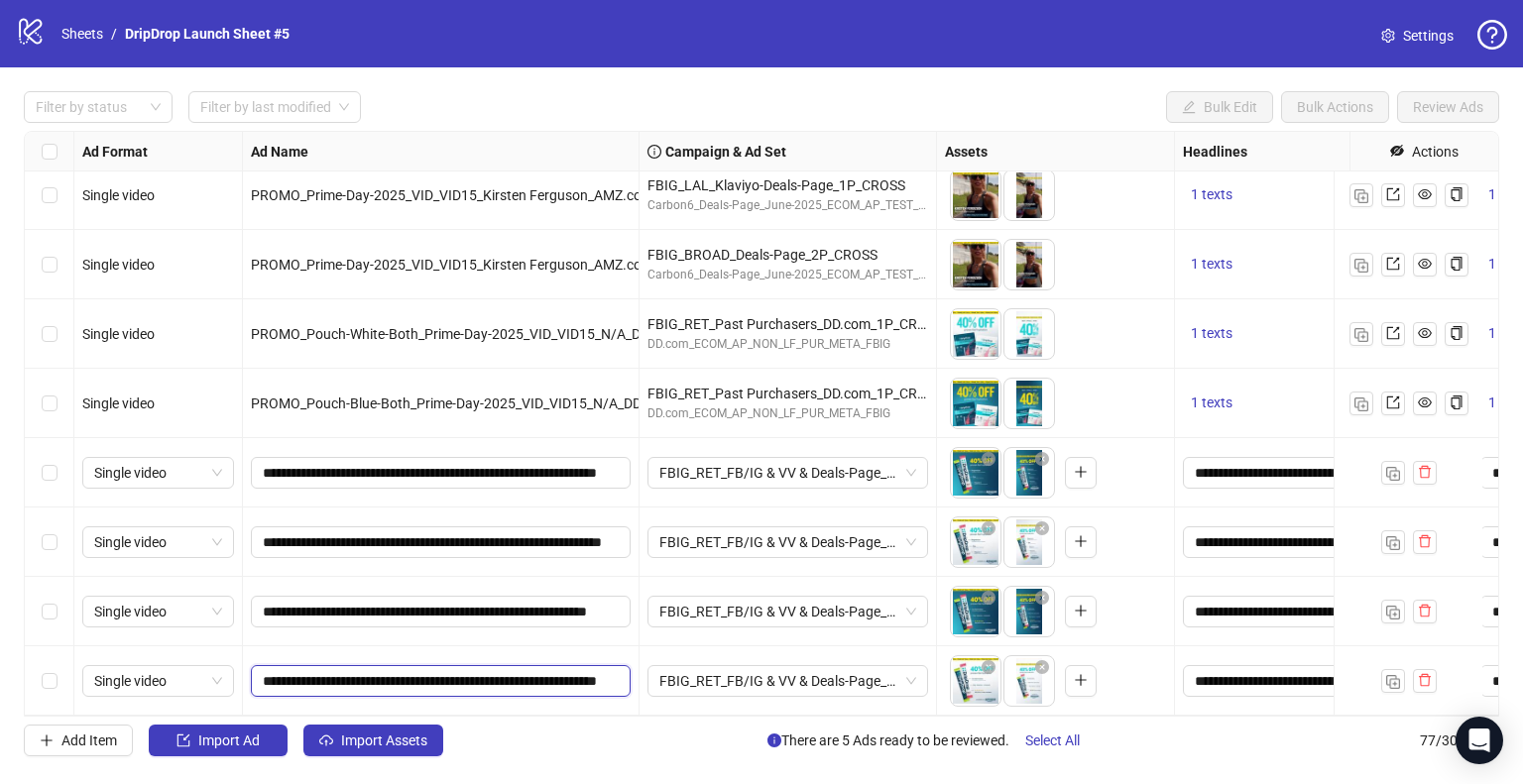 click on "**********" at bounding box center (438, 681) 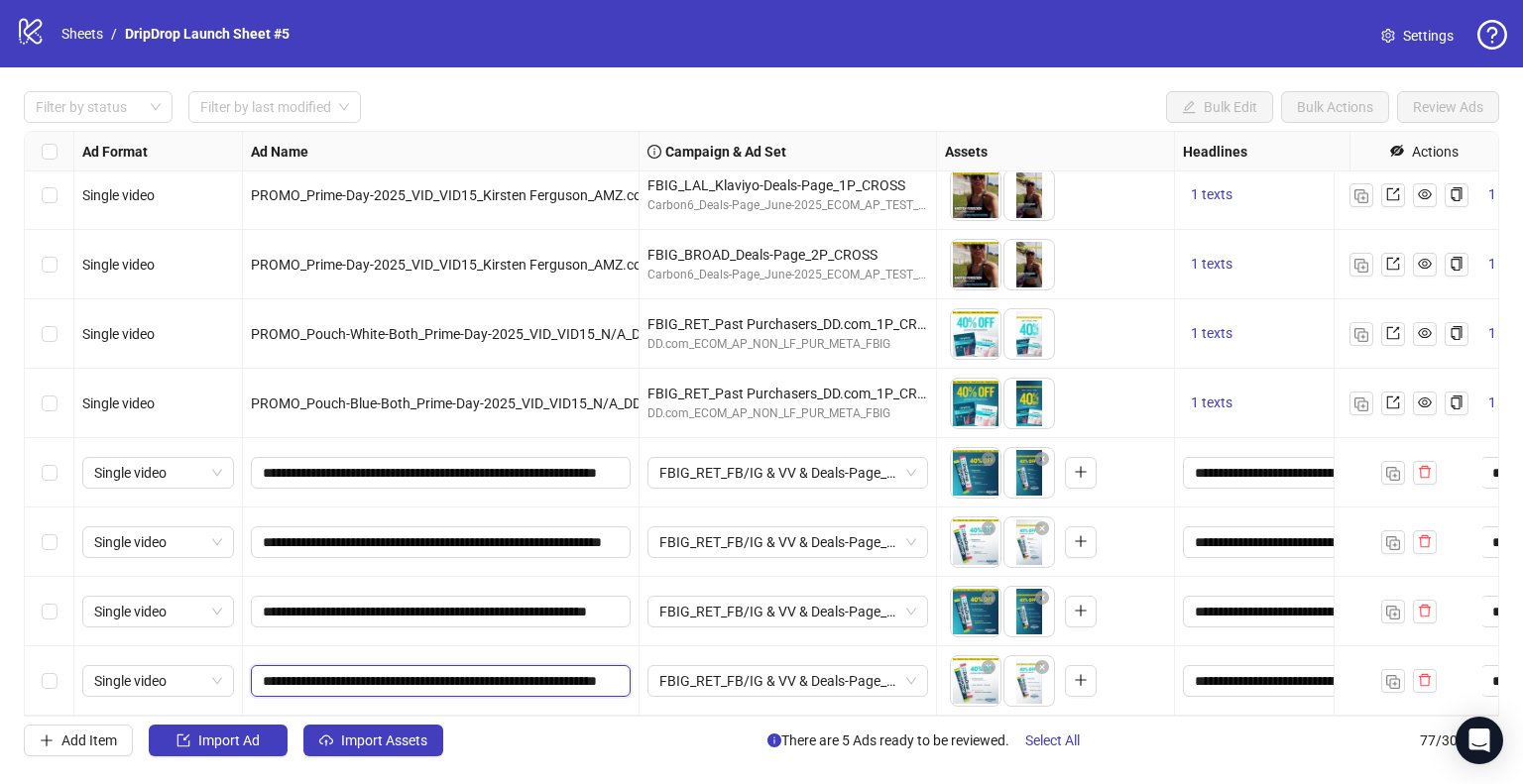 paste 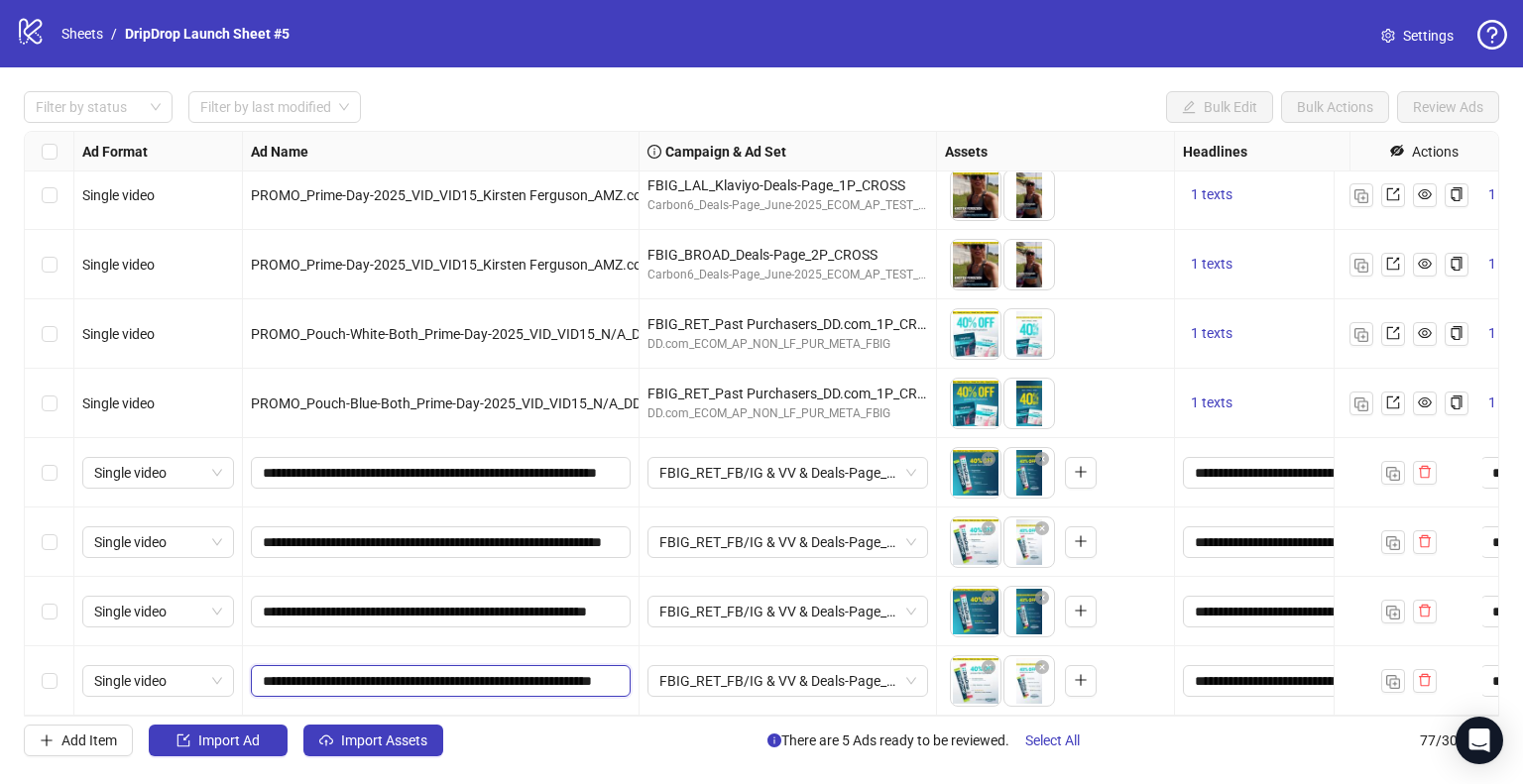 scroll, scrollTop: 0, scrollLeft: 128, axis: horizontal 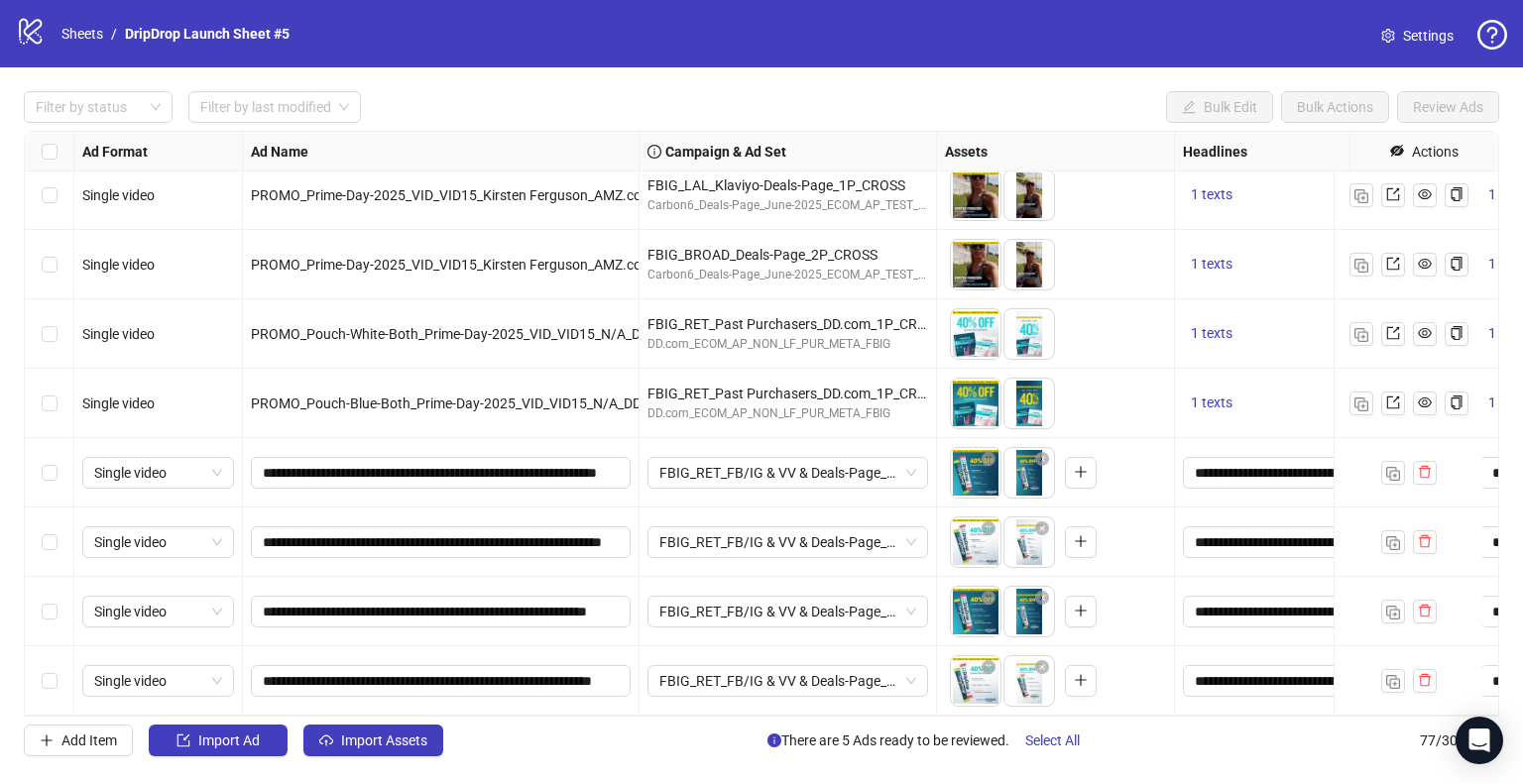 click on "**********" at bounding box center [441, 681] 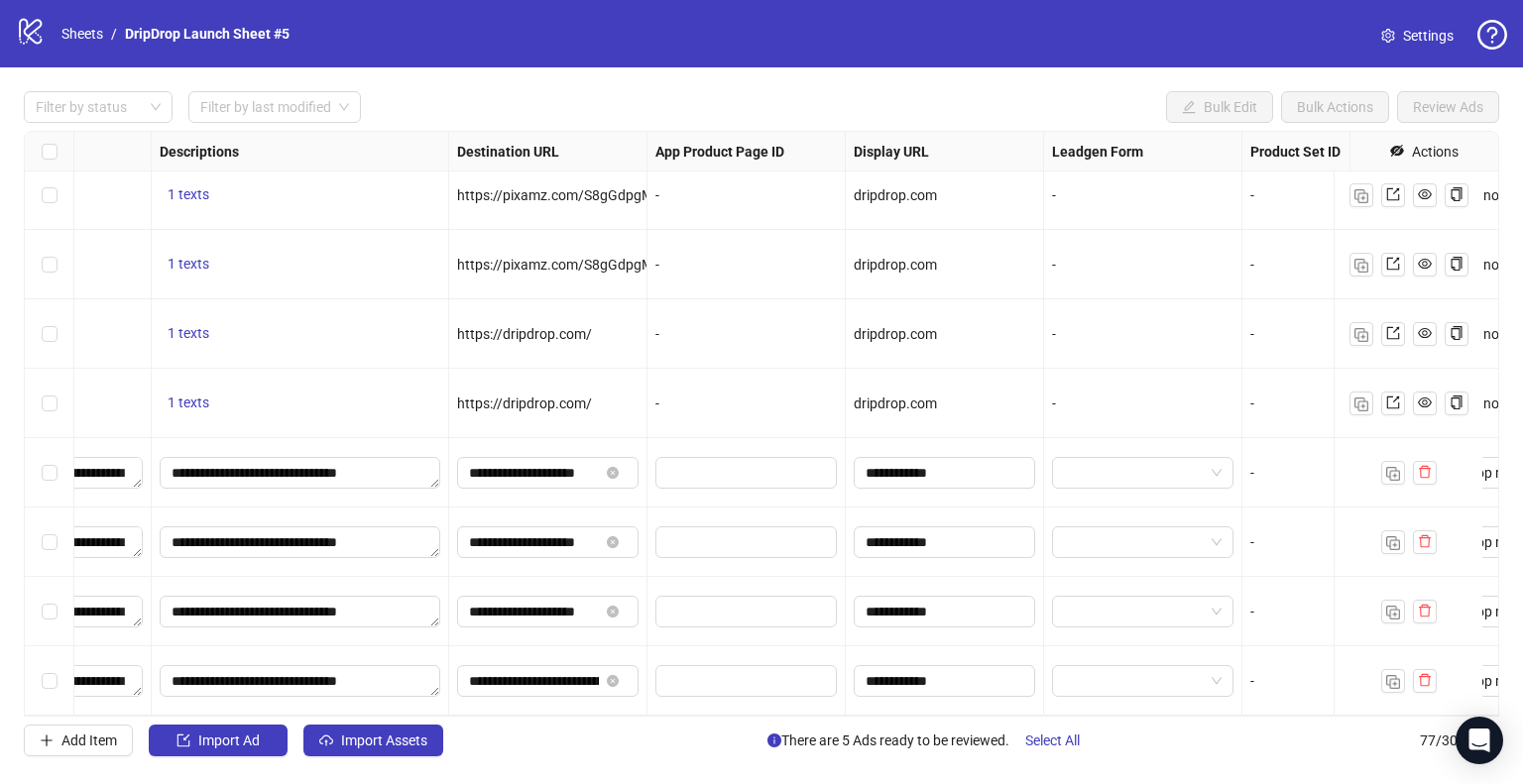 scroll, scrollTop: 4814, scrollLeft: 1785, axis: both 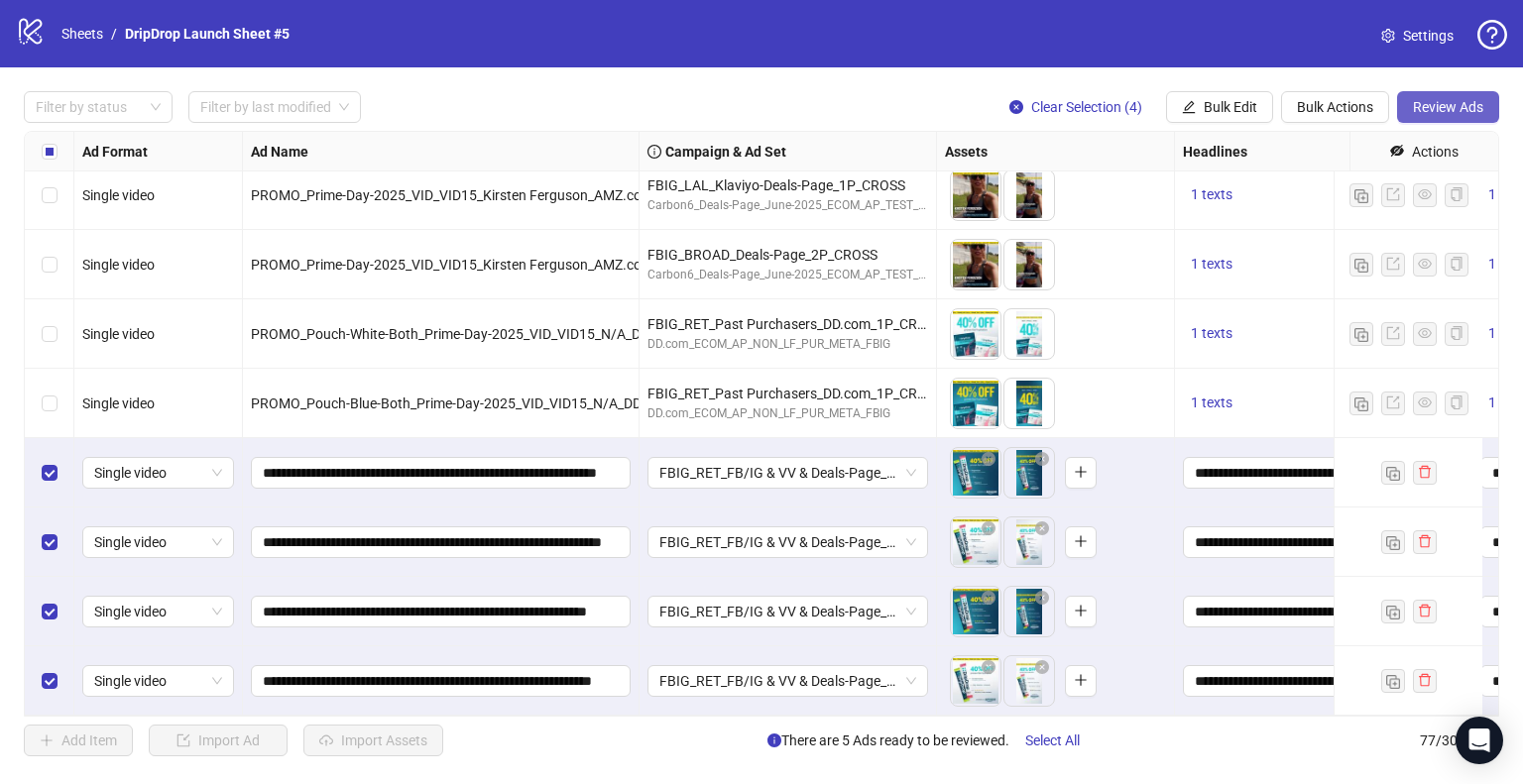 click on "Review Ads" at bounding box center [1448, 107] 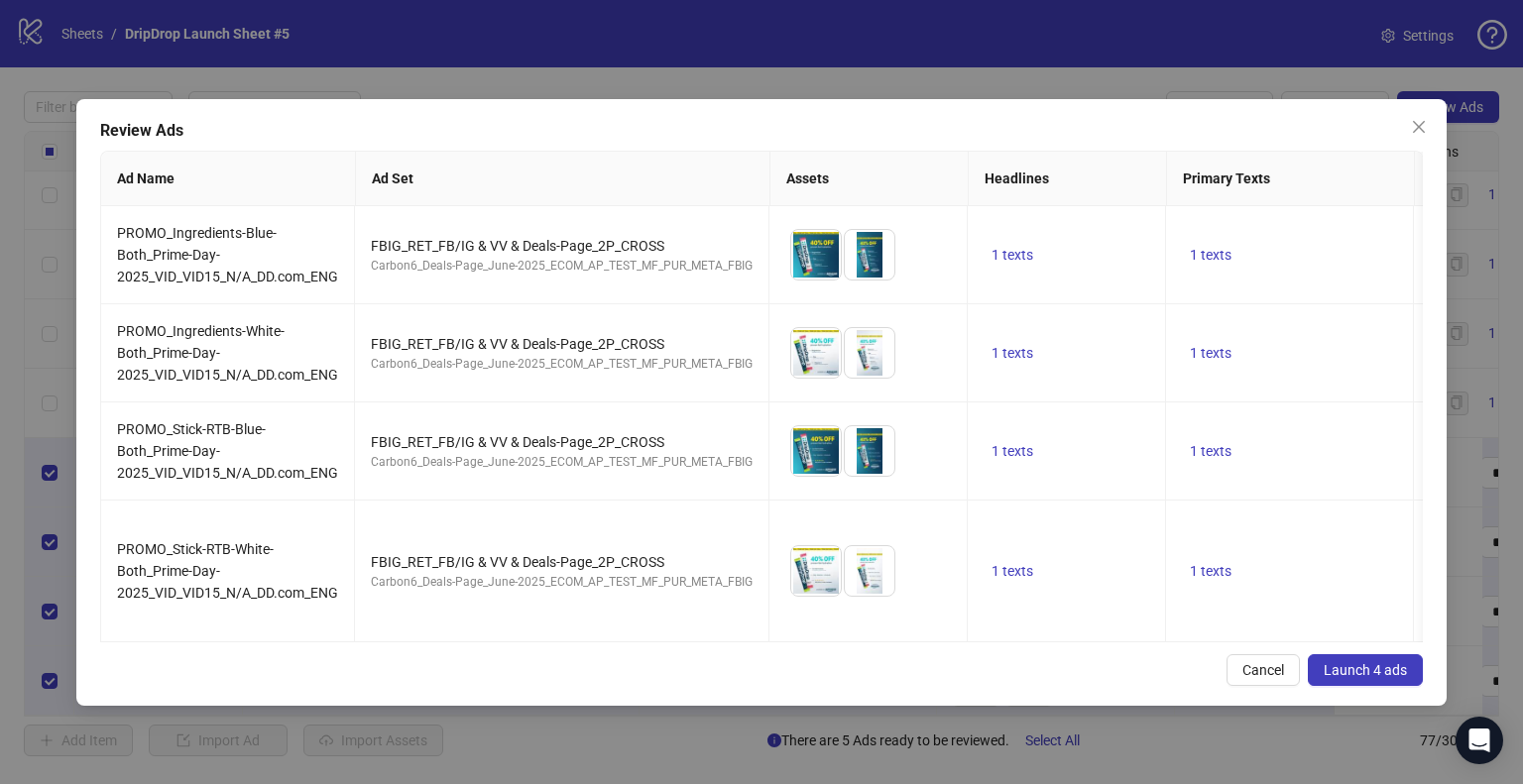 scroll, scrollTop: 0, scrollLeft: 194, axis: horizontal 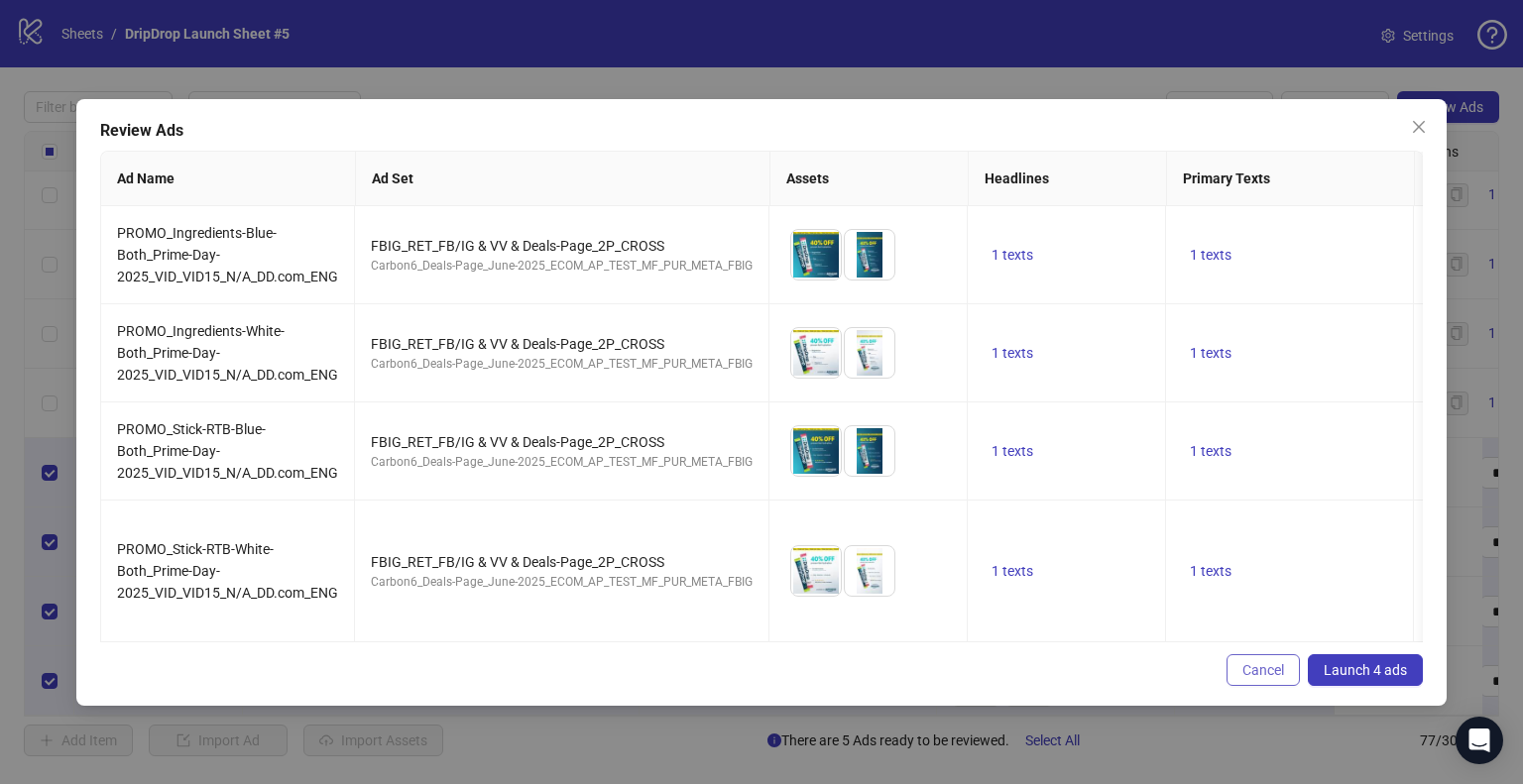 click on "Cancel" at bounding box center (1263, 670) 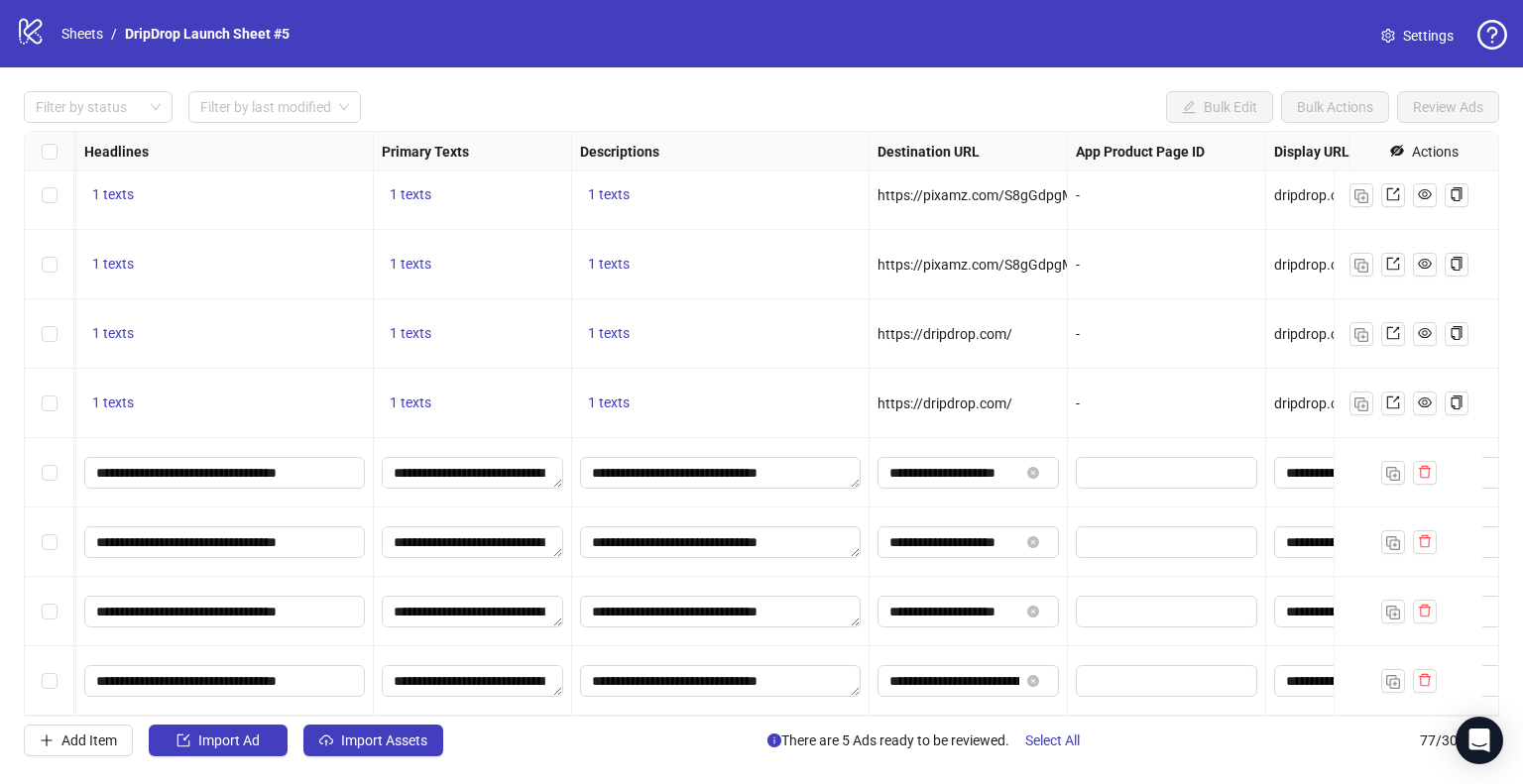 scroll, scrollTop: 4814, scrollLeft: 1259, axis: both 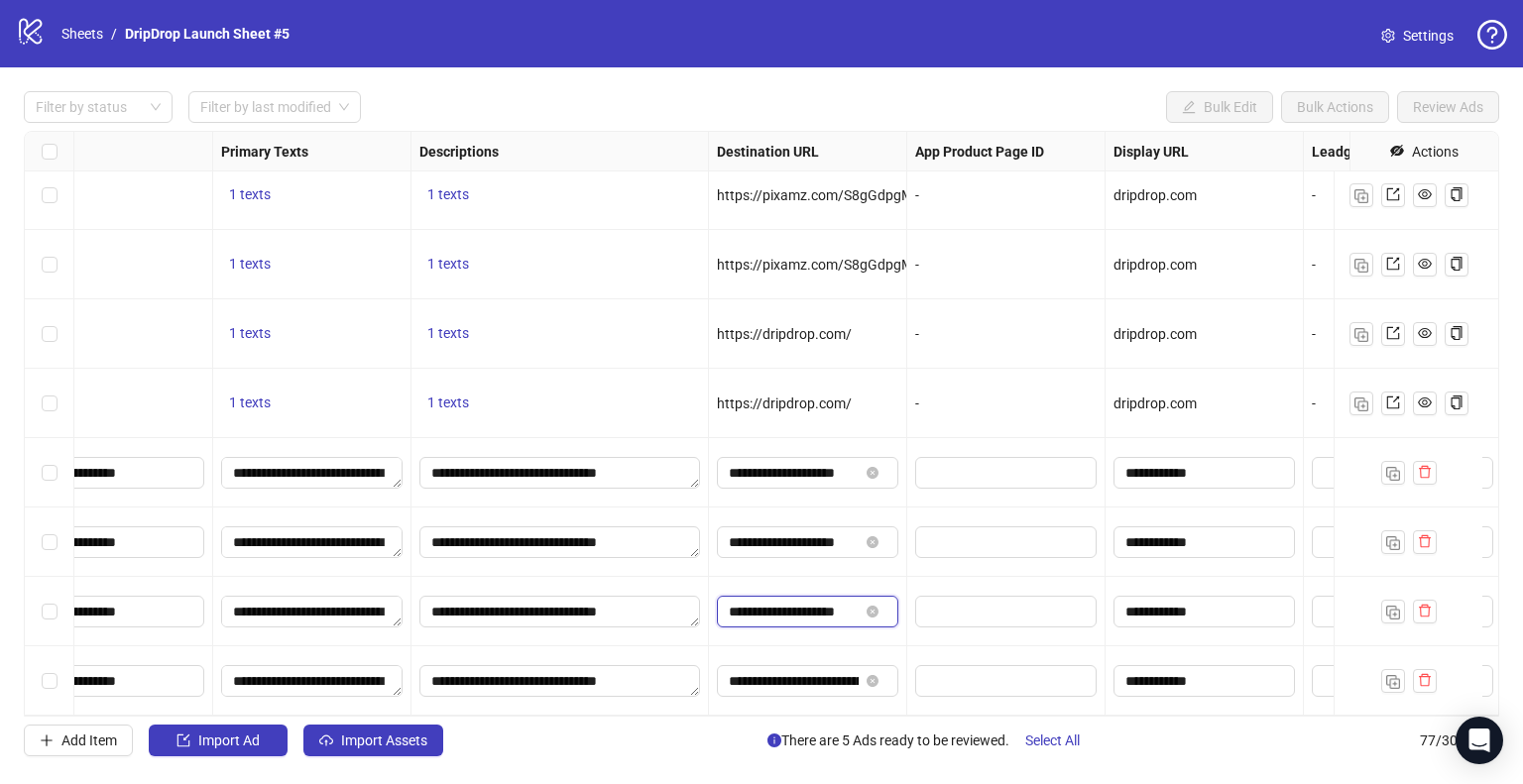 click on "**********" at bounding box center (793, 612) 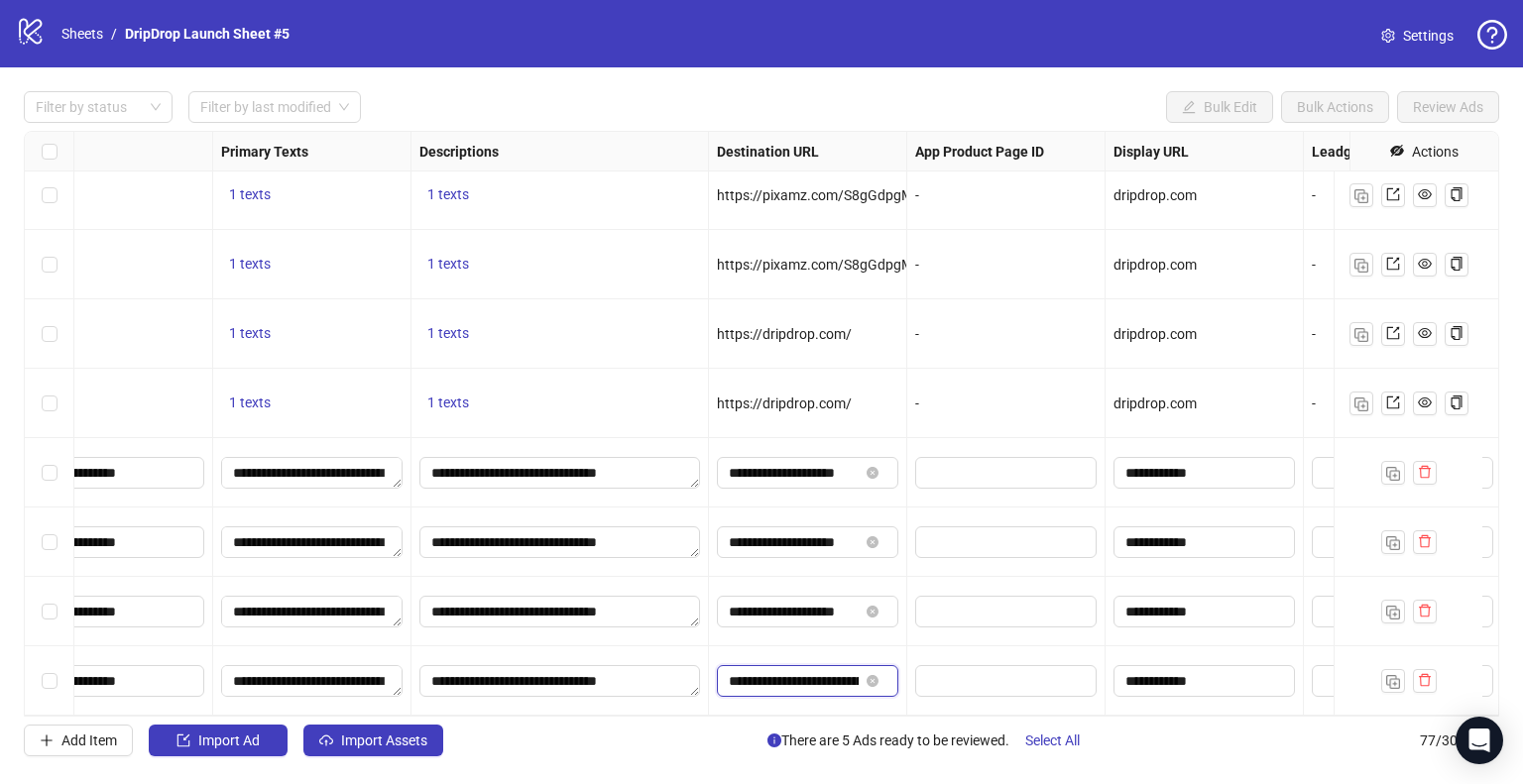 click on "**********" at bounding box center (793, 681) 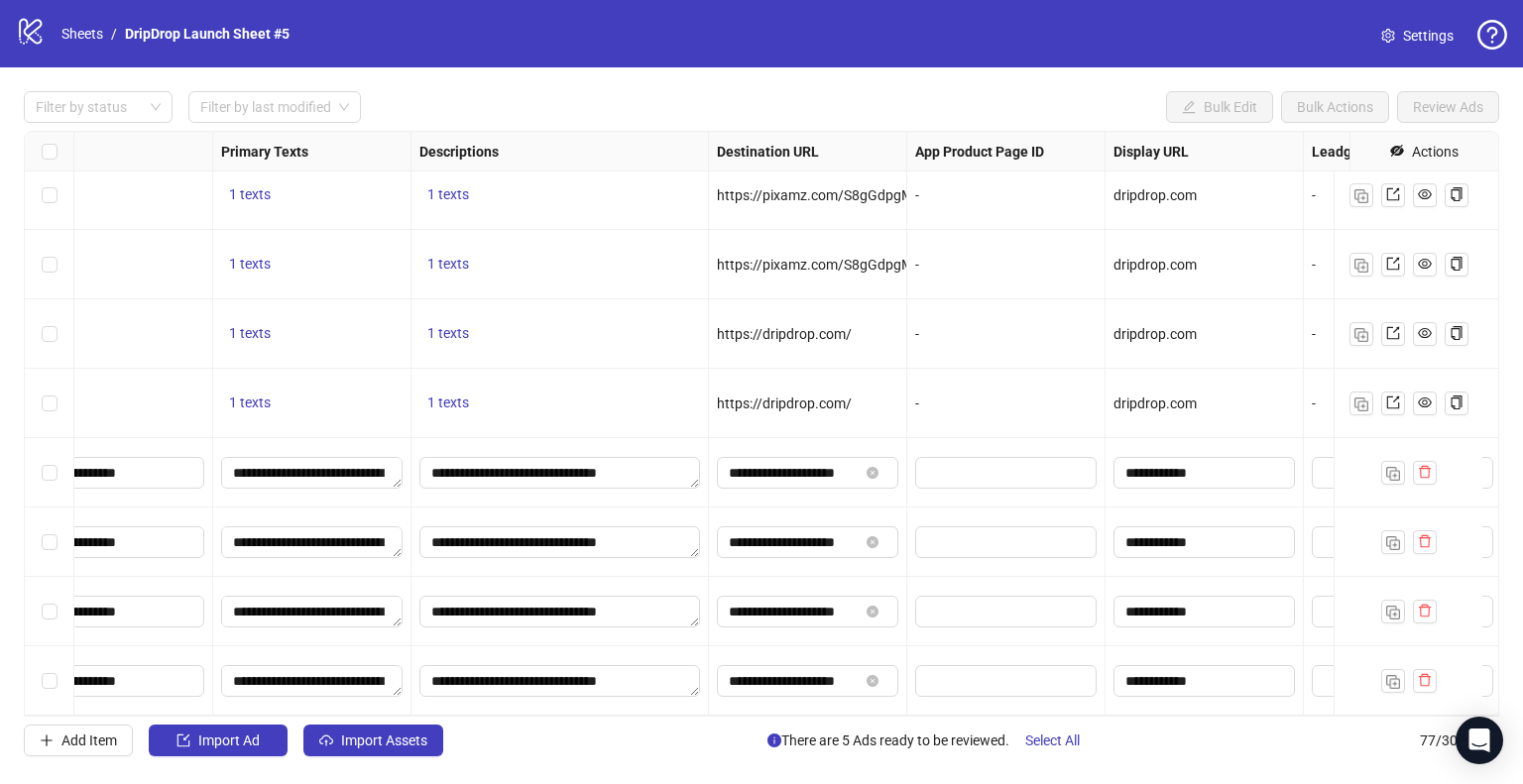 click on "**********" at bounding box center (808, 681) 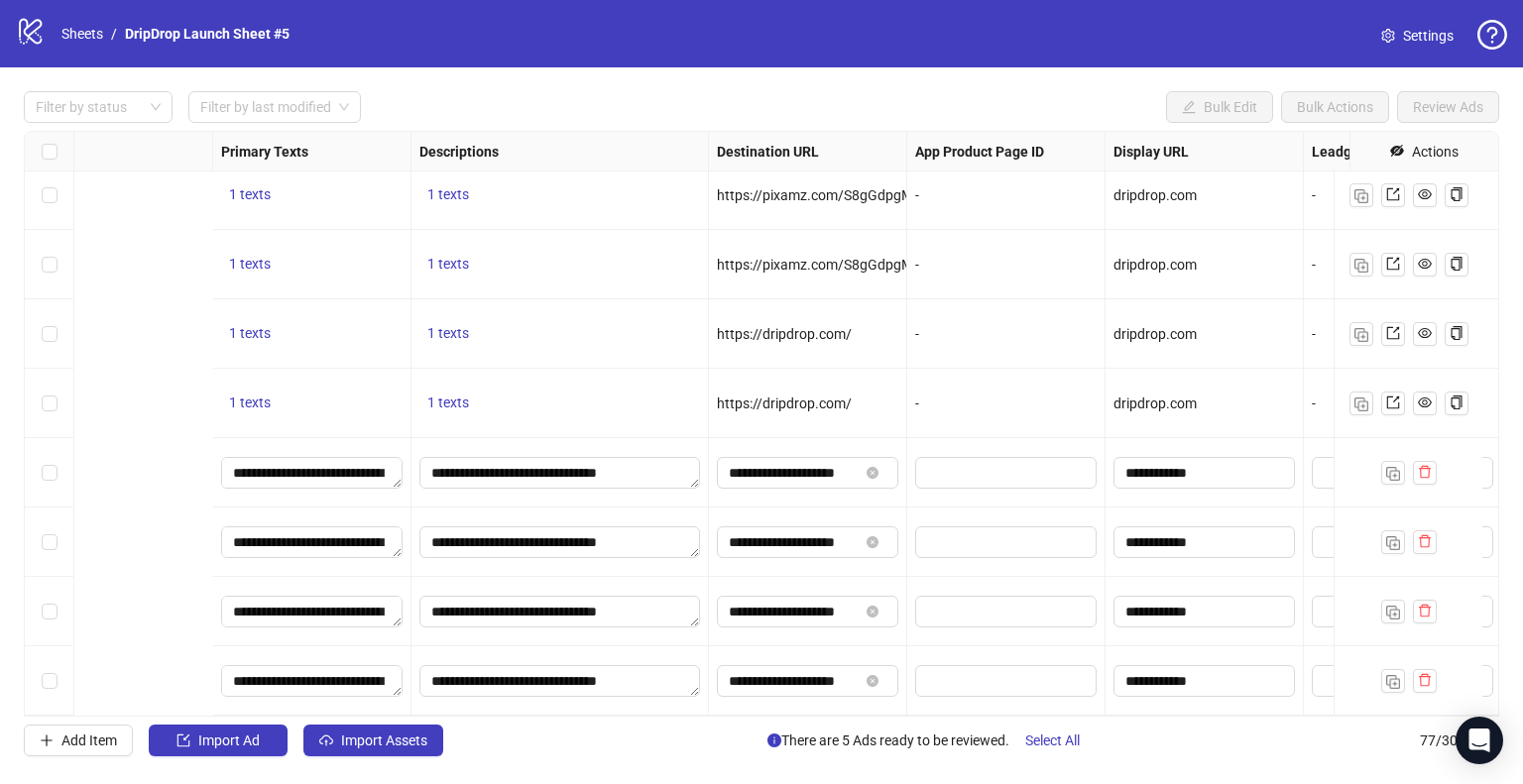 scroll, scrollTop: 4814, scrollLeft: 1785, axis: both 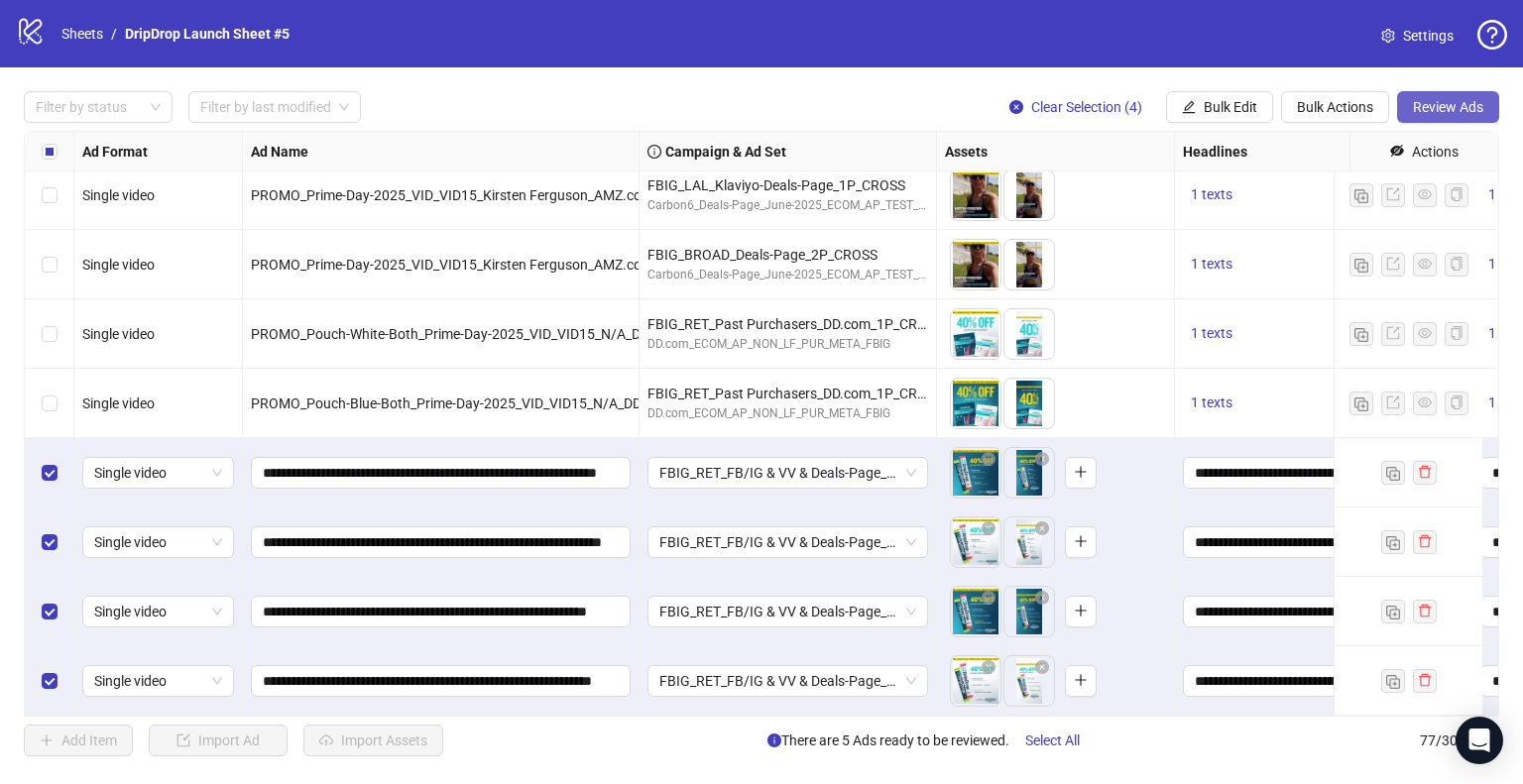 click on "Review Ads" at bounding box center [1448, 107] 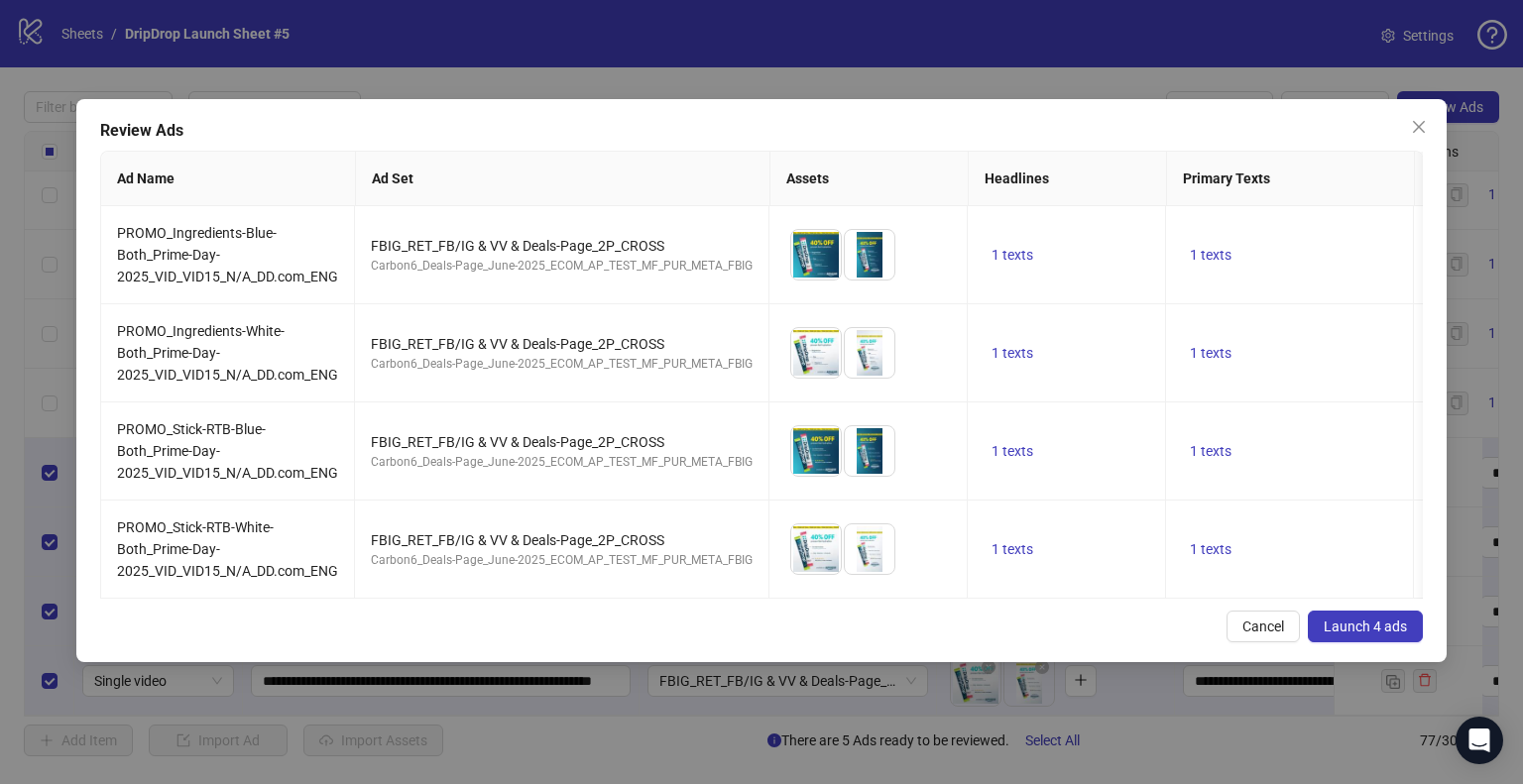 click on "Cancel Launch 4 ads" at bounding box center [762, 626] 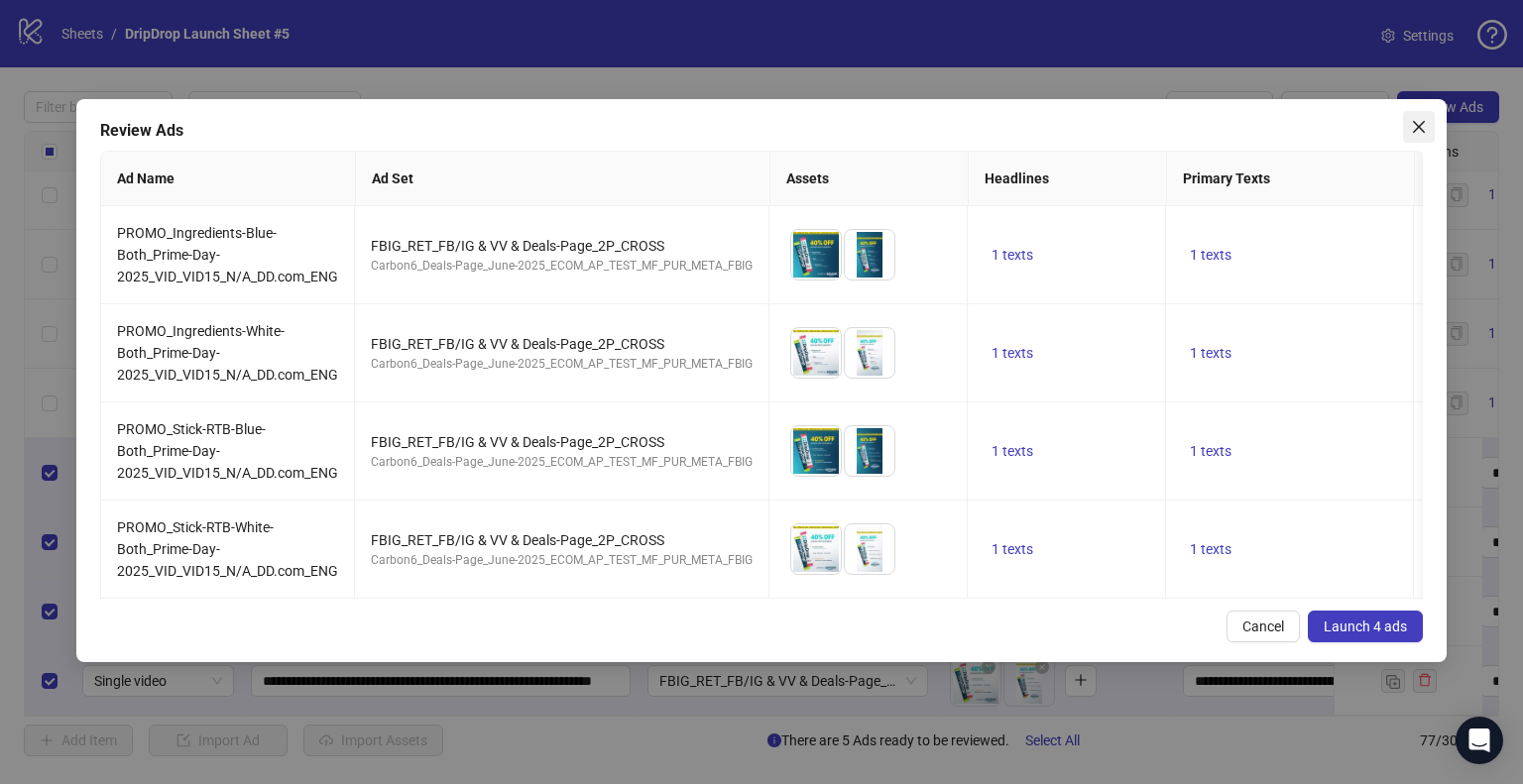 click at bounding box center [1419, 127] 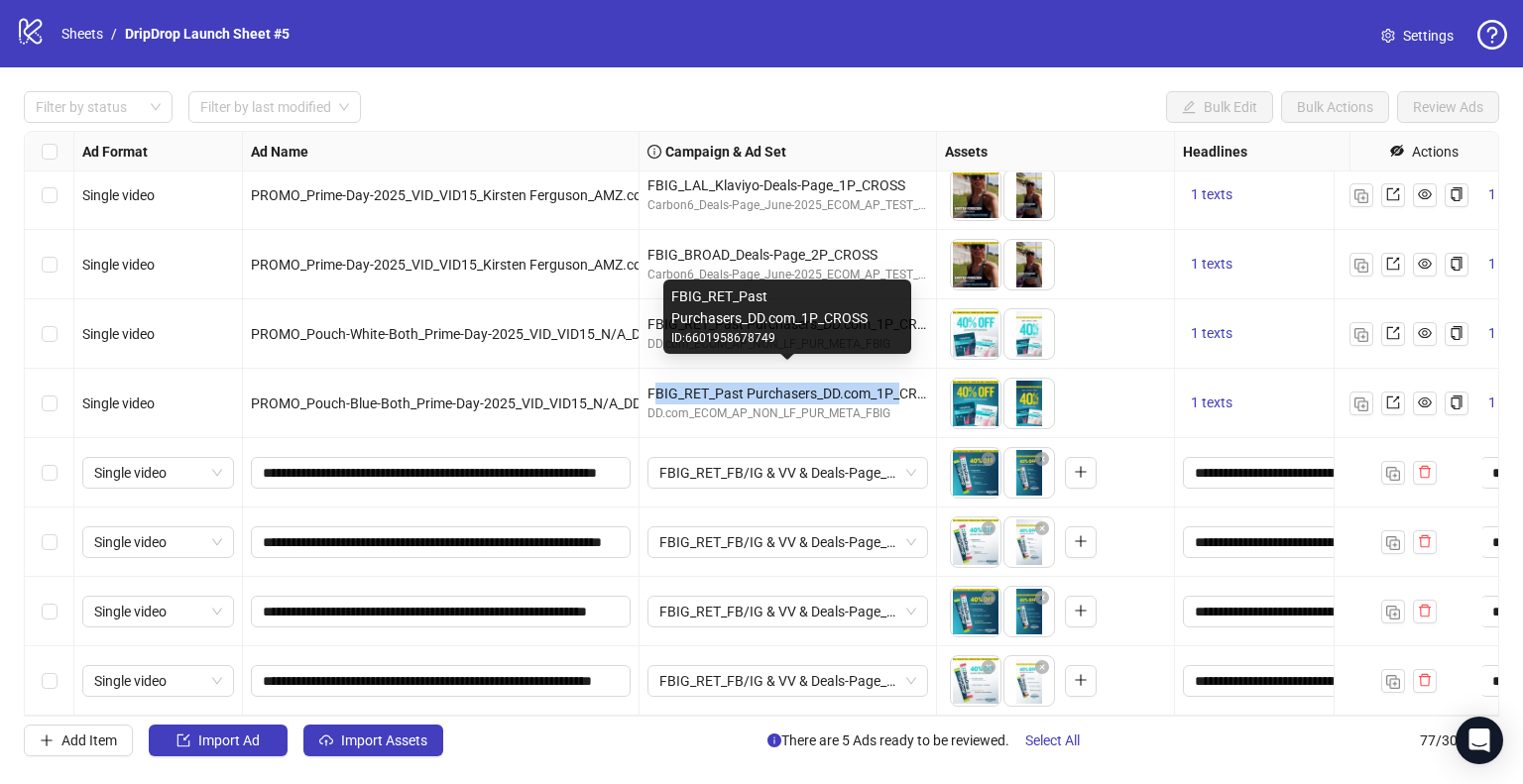 copy on "BIG_RET_Past Purchasers_DD.com_1P_" 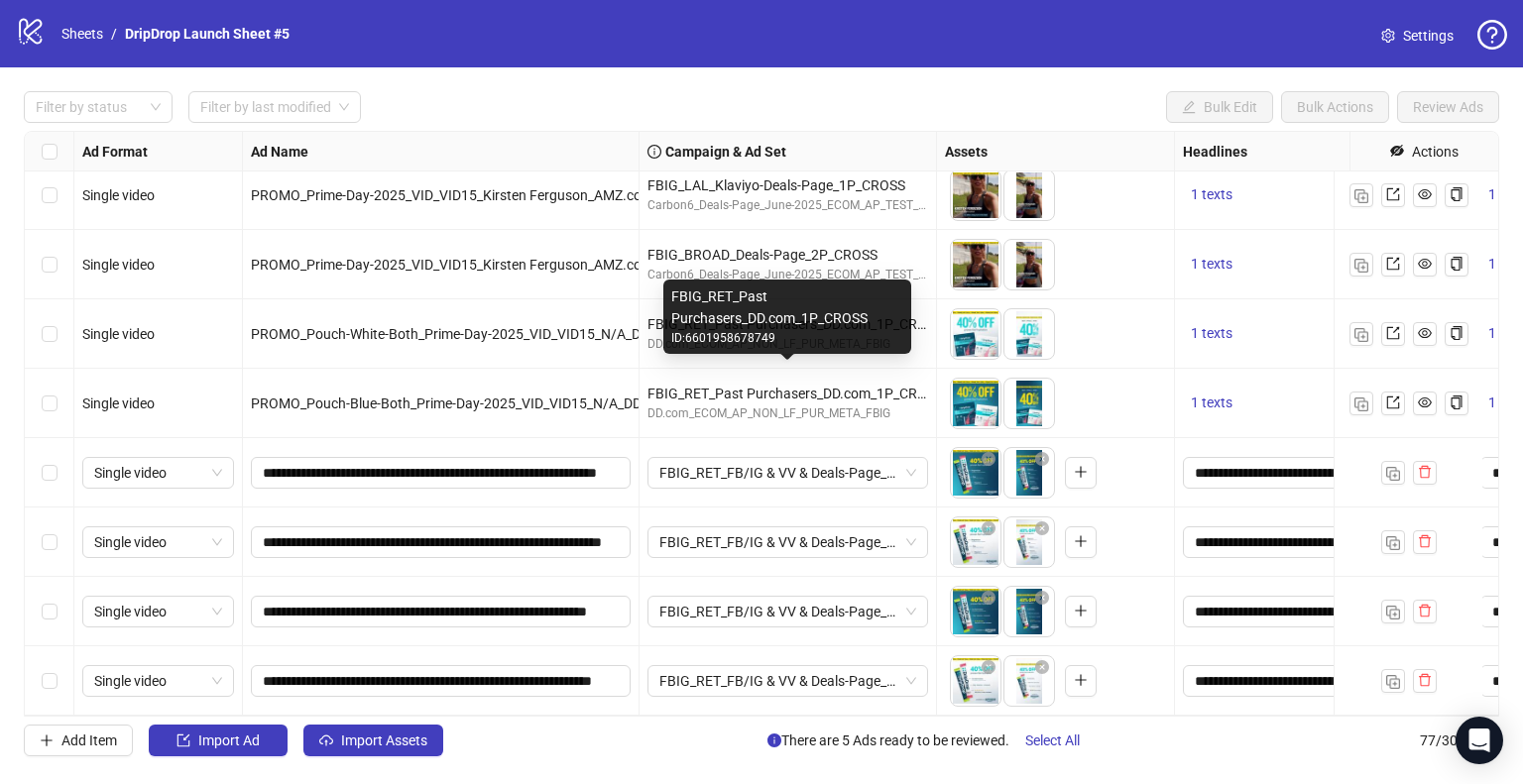 click on "FBIG_RET_Past Purchasers_DD.com_1P_CROSS DD.com_ECOM_AP_NON_LF_PUR_META_FBIG" at bounding box center [788, 403] 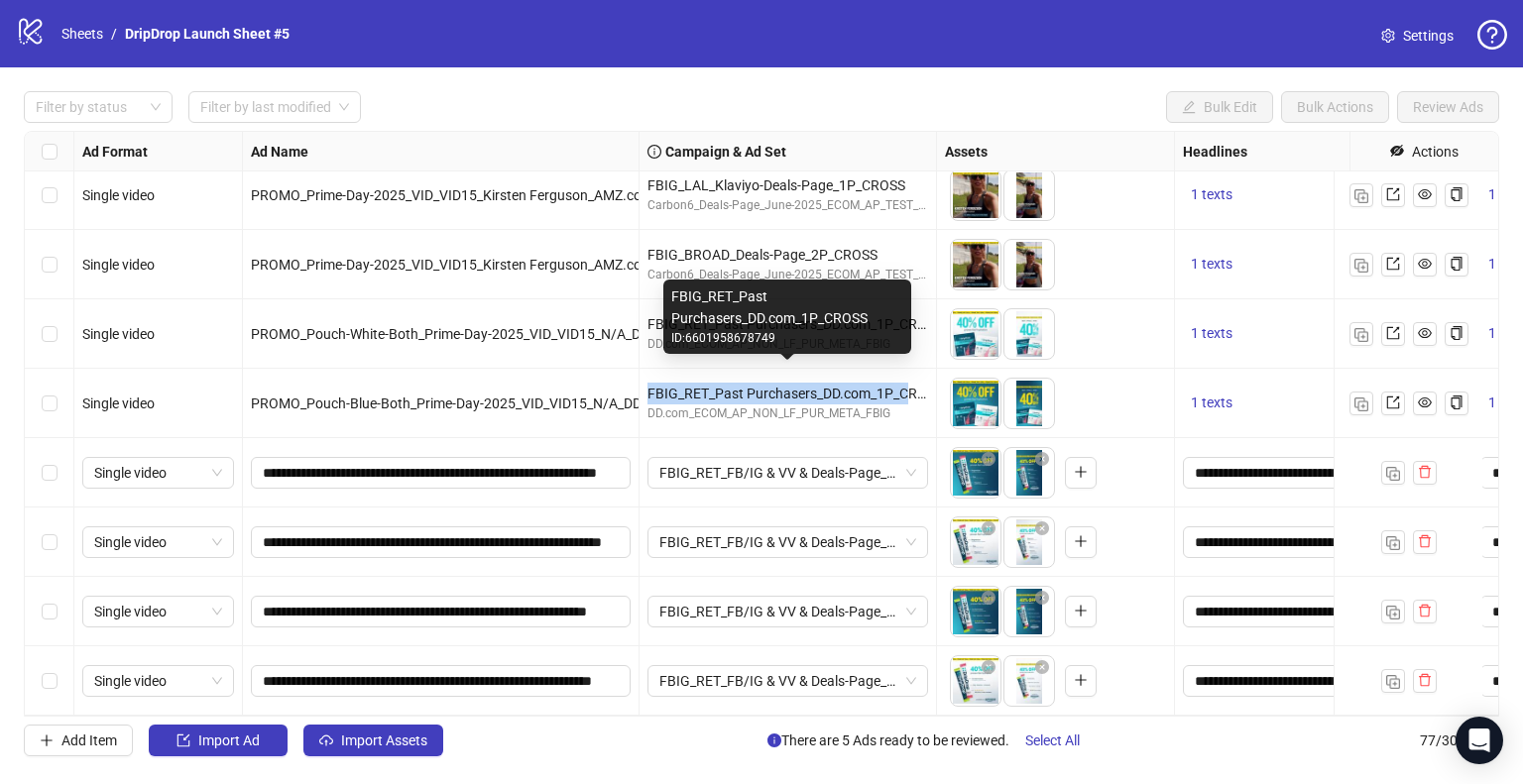 drag, startPoint x: 646, startPoint y: 376, endPoint x: 904, endPoint y: 384, distance: 258.124 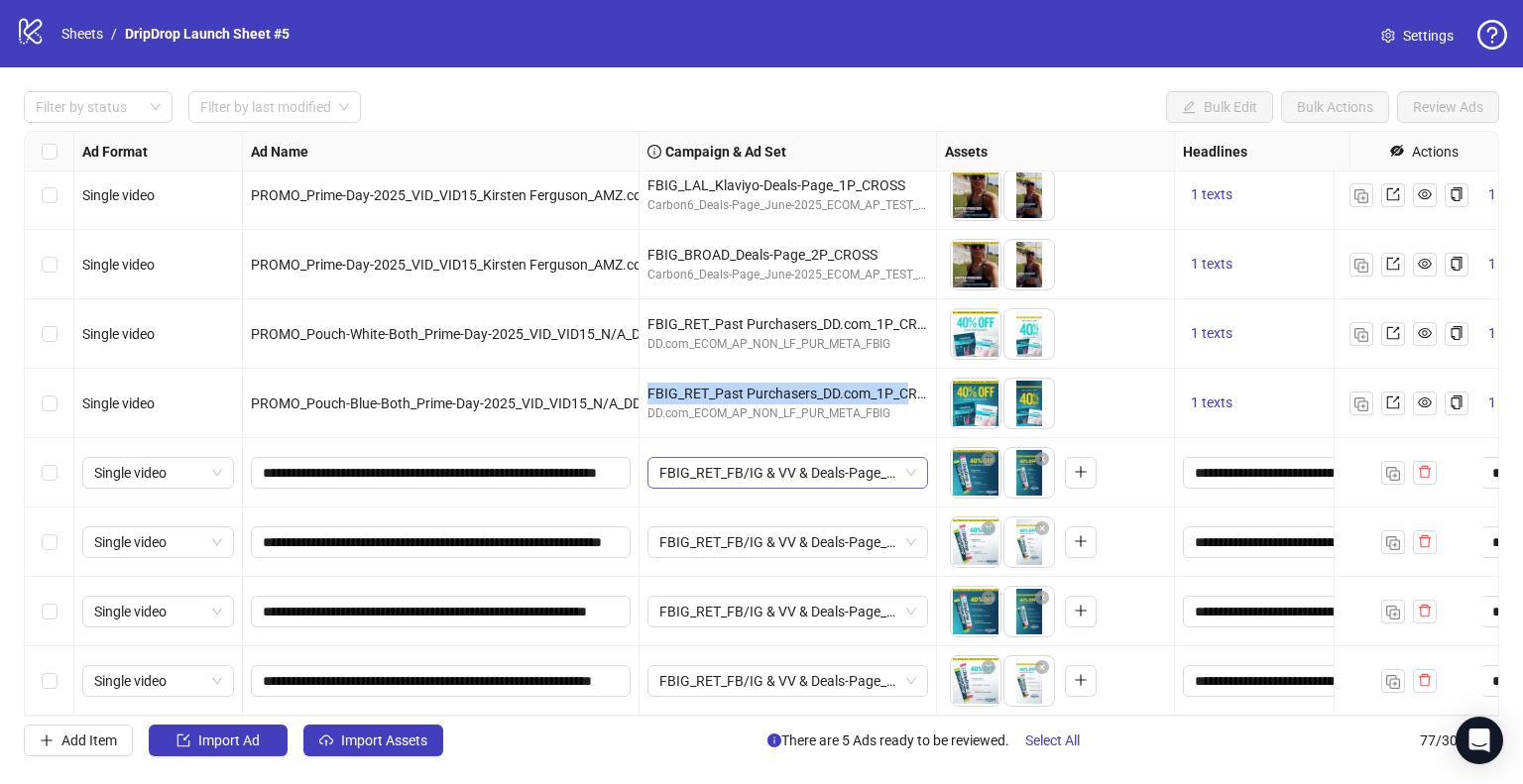 click on "FBIG_RET_FB/IG & VV & Deals-Page_2P_CROSS" at bounding box center [158, 473] 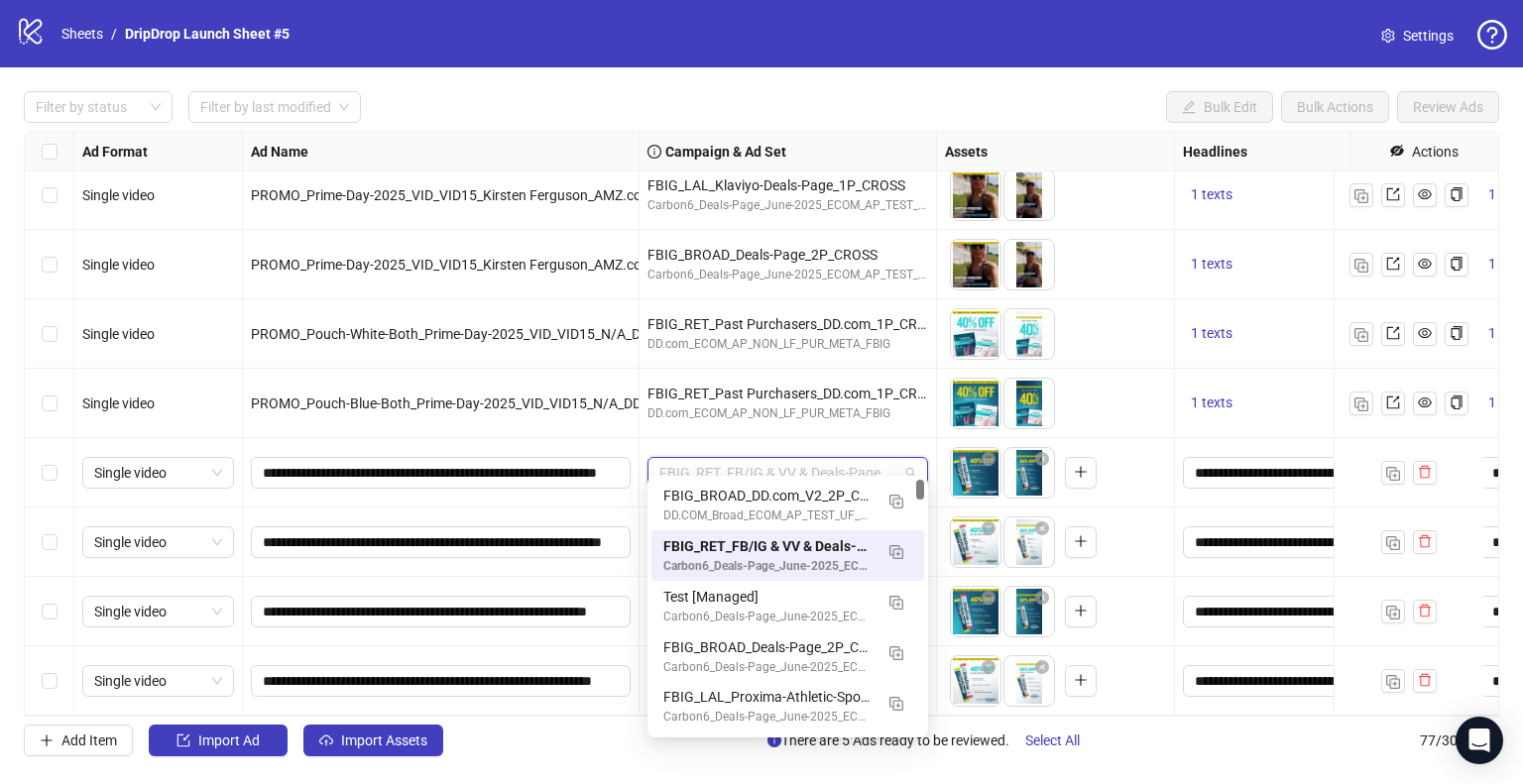 paste on "**********" 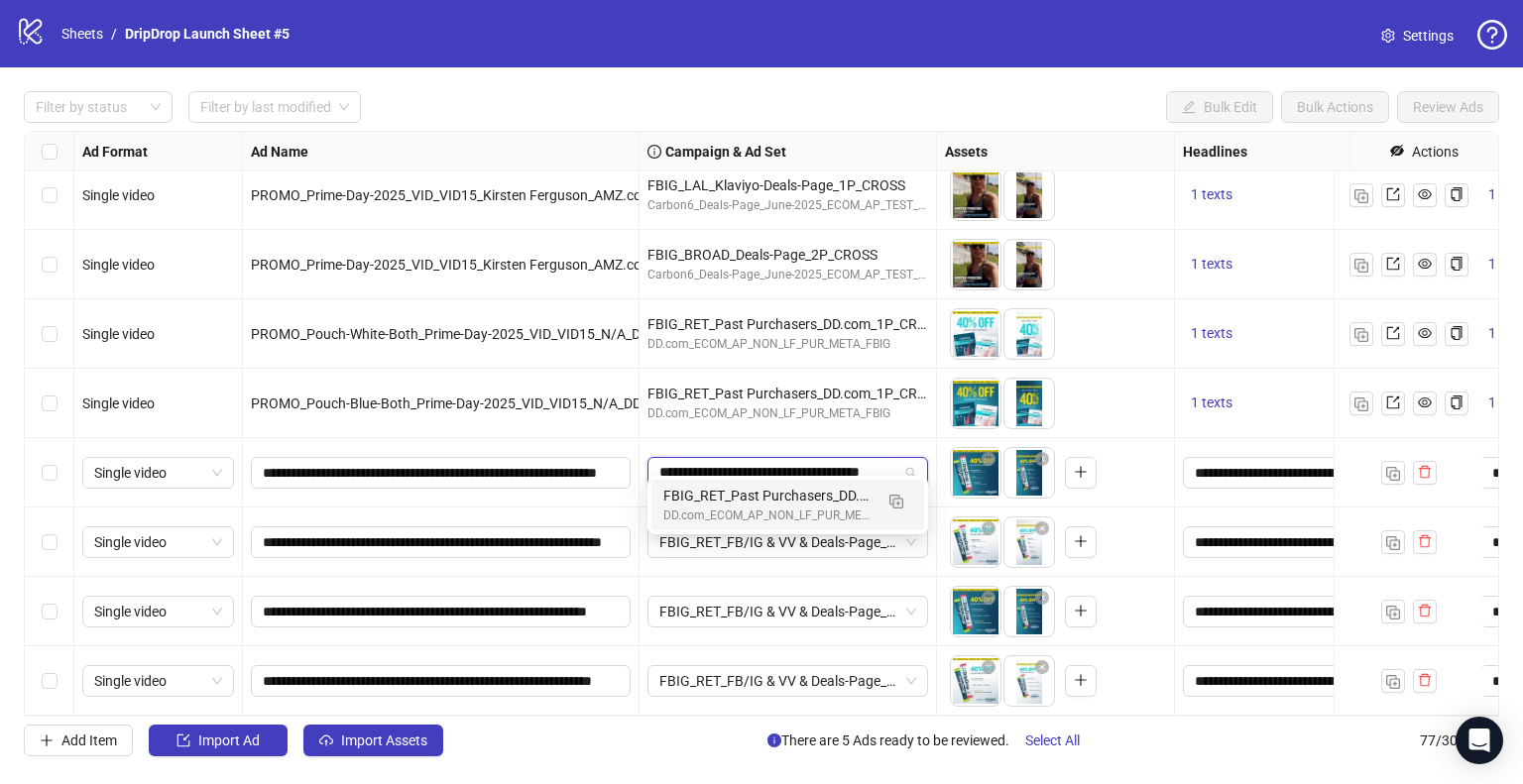 scroll, scrollTop: 0, scrollLeft: 56, axis: horizontal 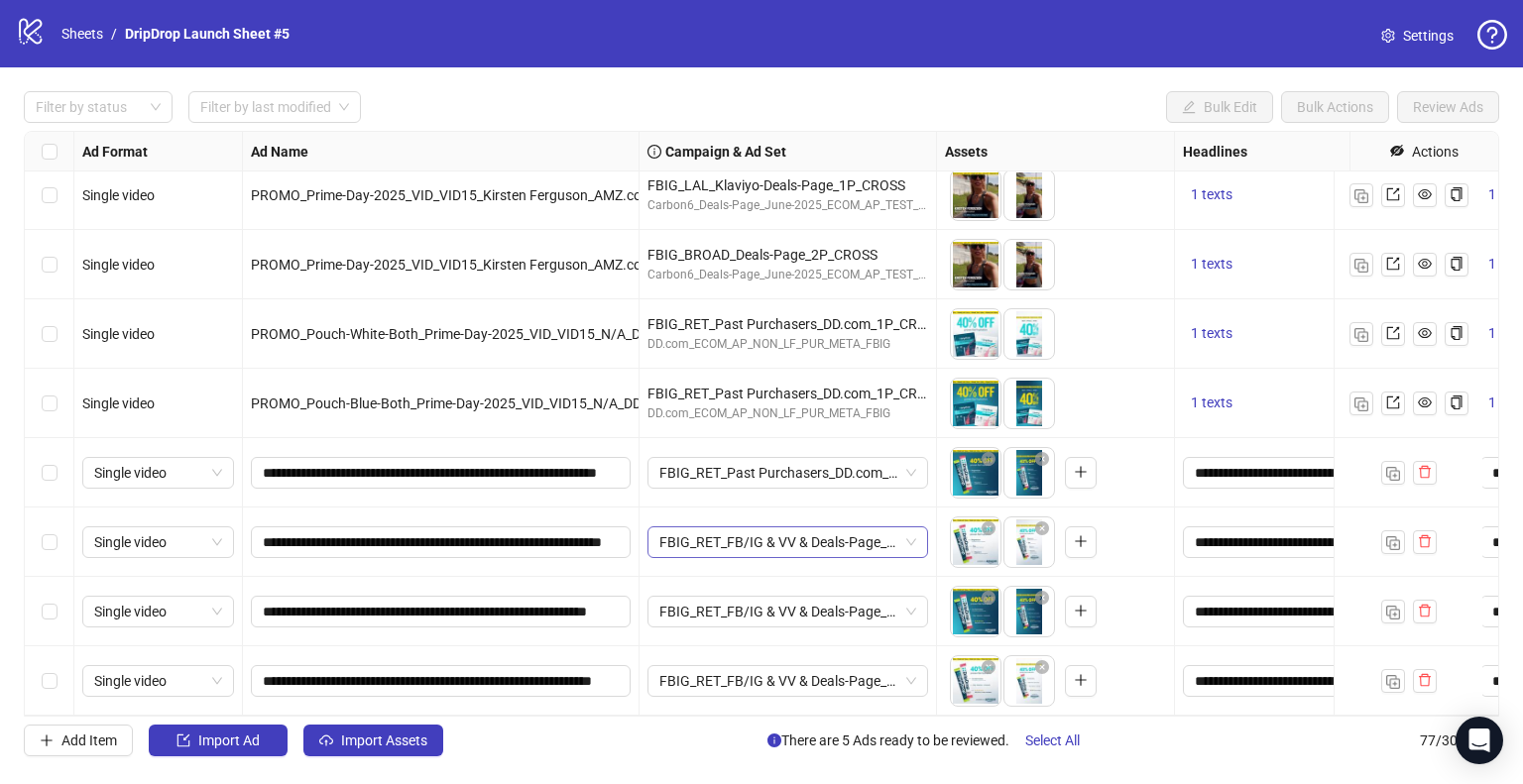 click on "FBIG_RET_FB/IG & VV & Deals-Page_2P_CROSS" at bounding box center [158, 473] 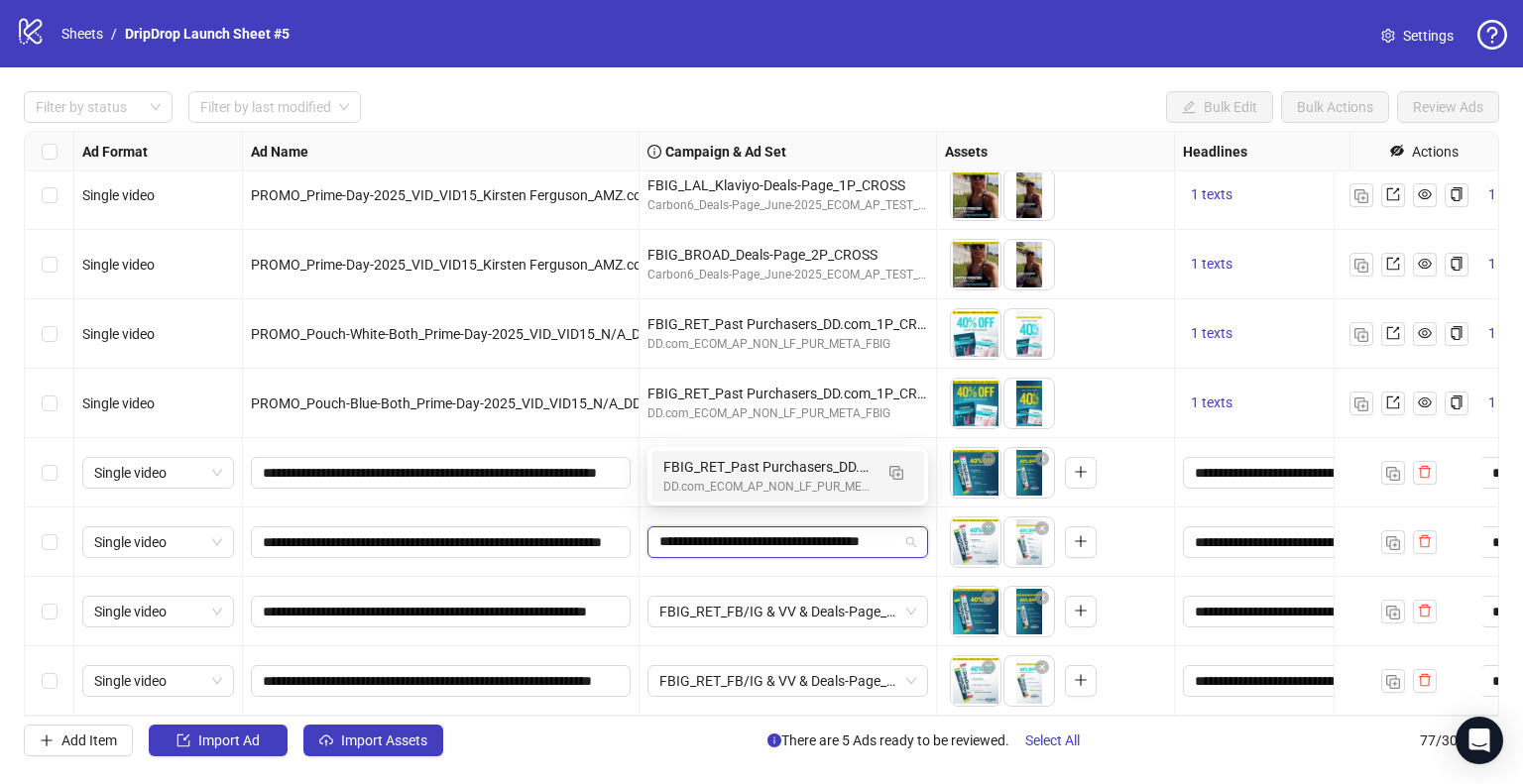scroll, scrollTop: 0, scrollLeft: 56, axis: horizontal 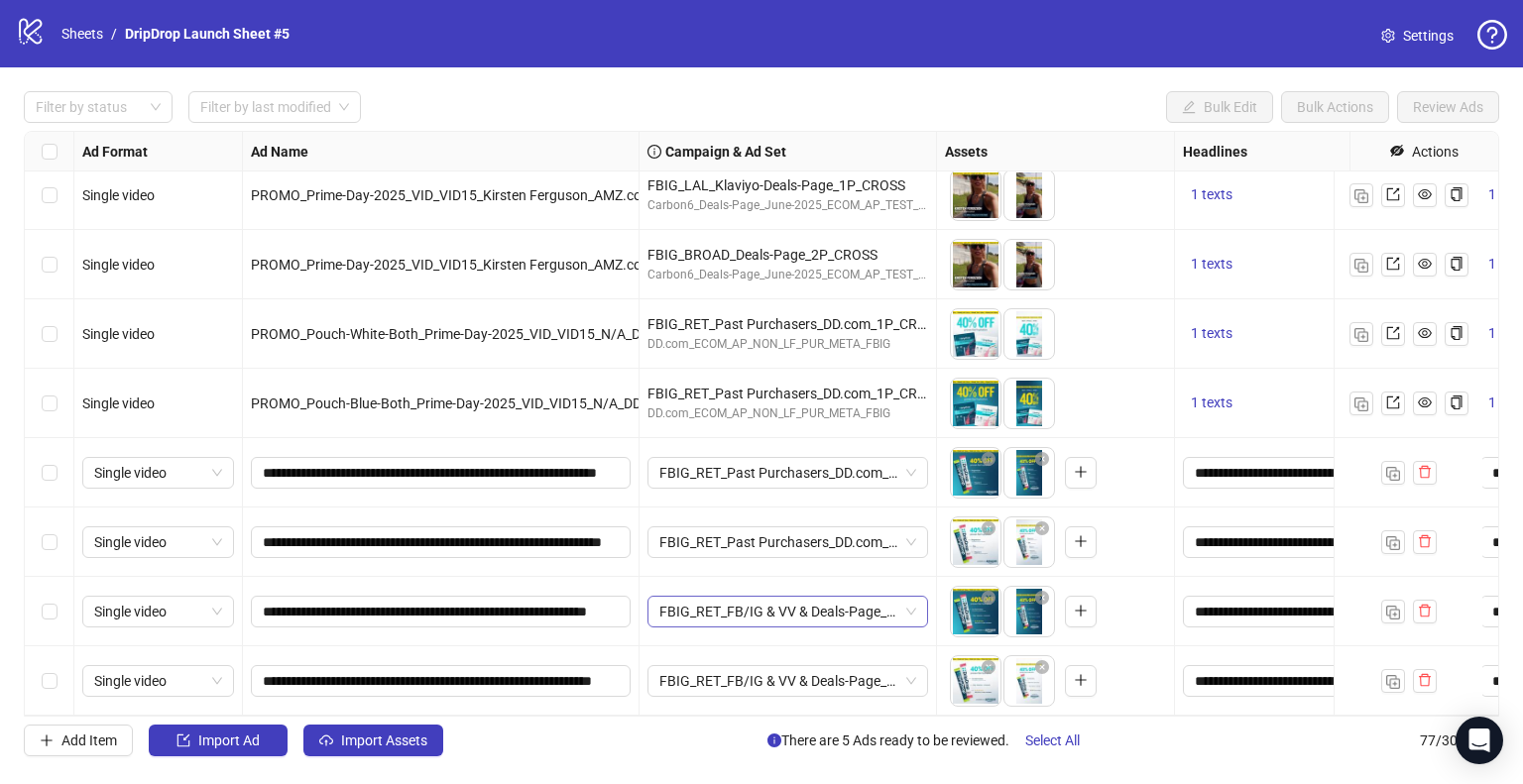 click on "FBIG_RET_FB/IG & VV & Deals-Page_2P_CROSS" at bounding box center [158, 473] 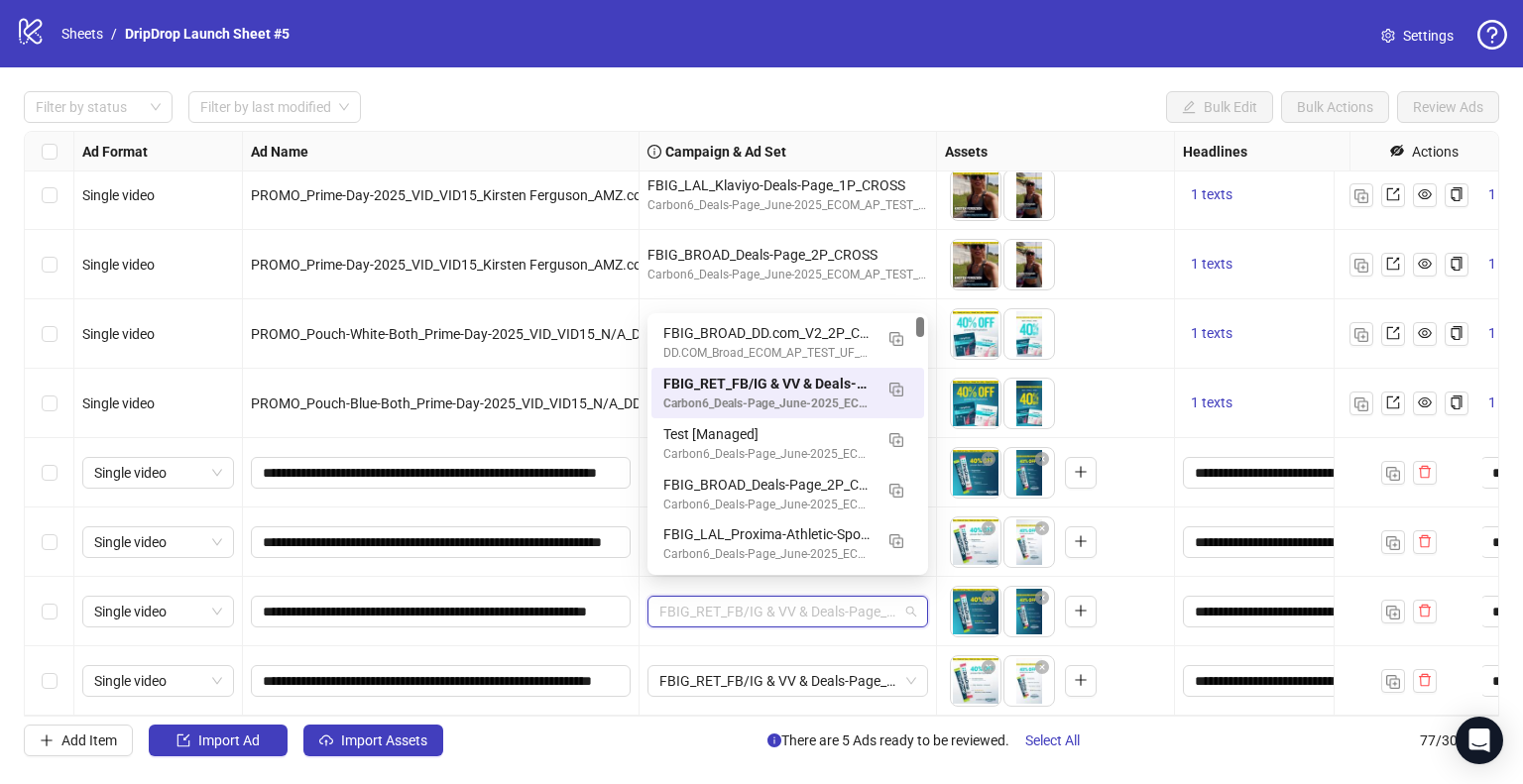 paste on "**********" 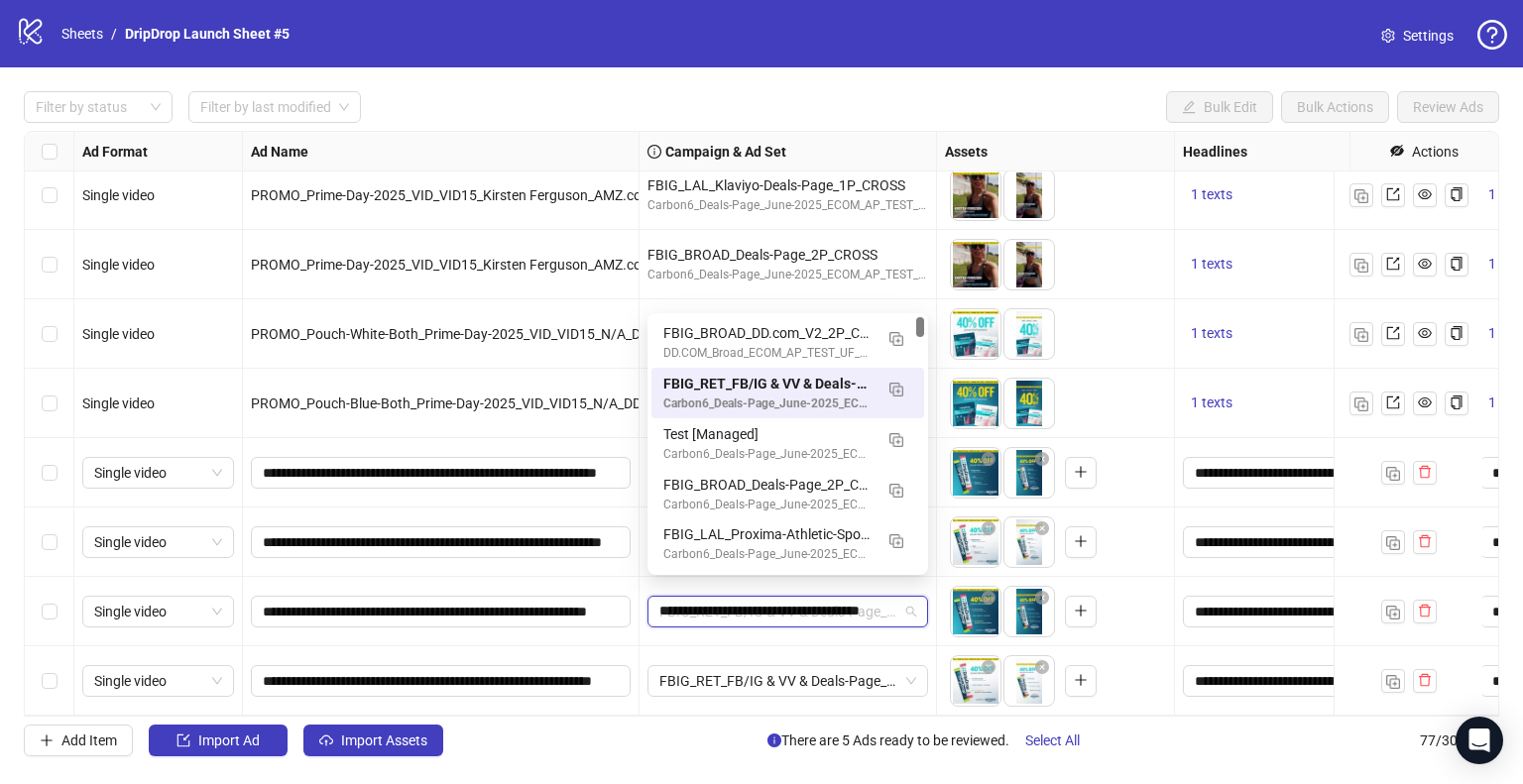 scroll, scrollTop: 0, scrollLeft: 56, axis: horizontal 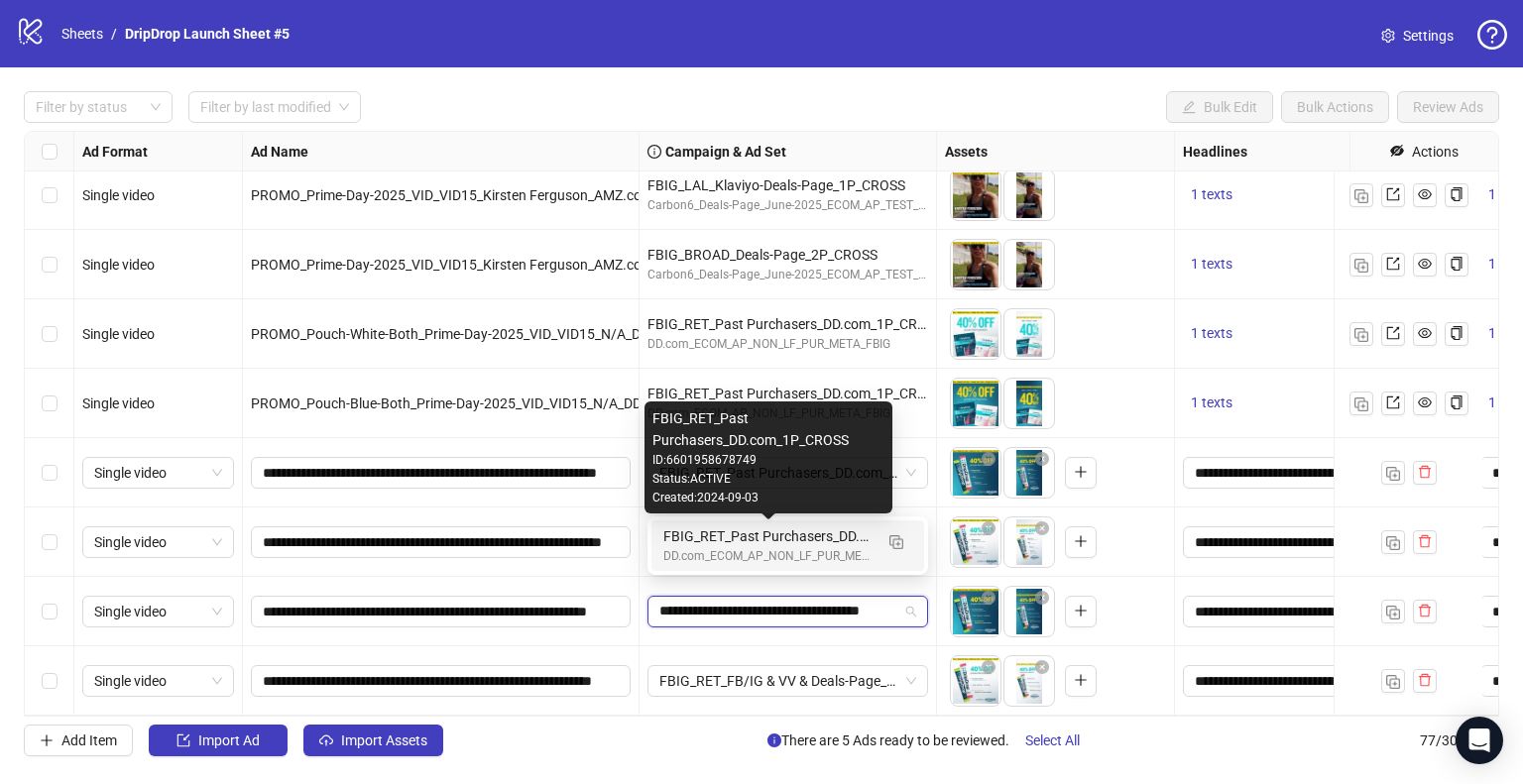 click on "FBIG_RET_Past Purchasers_DD.com_1P_CROSS" at bounding box center [767, 536] 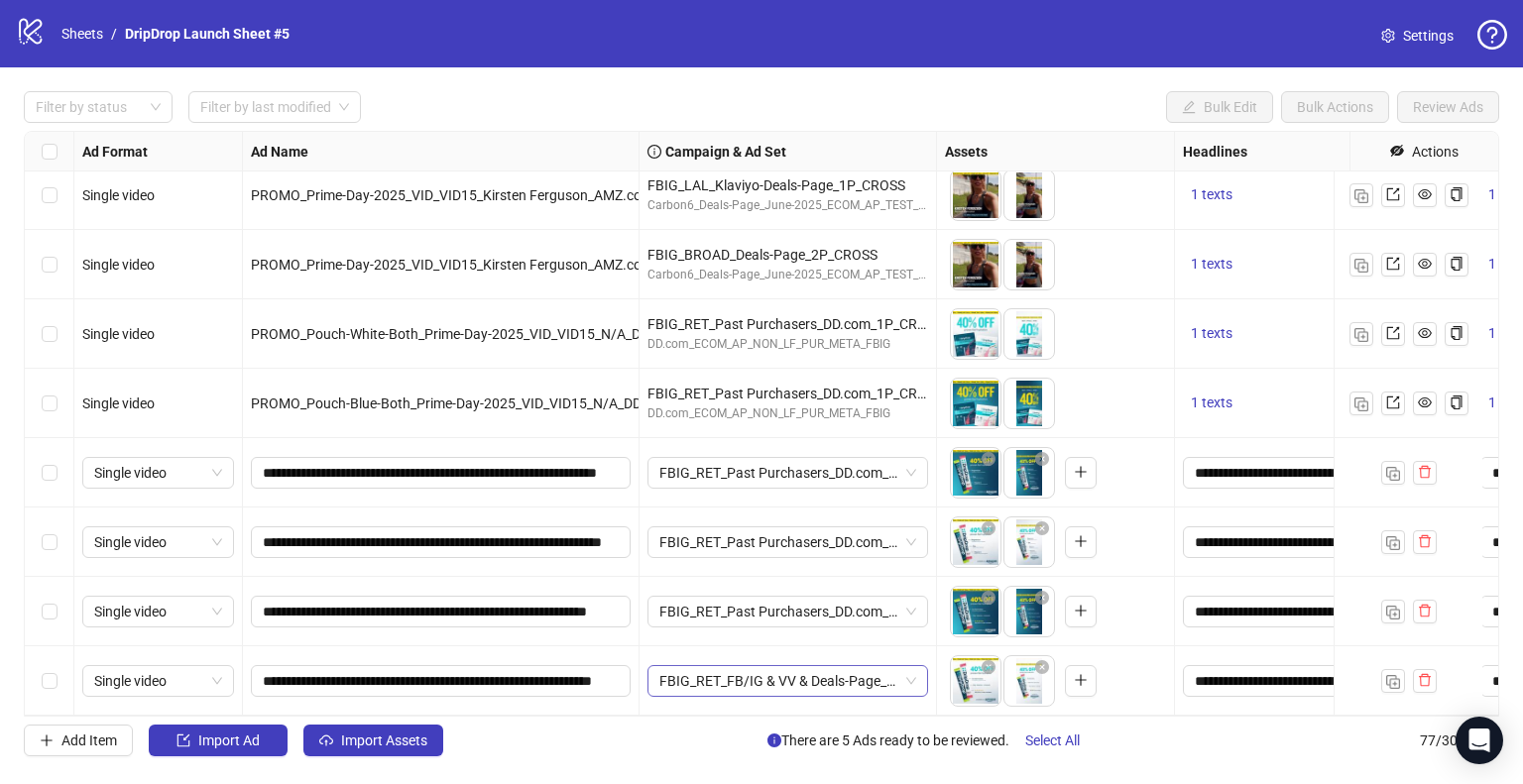 click on "FBIG_RET_FB/IG & VV & Deals-Page_2P_CROSS" at bounding box center (158, 473) 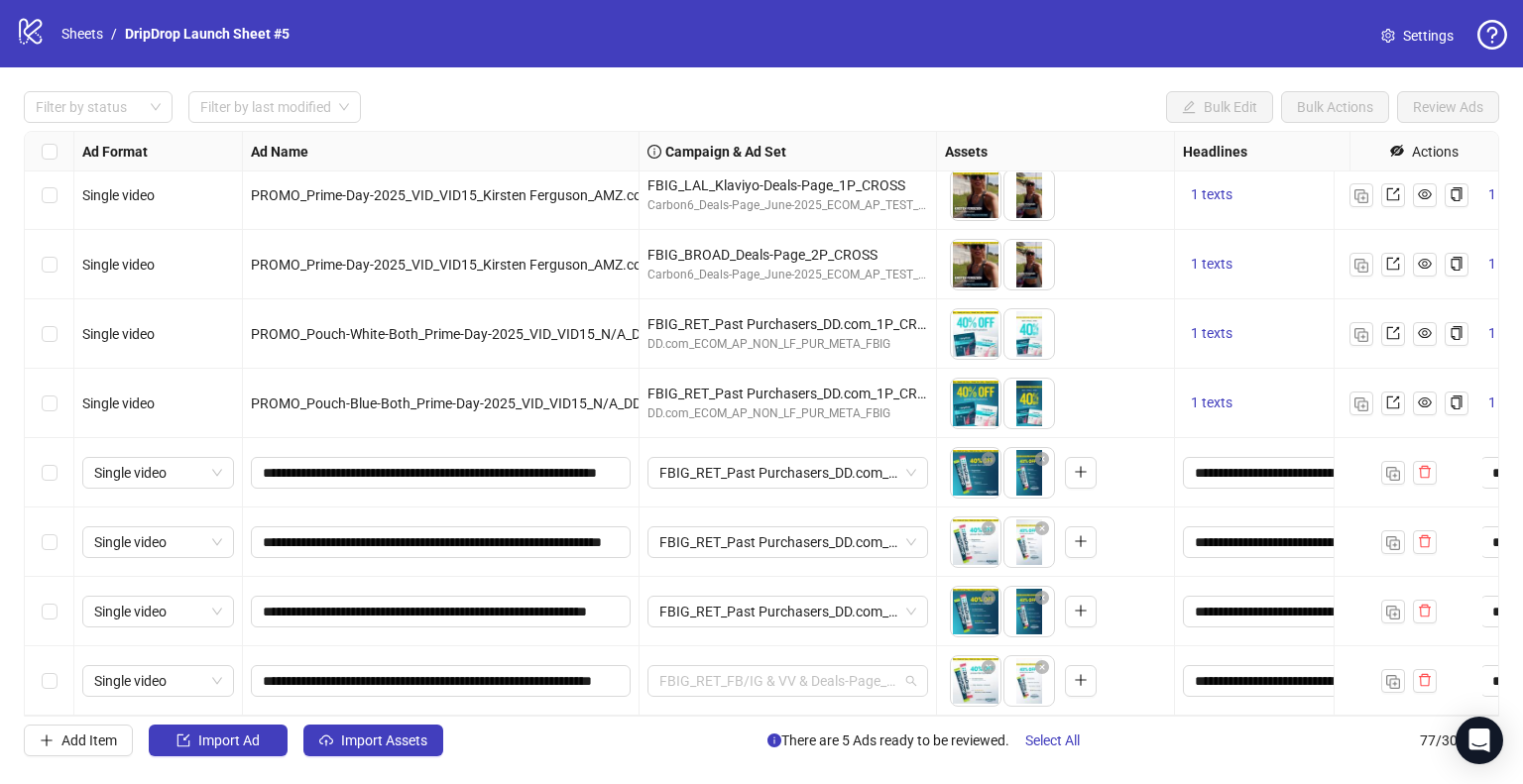 paste on "**********" 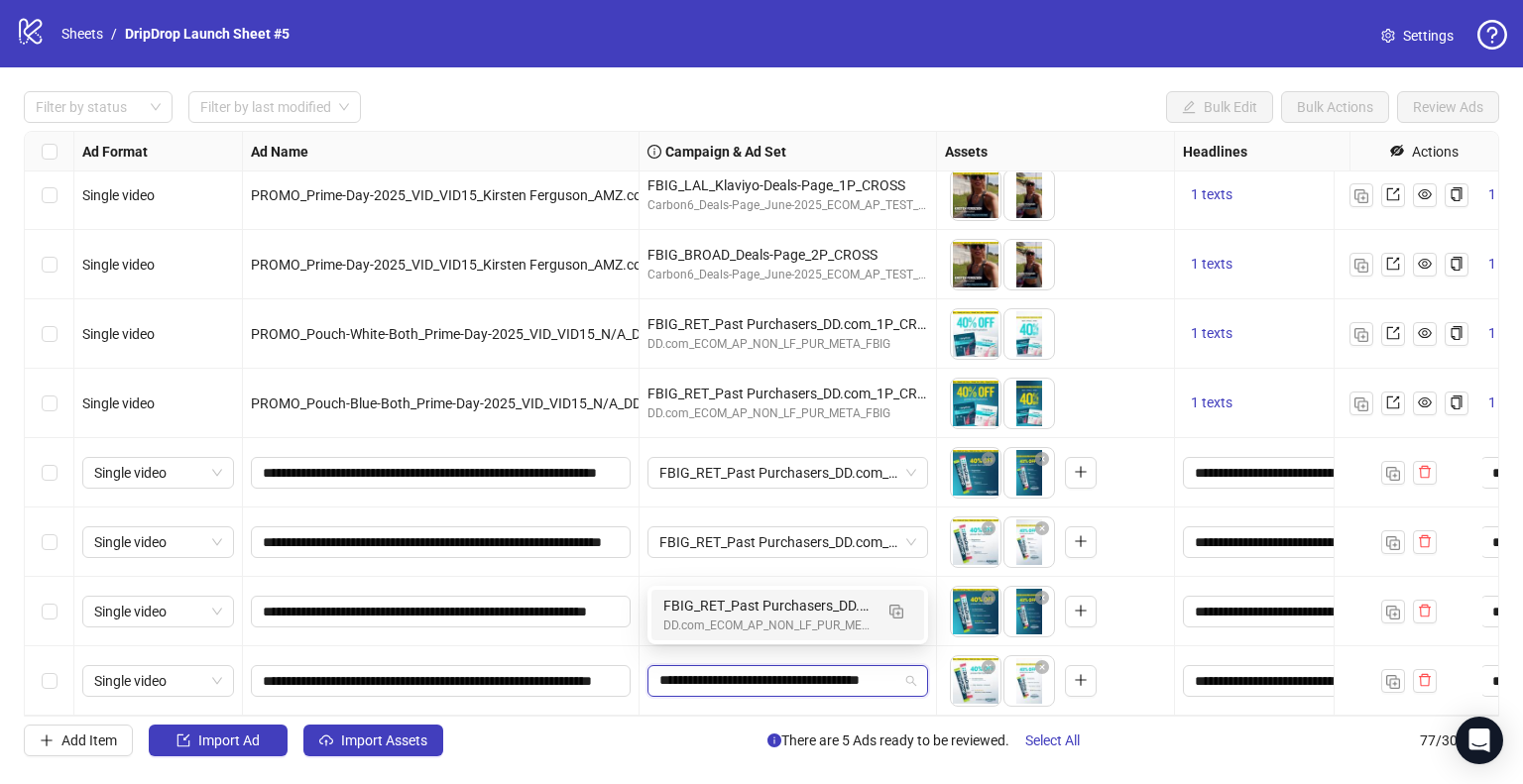 scroll, scrollTop: 0, scrollLeft: 56, axis: horizontal 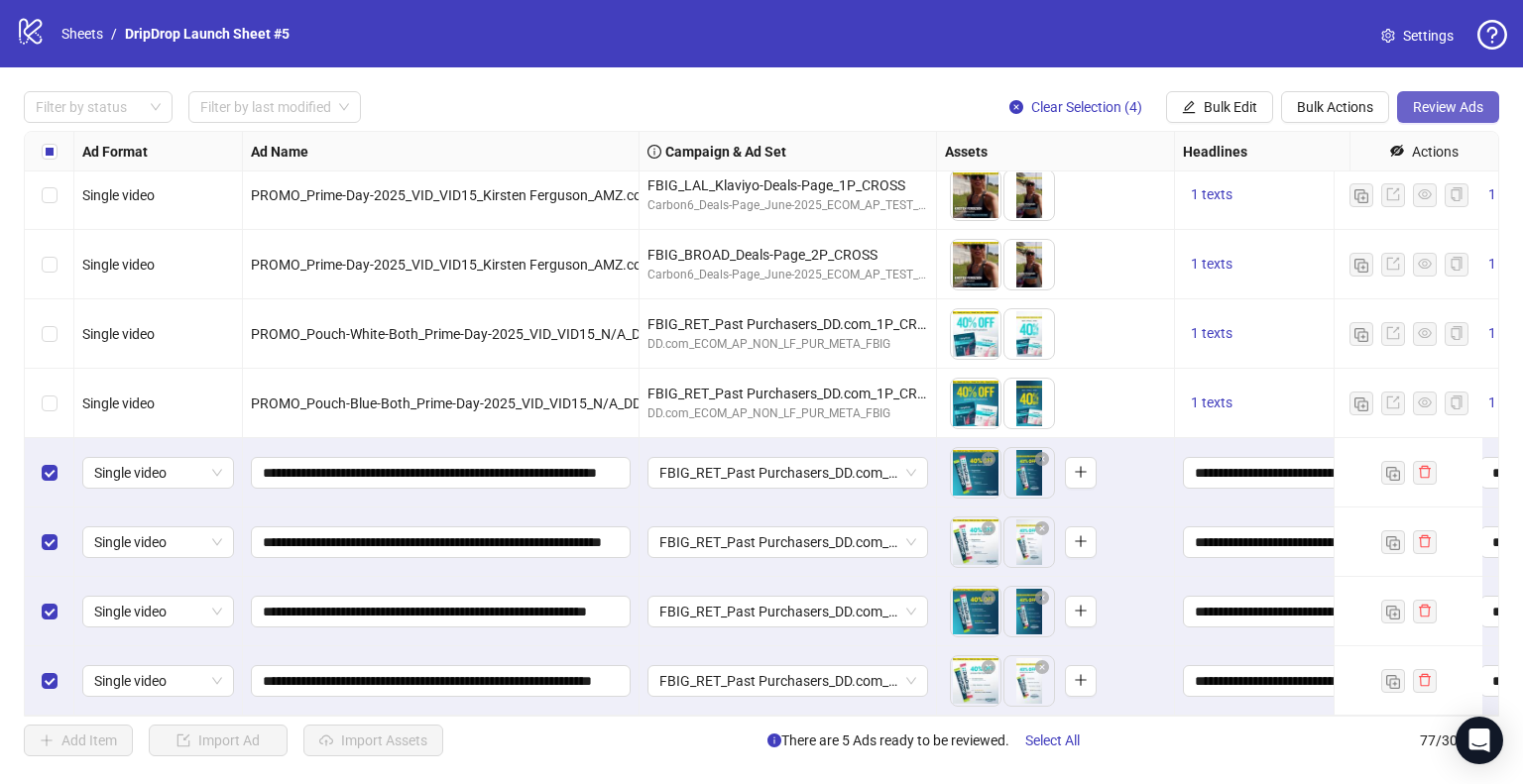 click on "Review Ads" at bounding box center [1448, 107] 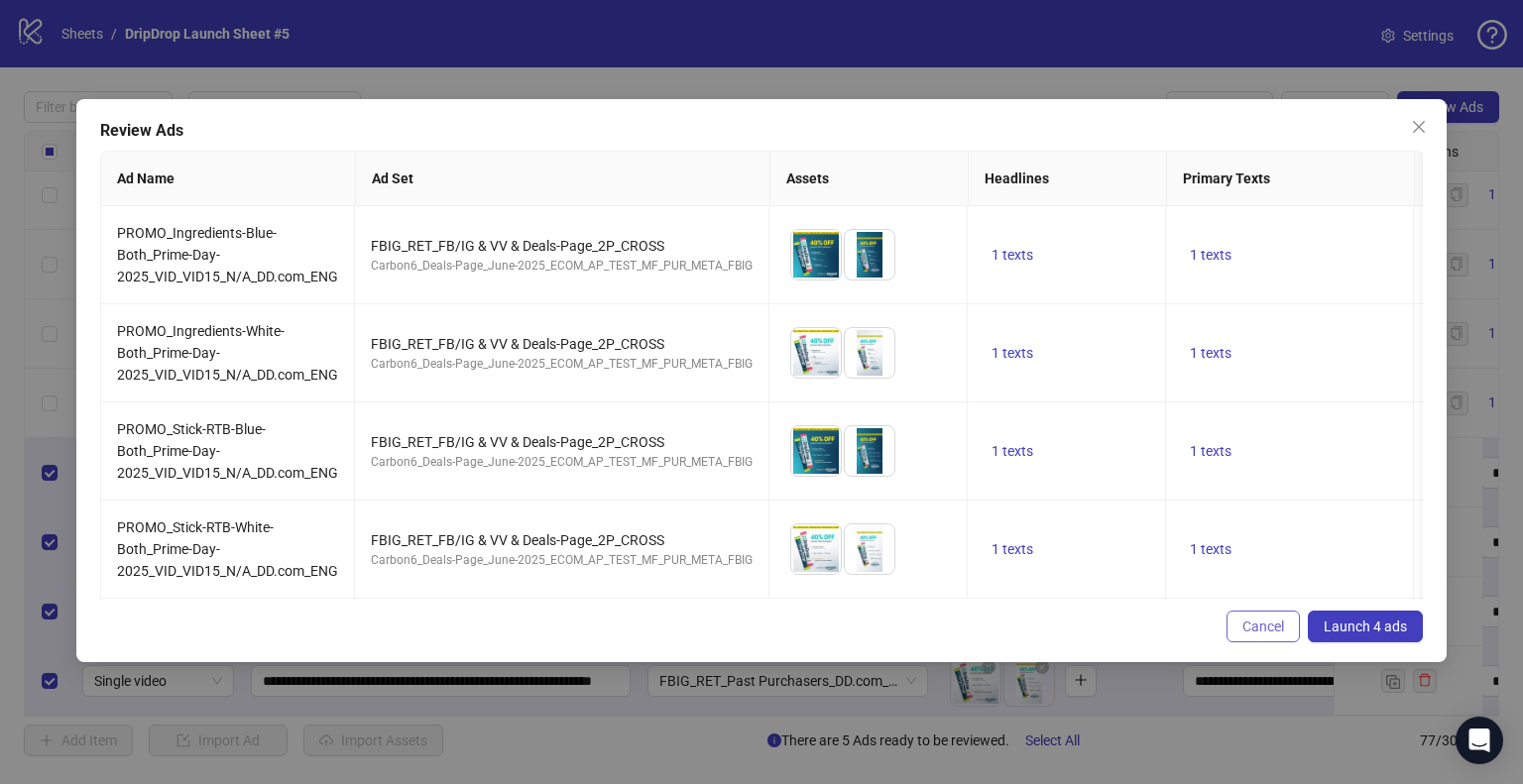 click on "Cancel" at bounding box center (1263, 626) 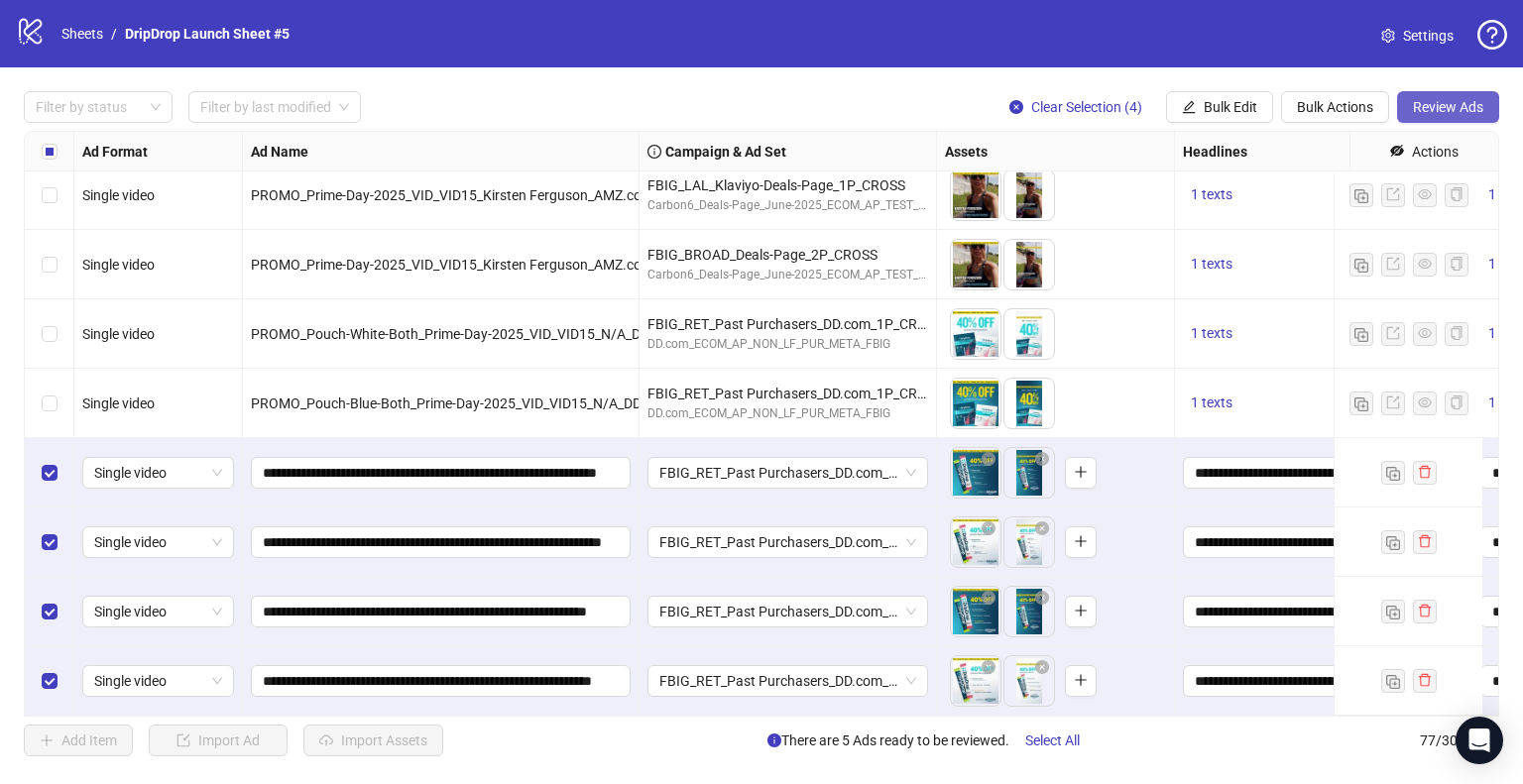 click on "Review Ads" at bounding box center (1448, 107) 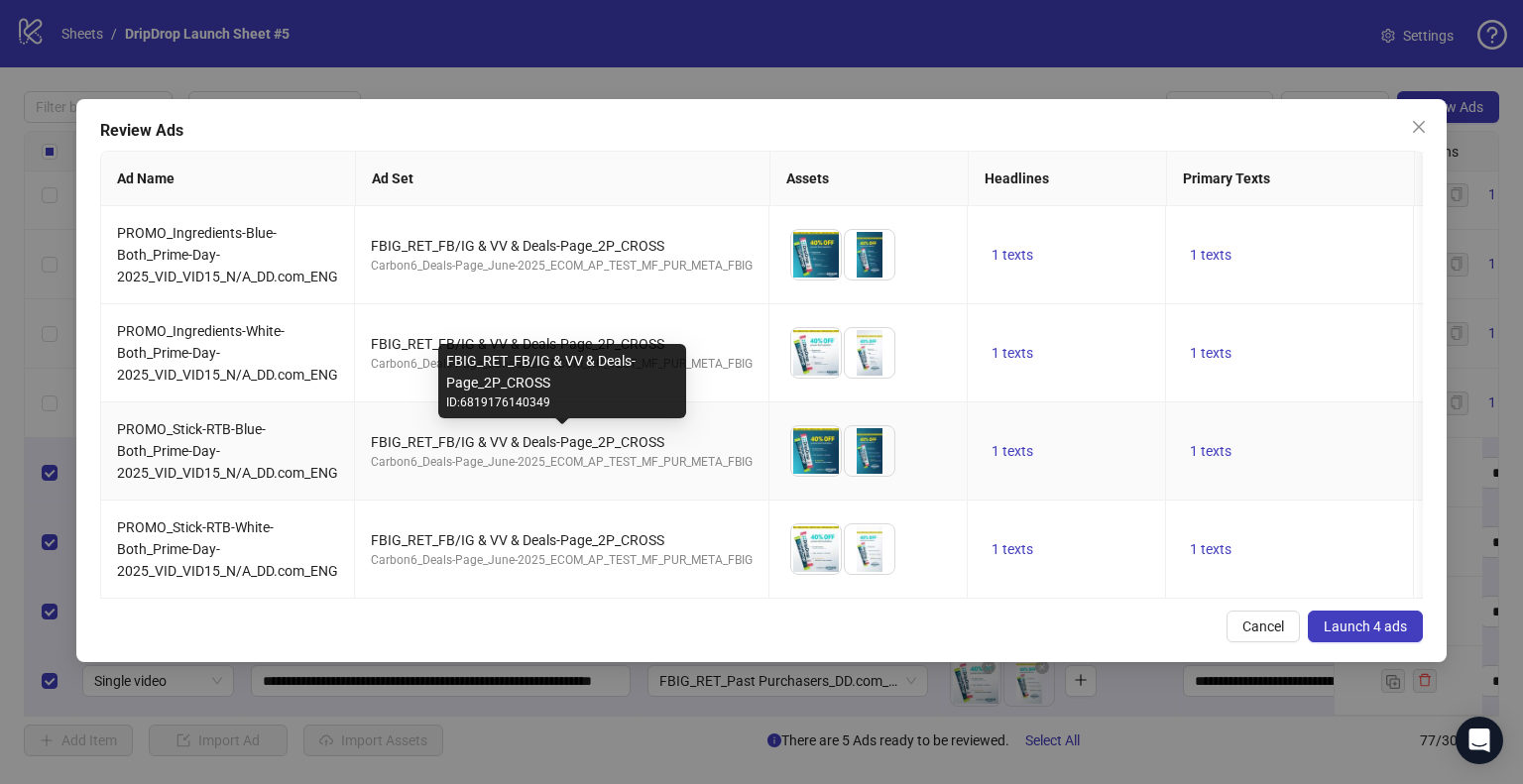 click on "FBIG_RET_FB/IG & VV & Deals-Page_2P_CROSS" at bounding box center [561, 442] 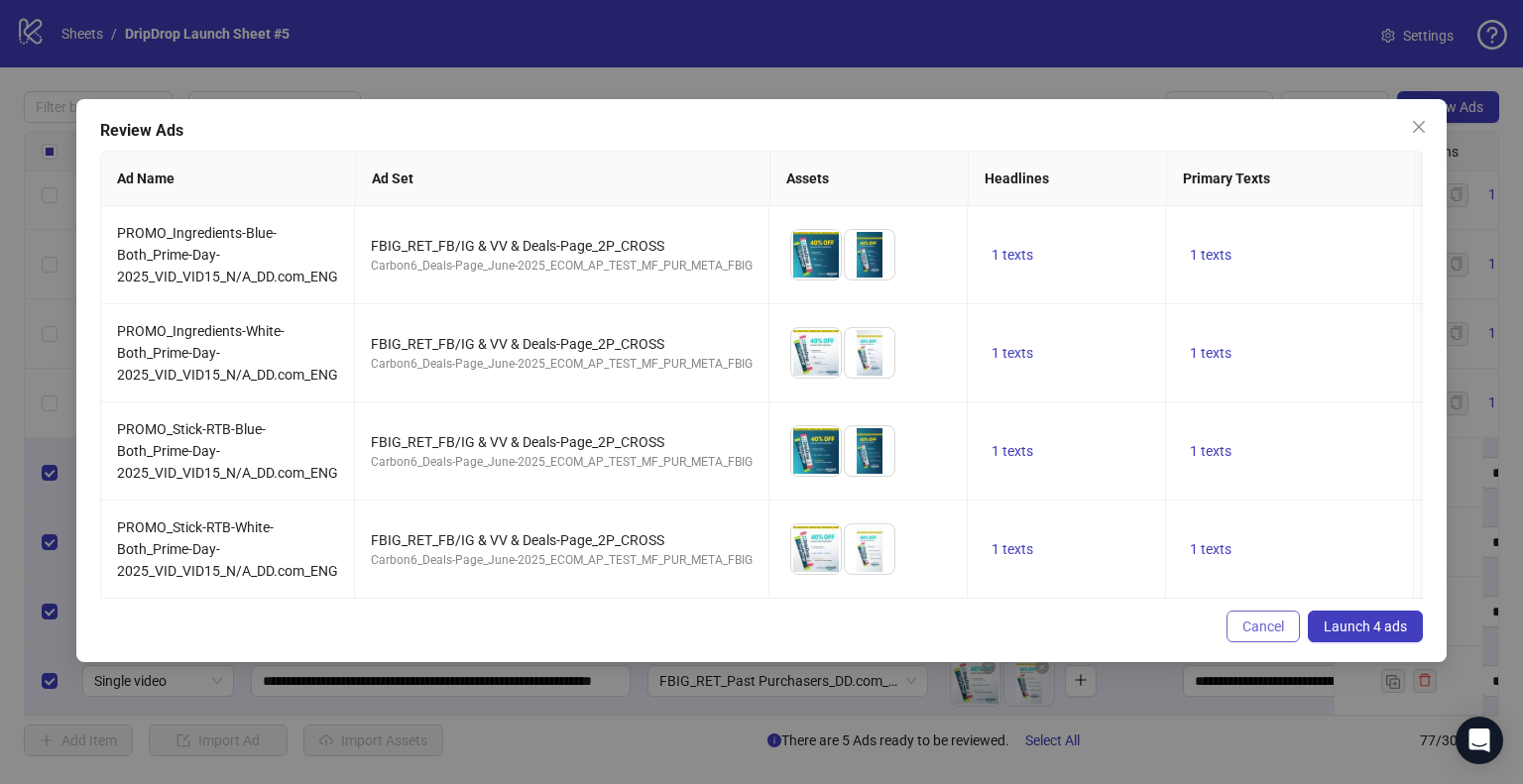 click on "Cancel" at bounding box center (1263, 626) 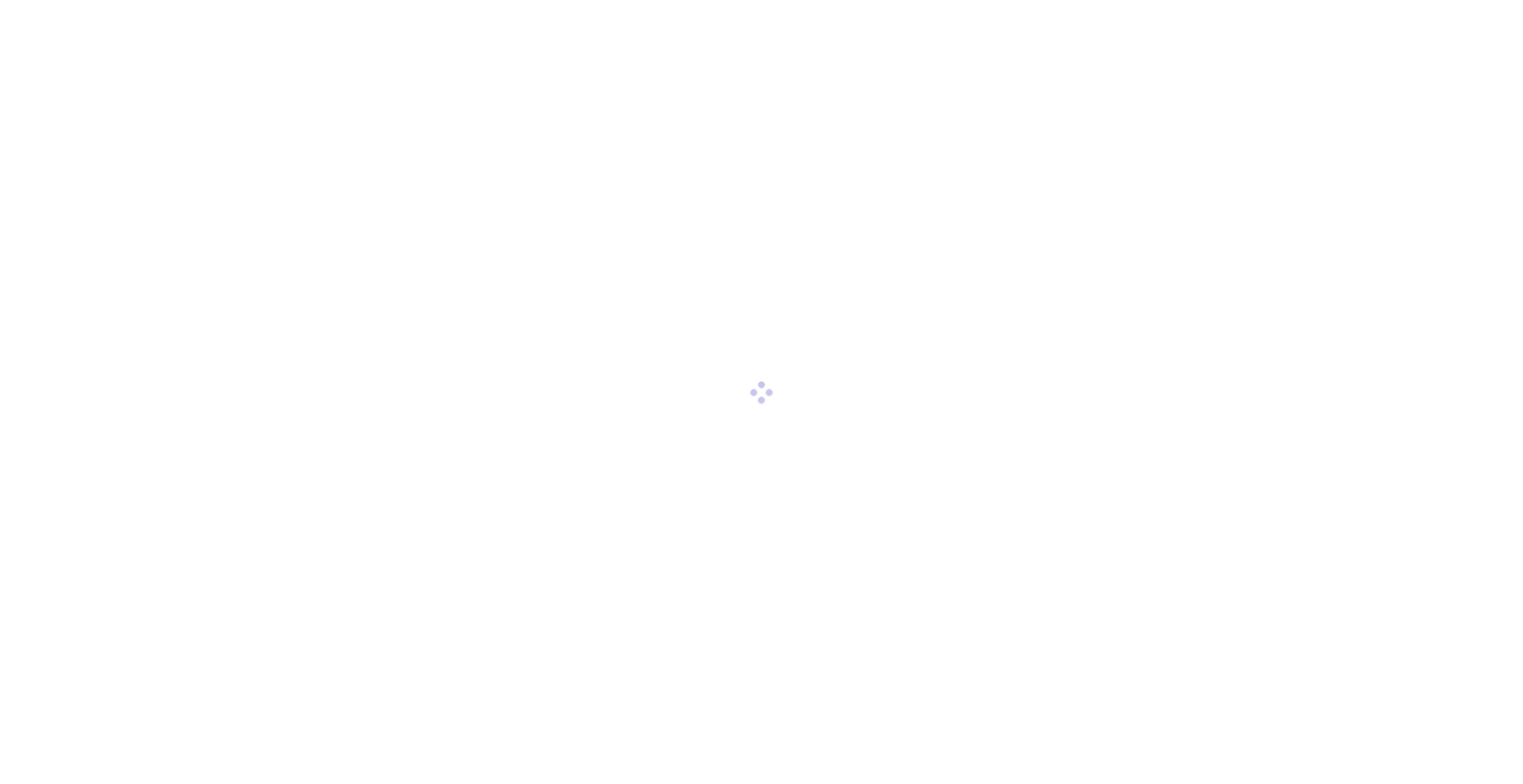 scroll, scrollTop: 0, scrollLeft: 0, axis: both 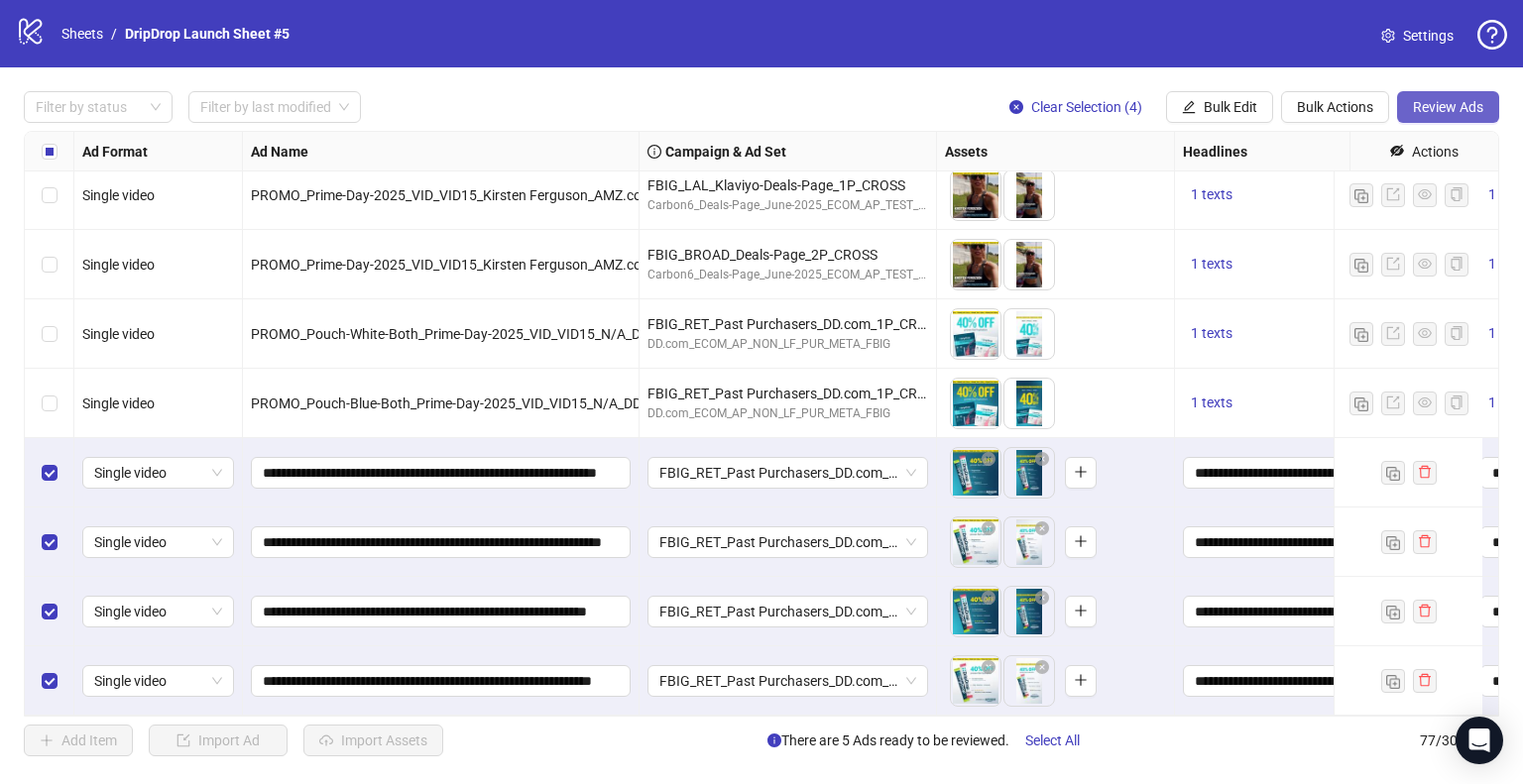 click on "Review Ads" at bounding box center [1448, 107] 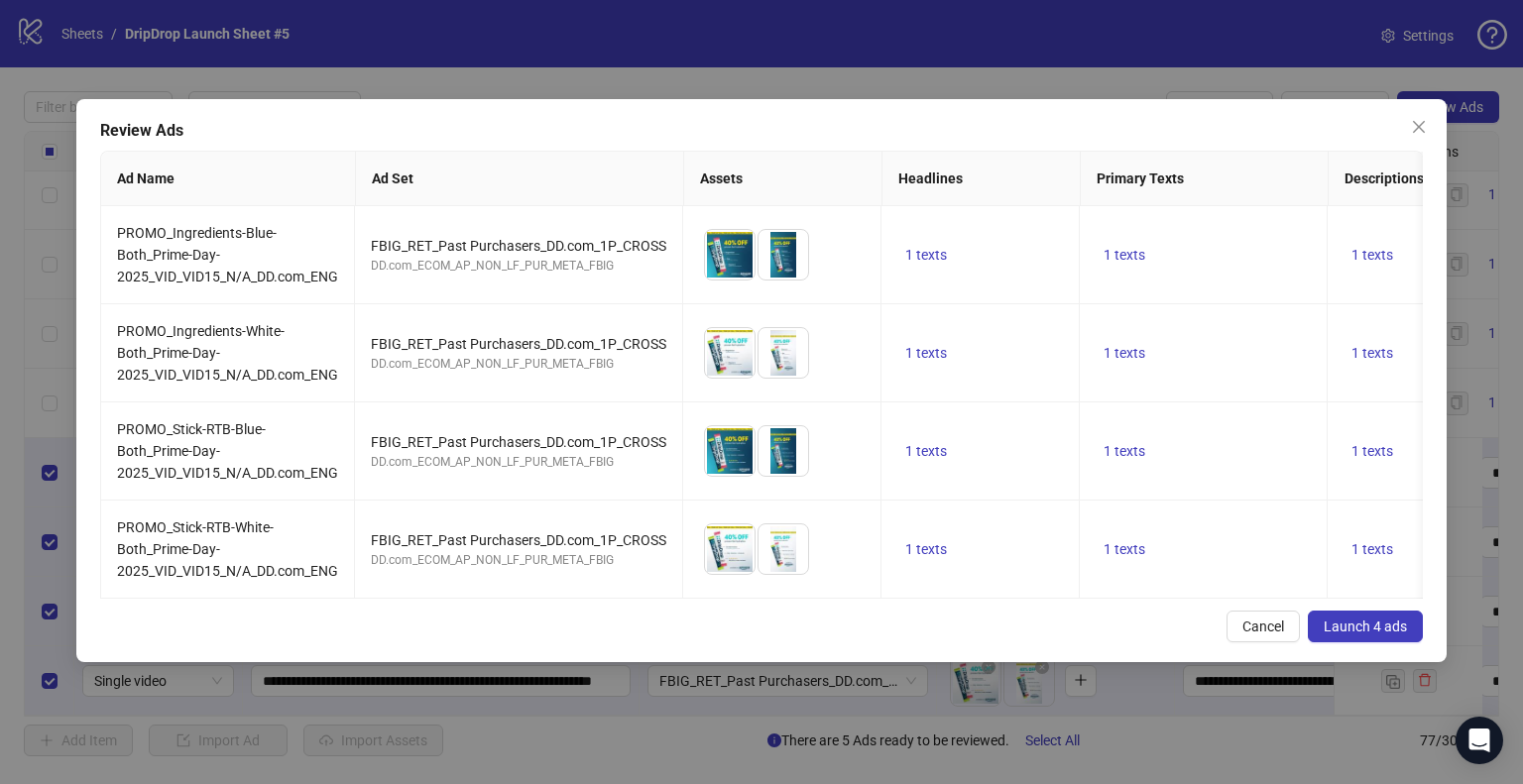 click on "Launch 4 ads" at bounding box center [1365, 626] 